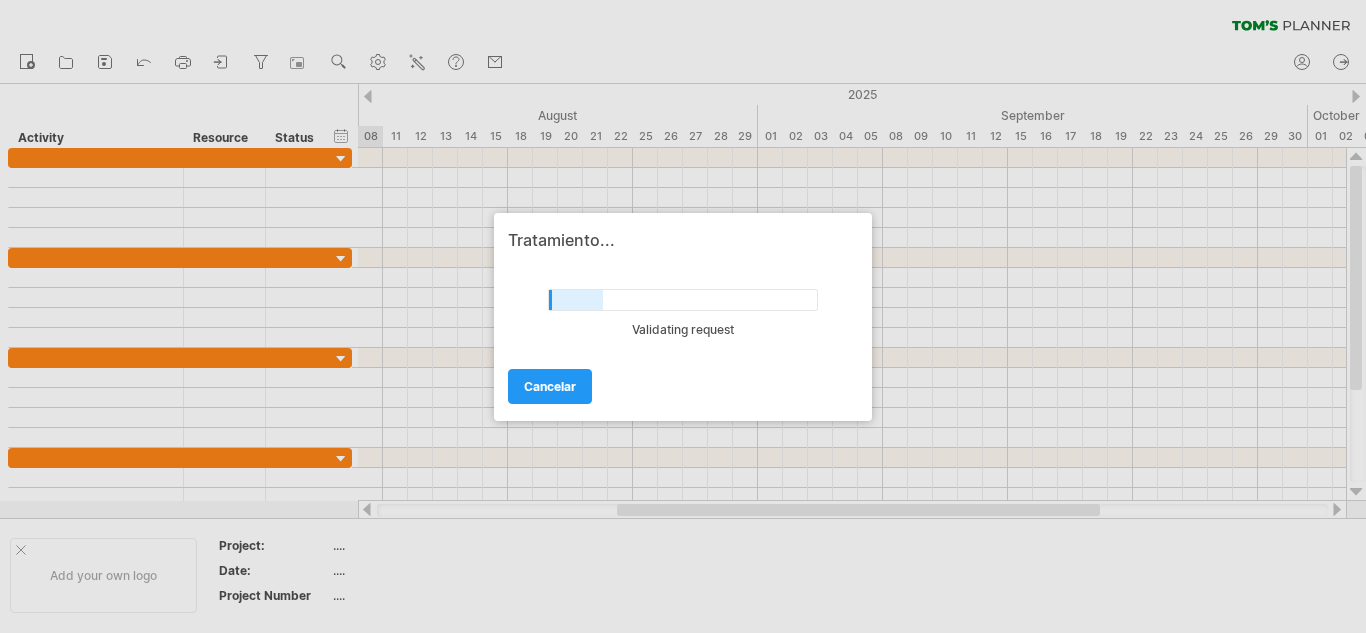 scroll, scrollTop: 0, scrollLeft: 0, axis: both 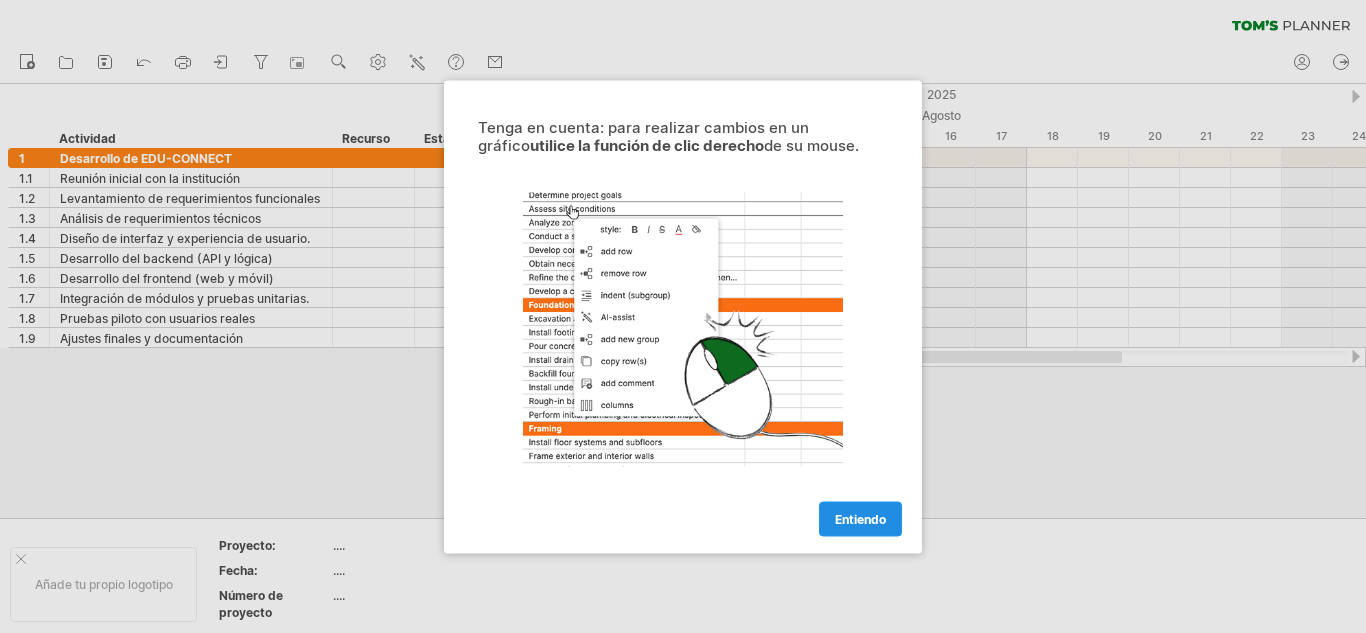 click on "Entiendo" at bounding box center (860, 518) 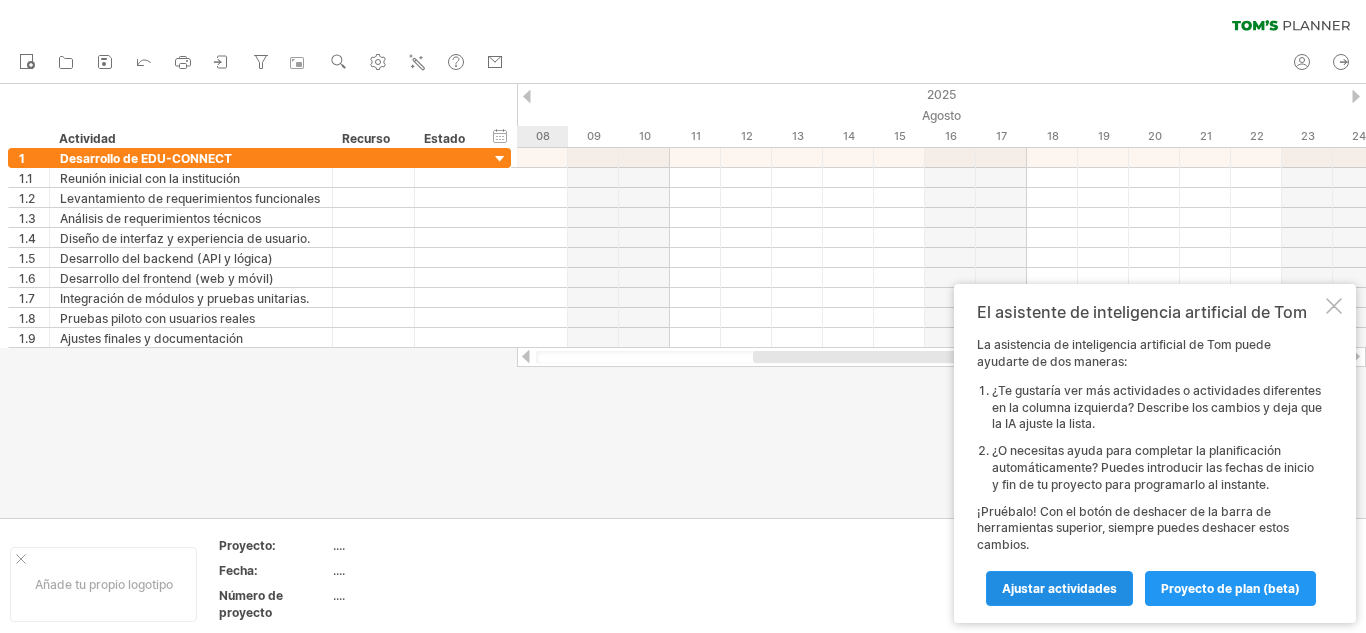 click on "Ajustar actividades" at bounding box center (1059, 588) 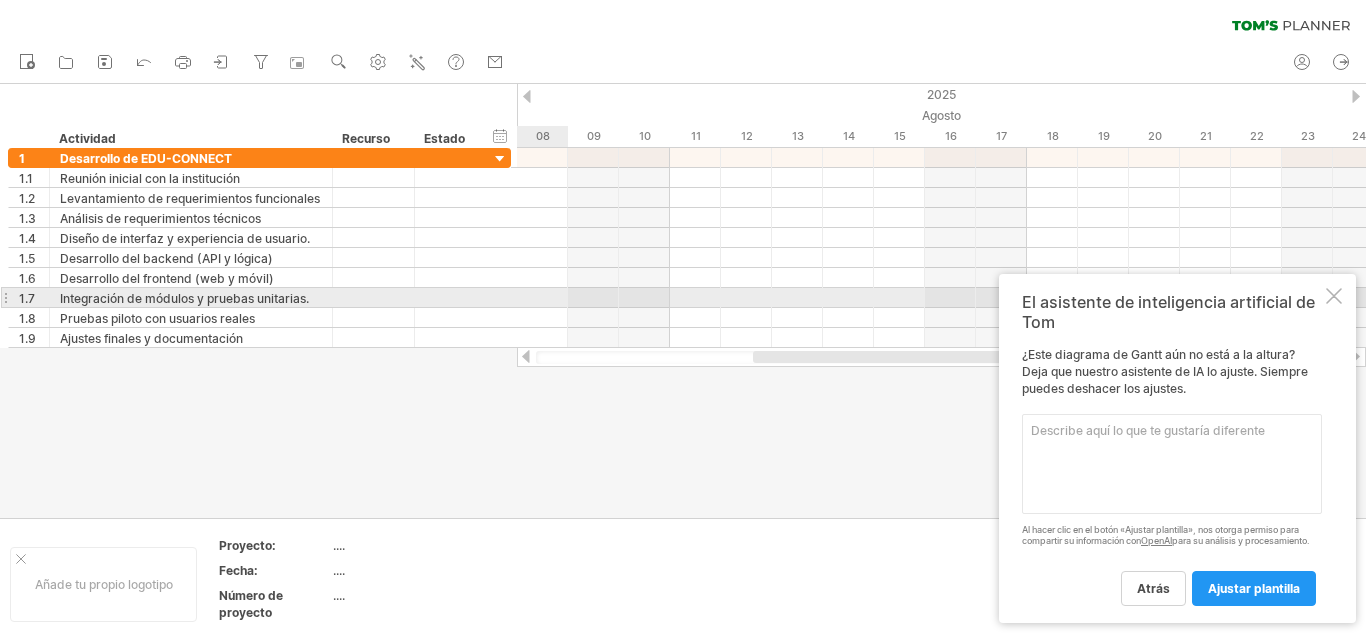 click at bounding box center (1334, 296) 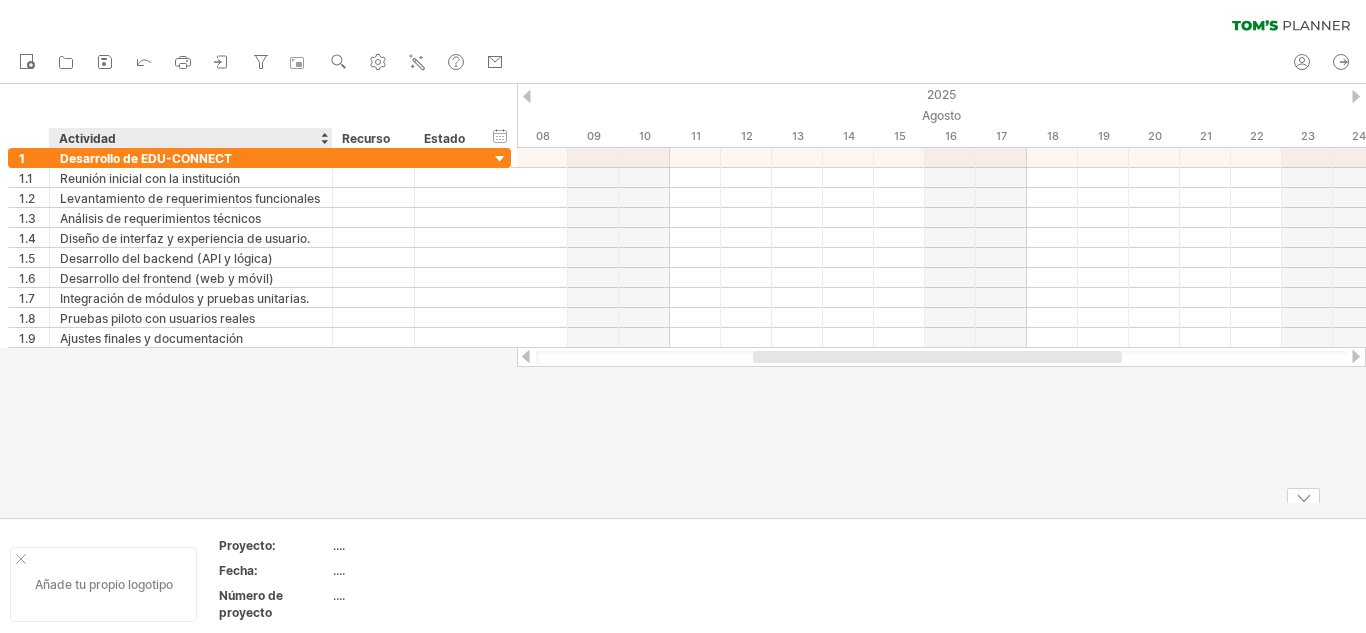 click on "Añade tu propio logotipo" at bounding box center [103, 584] 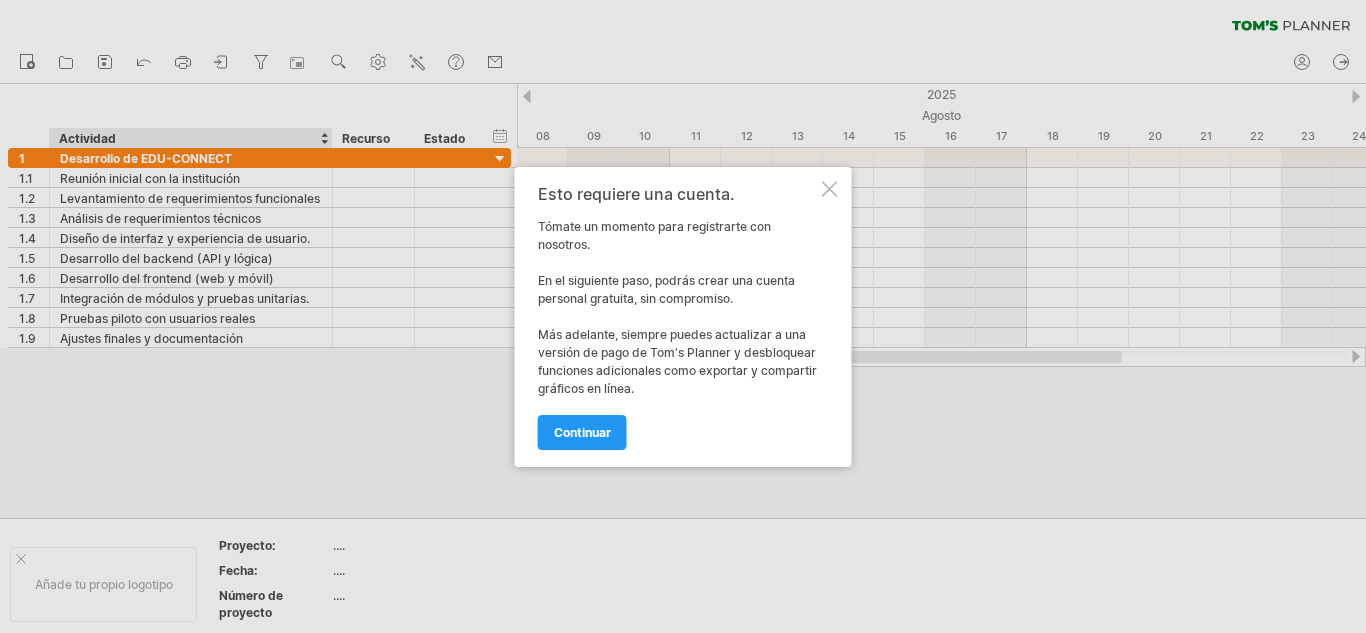 click on "Esto requiere una cuenta. Tómate un momento para registrarte con nosotros.  En el siguiente paso, podrás crear una cuenta personal gratuita, sin compromiso.  Más adelante, siempre puedes actualizar a una versión de pago de Tom's Planner y desbloquear funciones adicionales como exportar y compartir gráficos en línea. continuar" at bounding box center (683, 317) 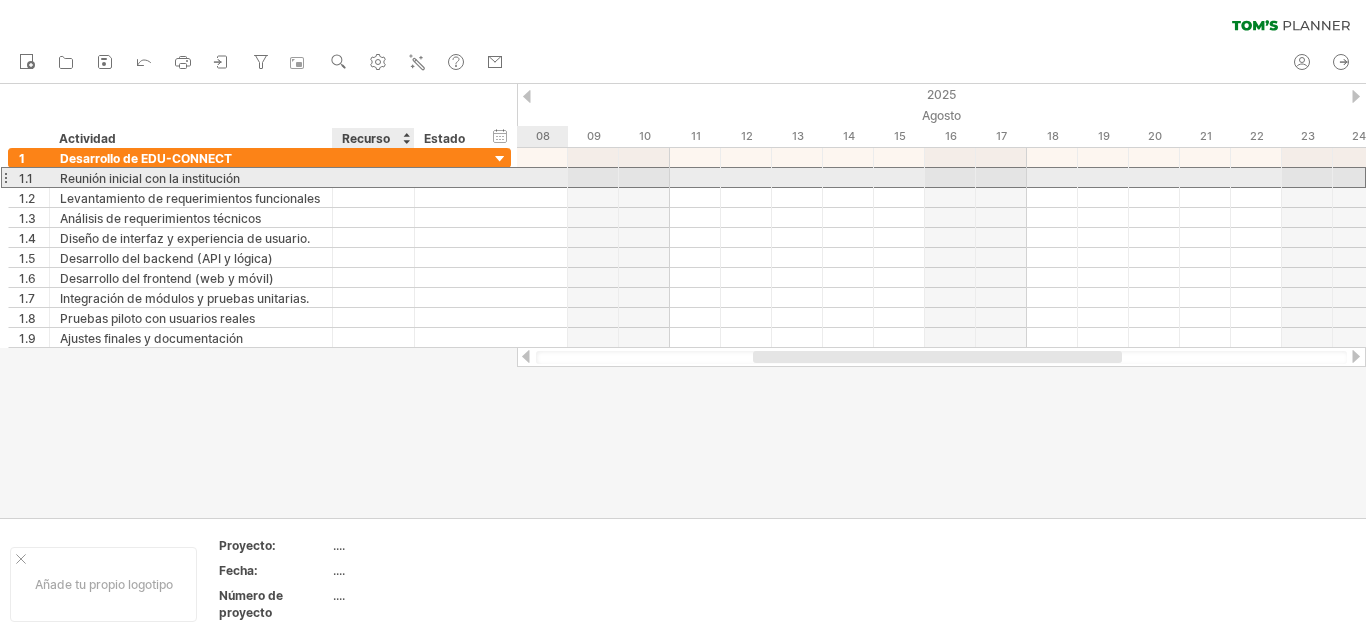 click at bounding box center [373, 177] 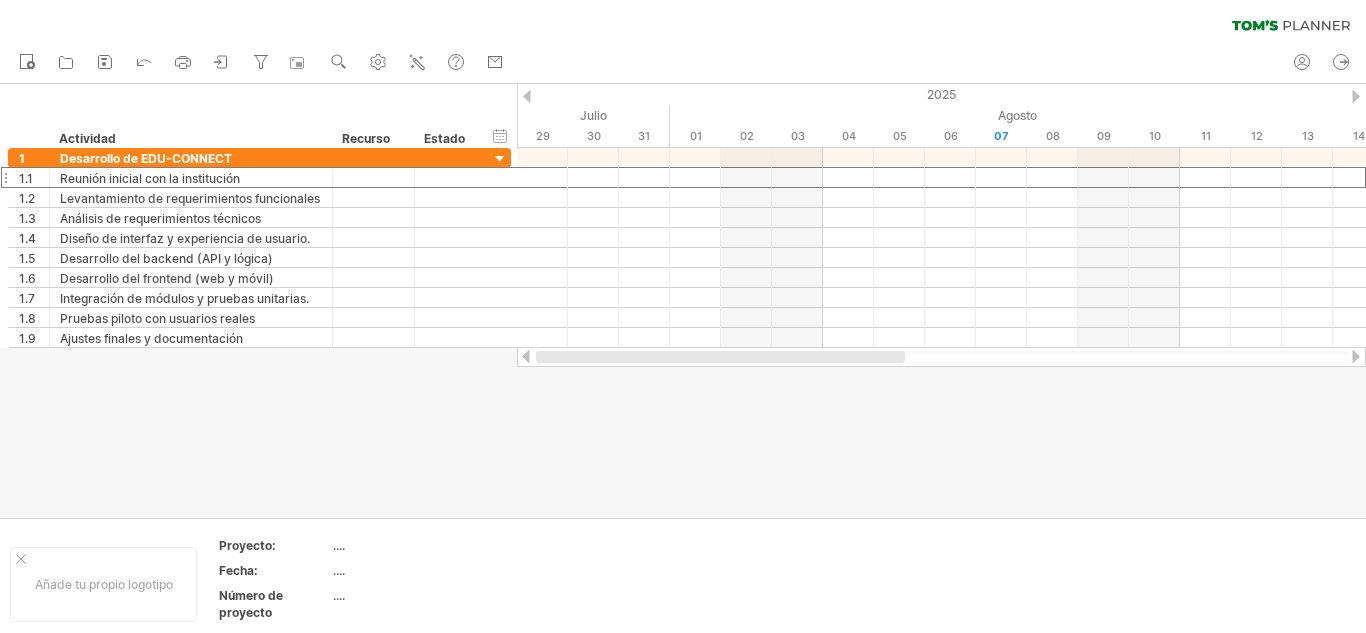 drag, startPoint x: 782, startPoint y: 357, endPoint x: 516, endPoint y: 381, distance: 267.0805 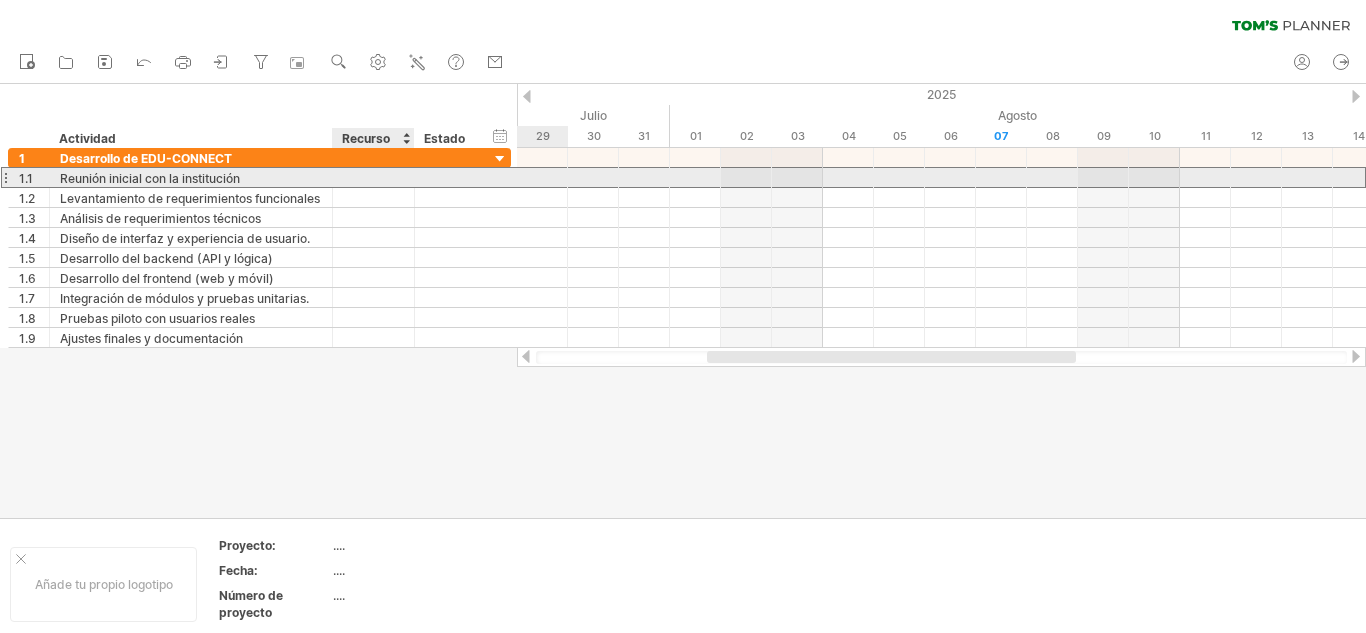 click at bounding box center [373, 177] 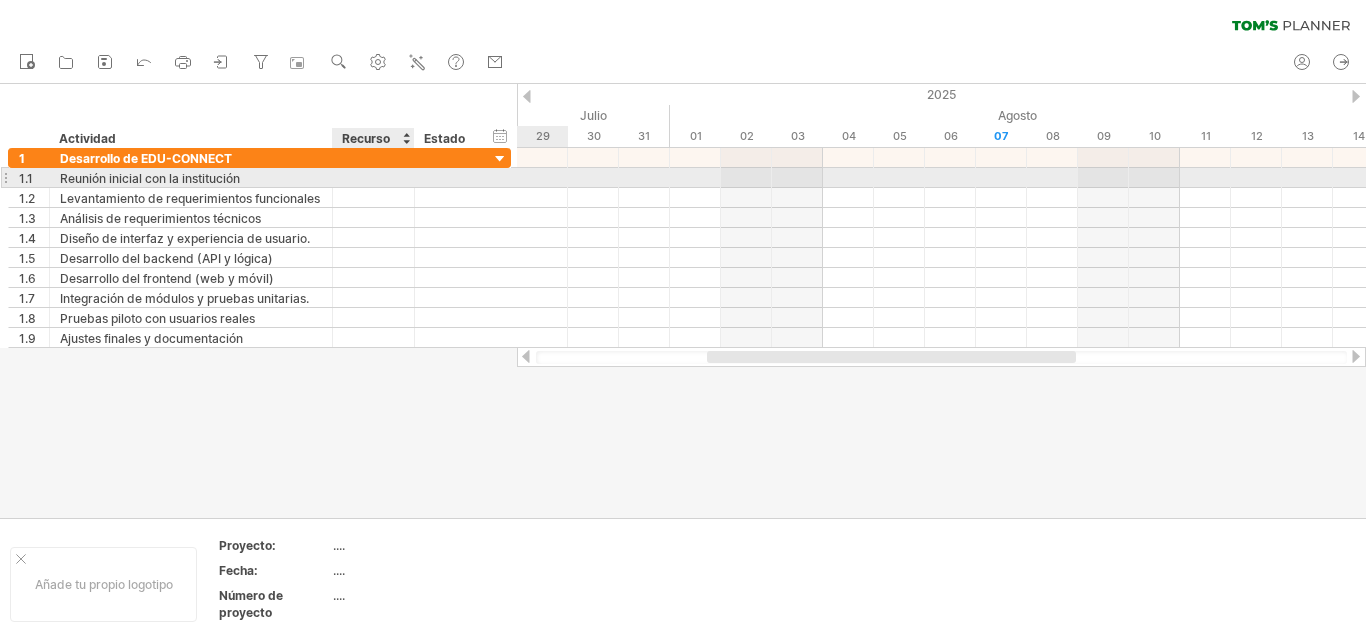 type on "*" 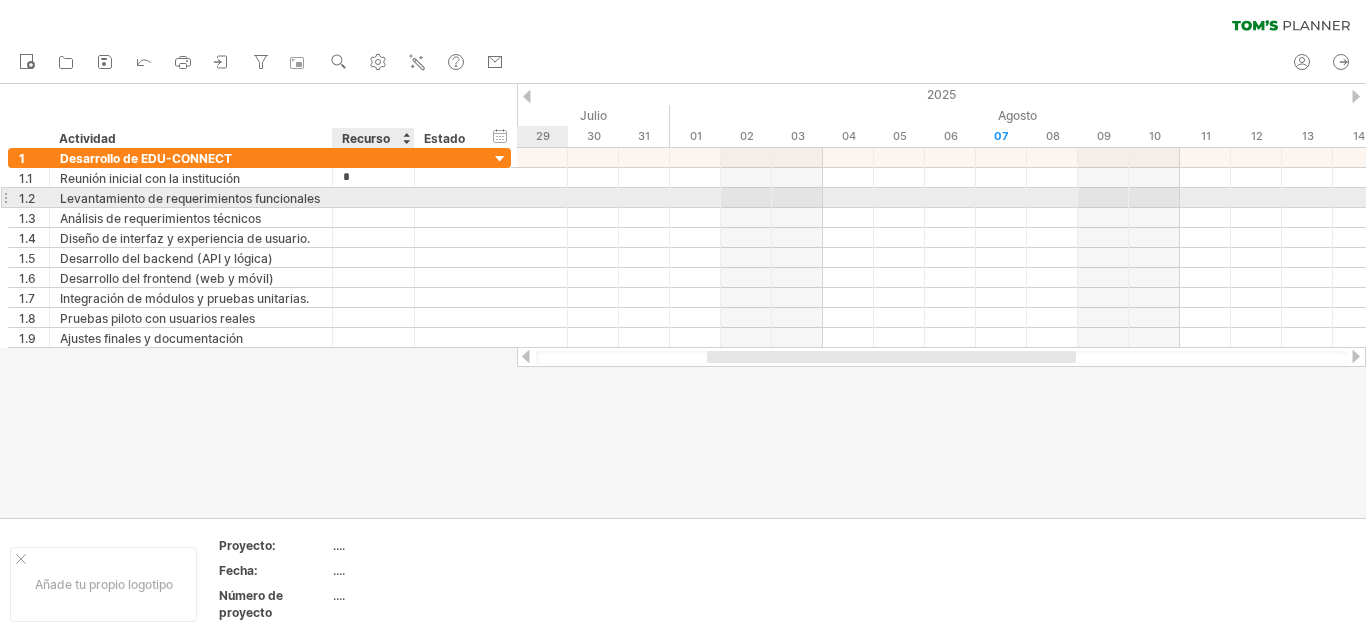 click at bounding box center (373, 197) 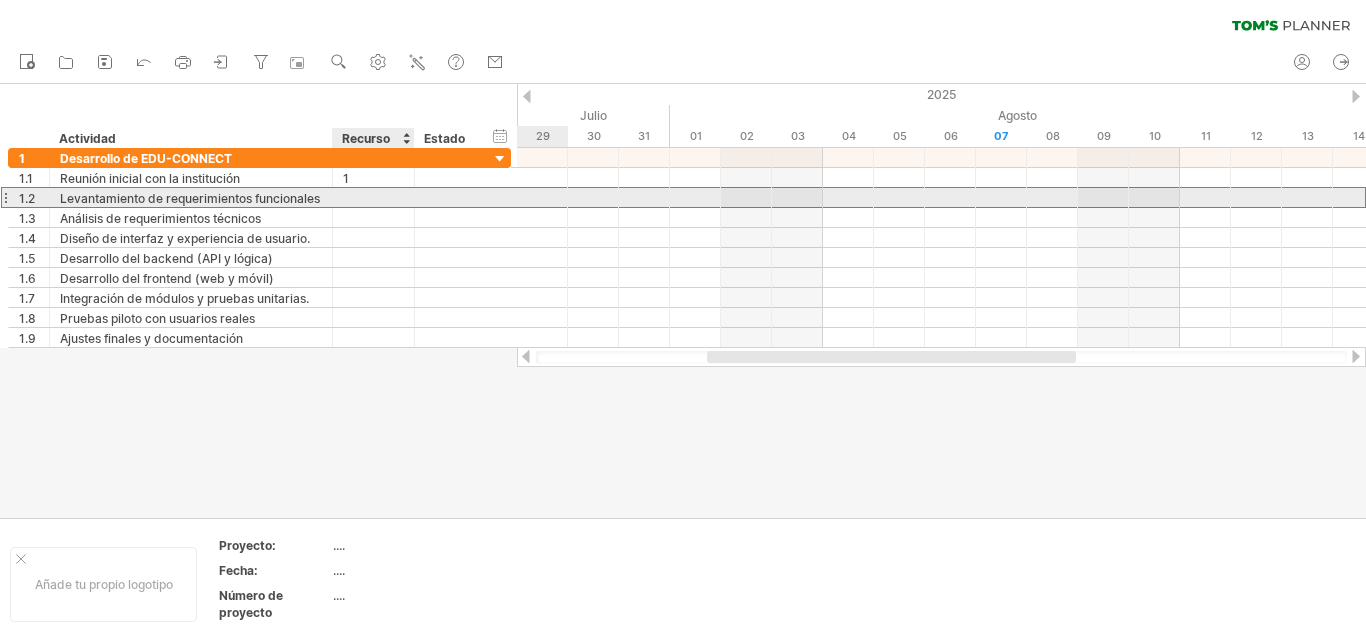 click at bounding box center (373, 197) 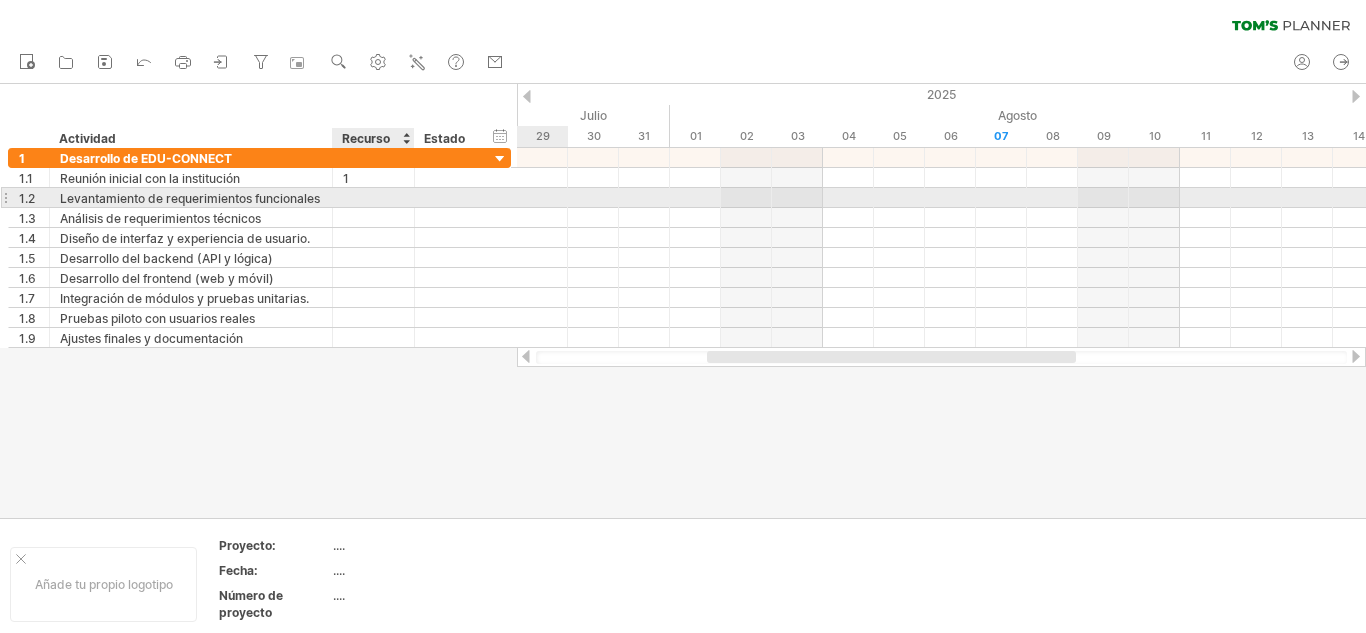 type on "*" 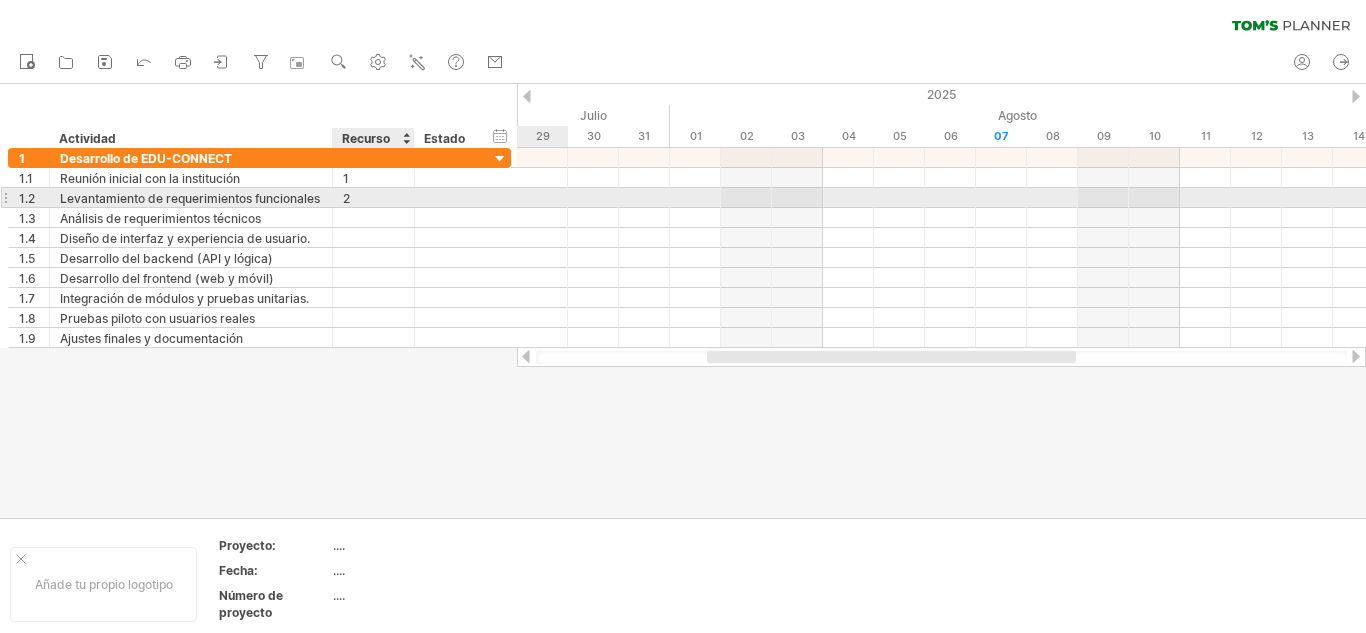 type on "*" 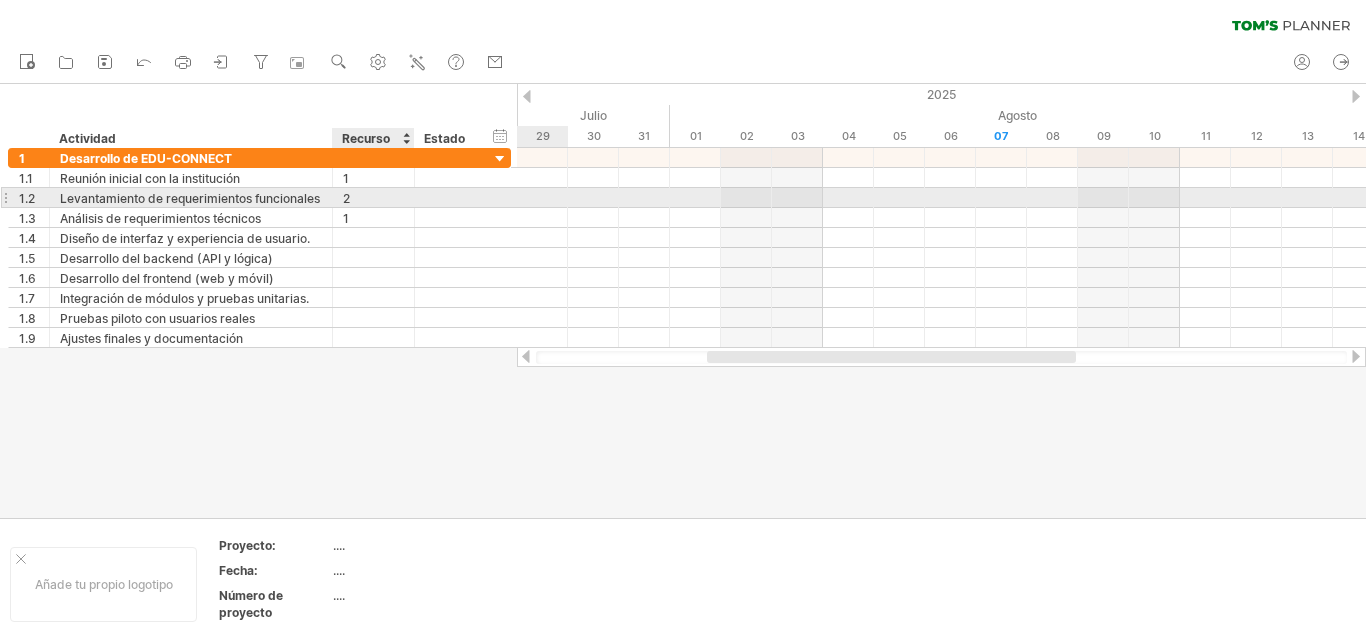 type on "*" 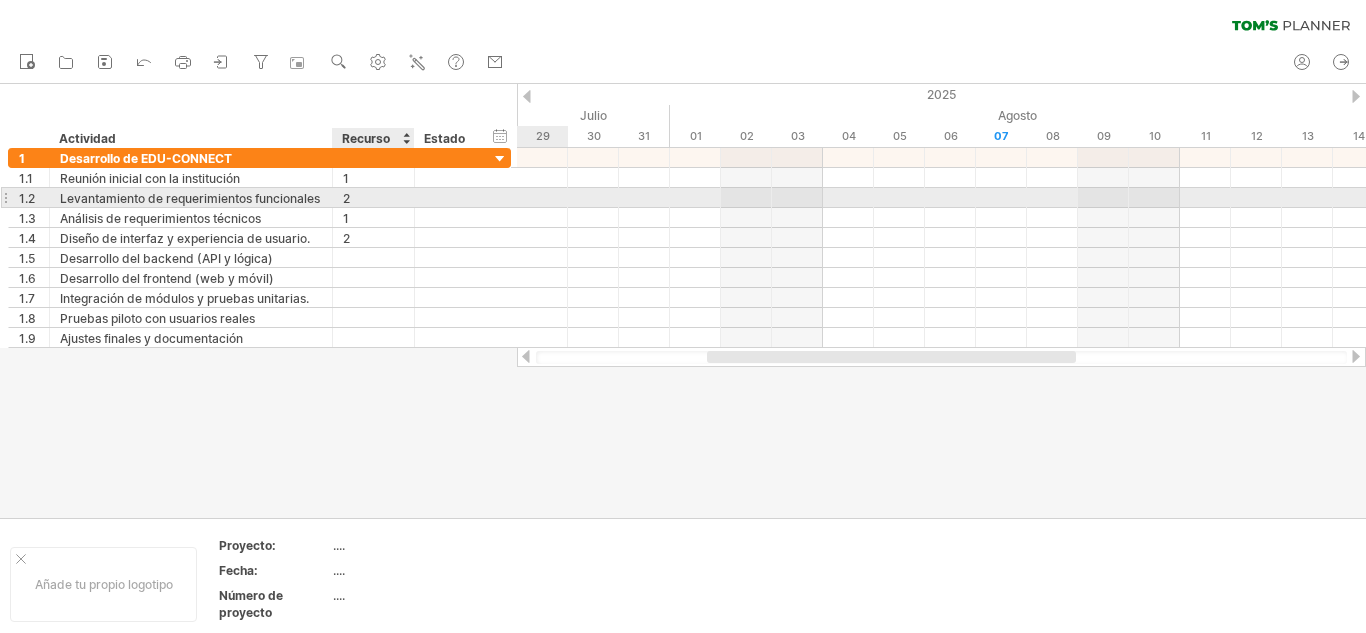 type on "*" 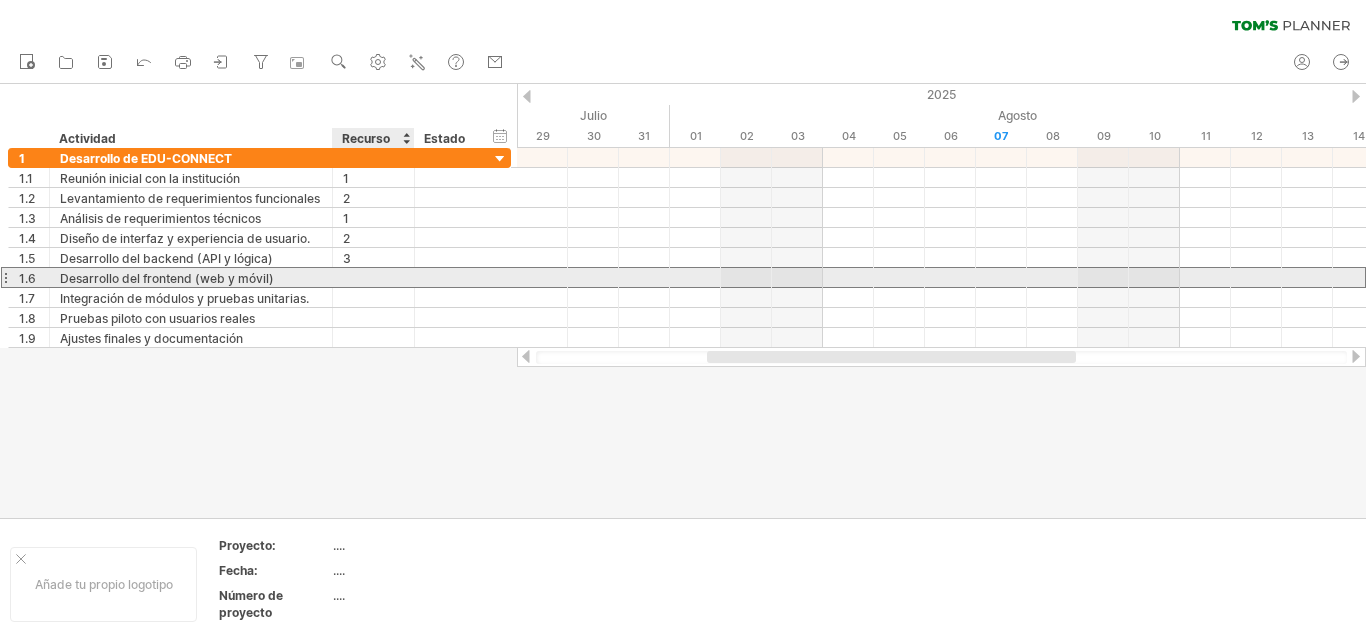 click at bounding box center (373, 277) 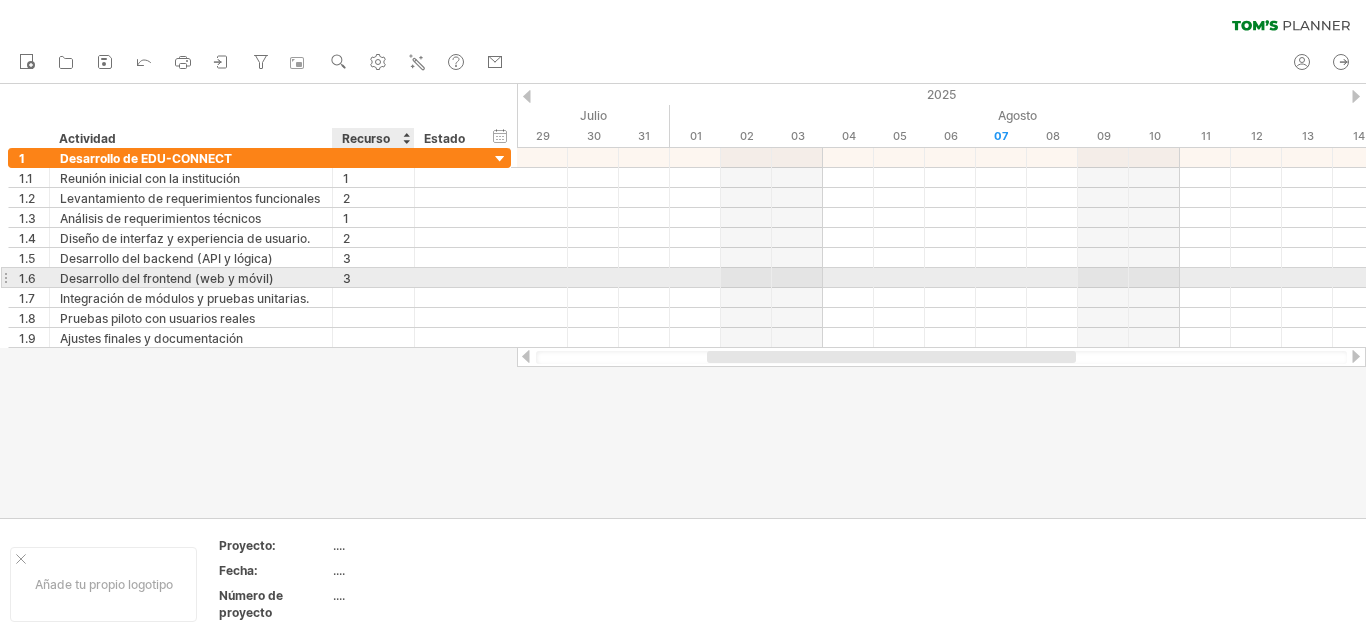 type on "*" 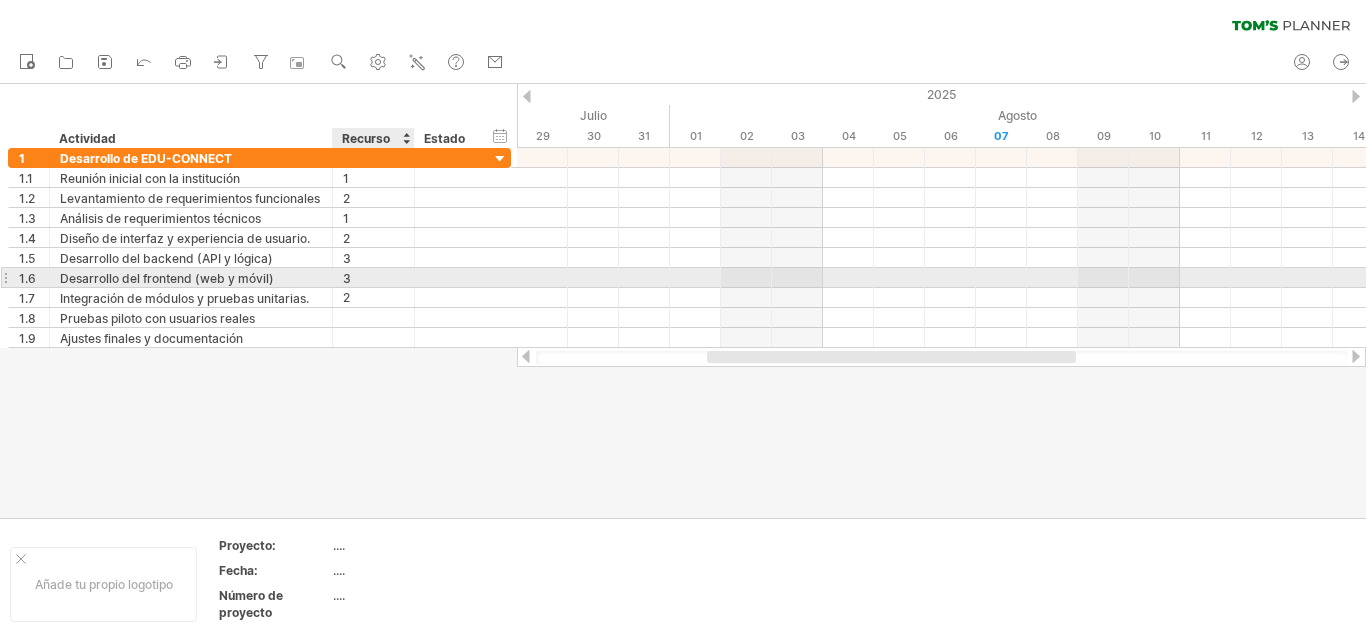 type on "*" 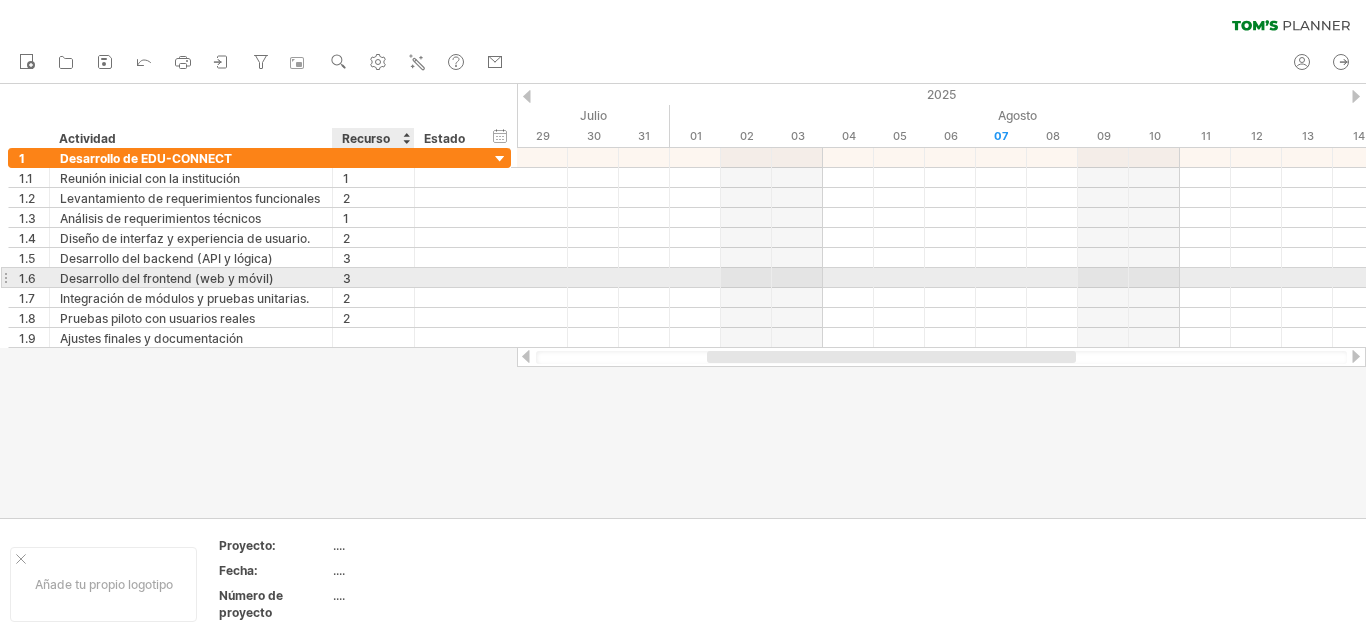 type on "*" 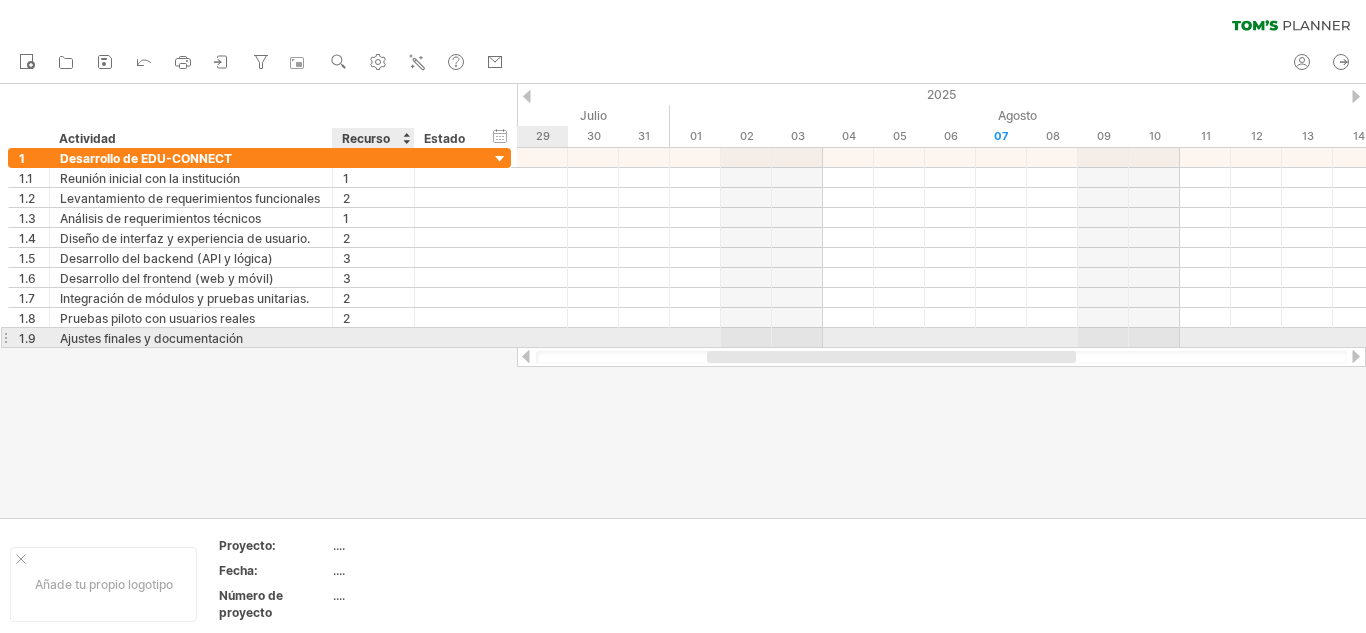 click at bounding box center (373, 337) 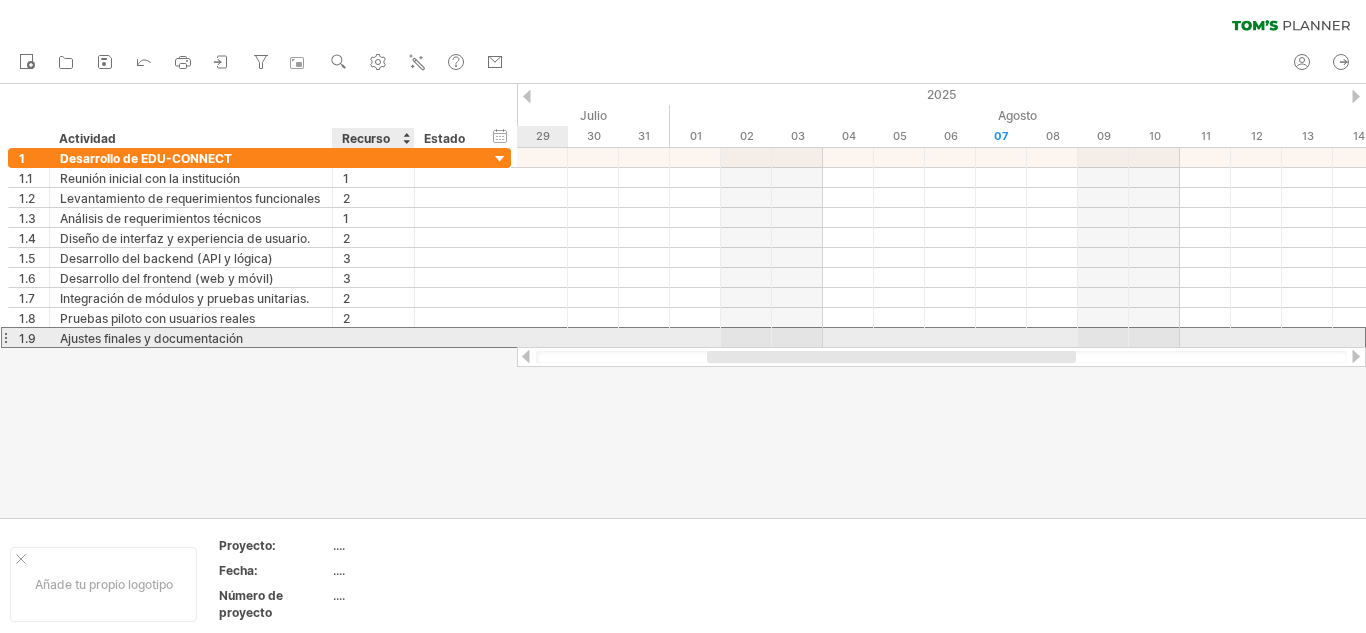 type on "*" 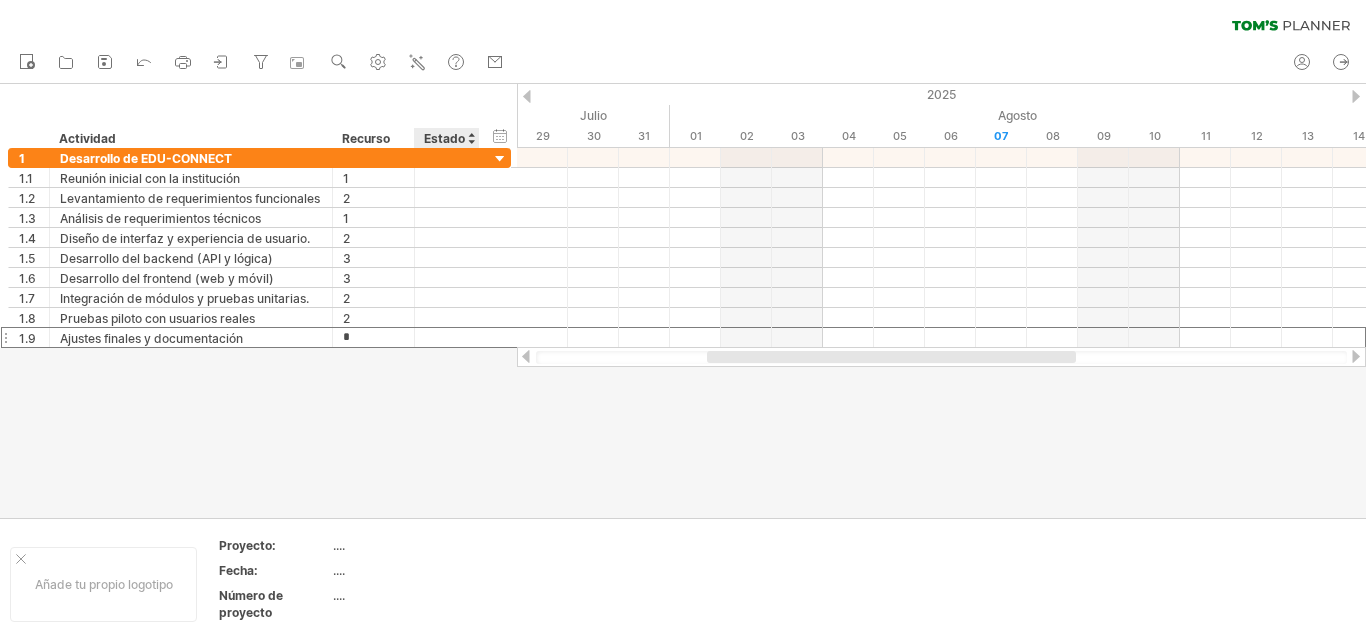 click at bounding box center (683, 301) 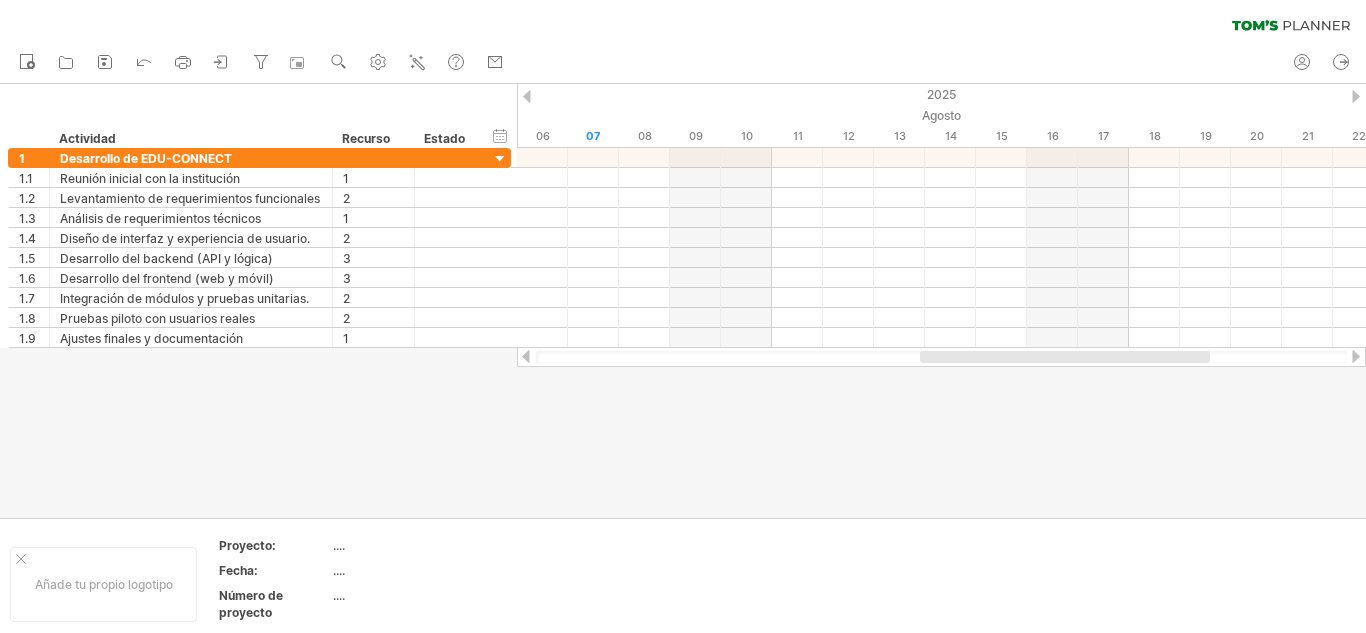 drag, startPoint x: 894, startPoint y: 359, endPoint x: 1061, endPoint y: 363, distance: 167.0479 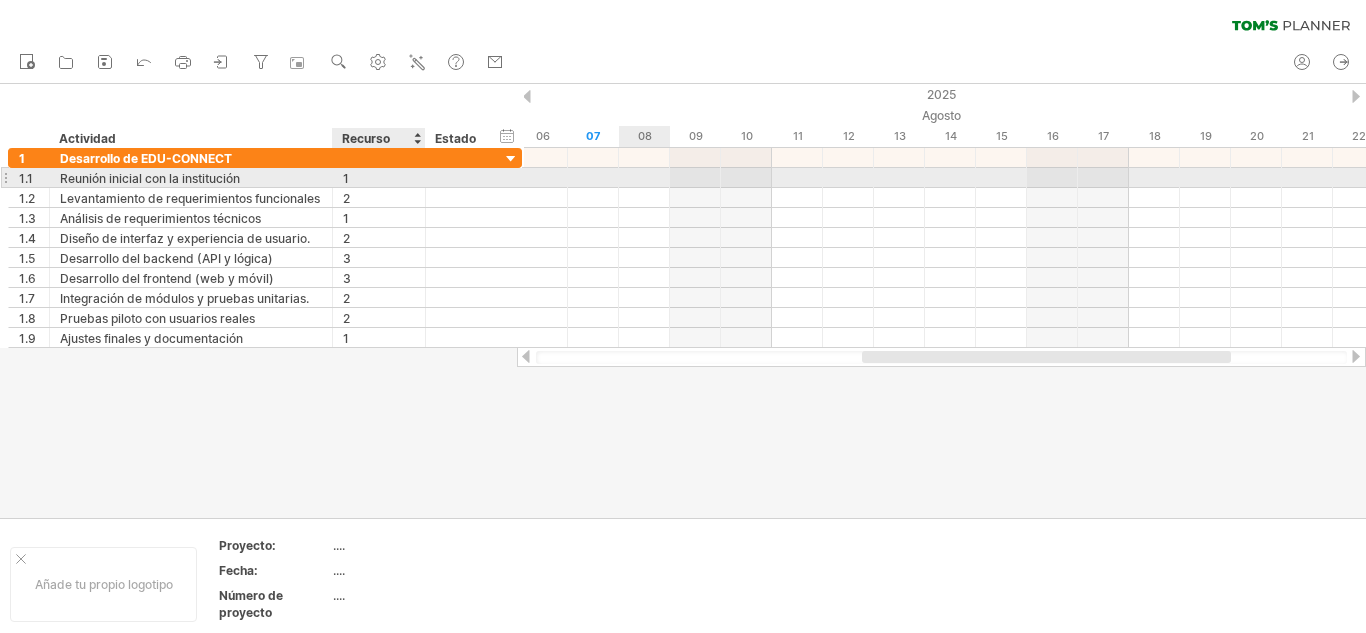 click at bounding box center [423, 178] 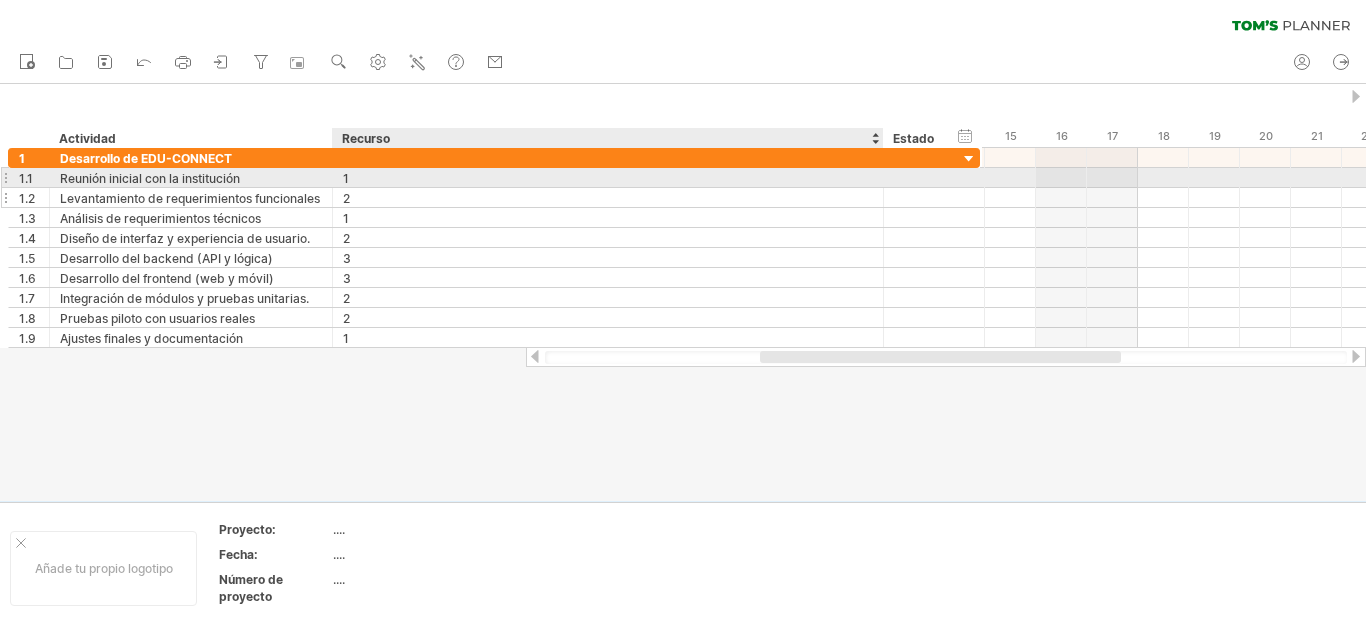 drag, startPoint x: 419, startPoint y: 179, endPoint x: 881, endPoint y: 190, distance: 462.13092 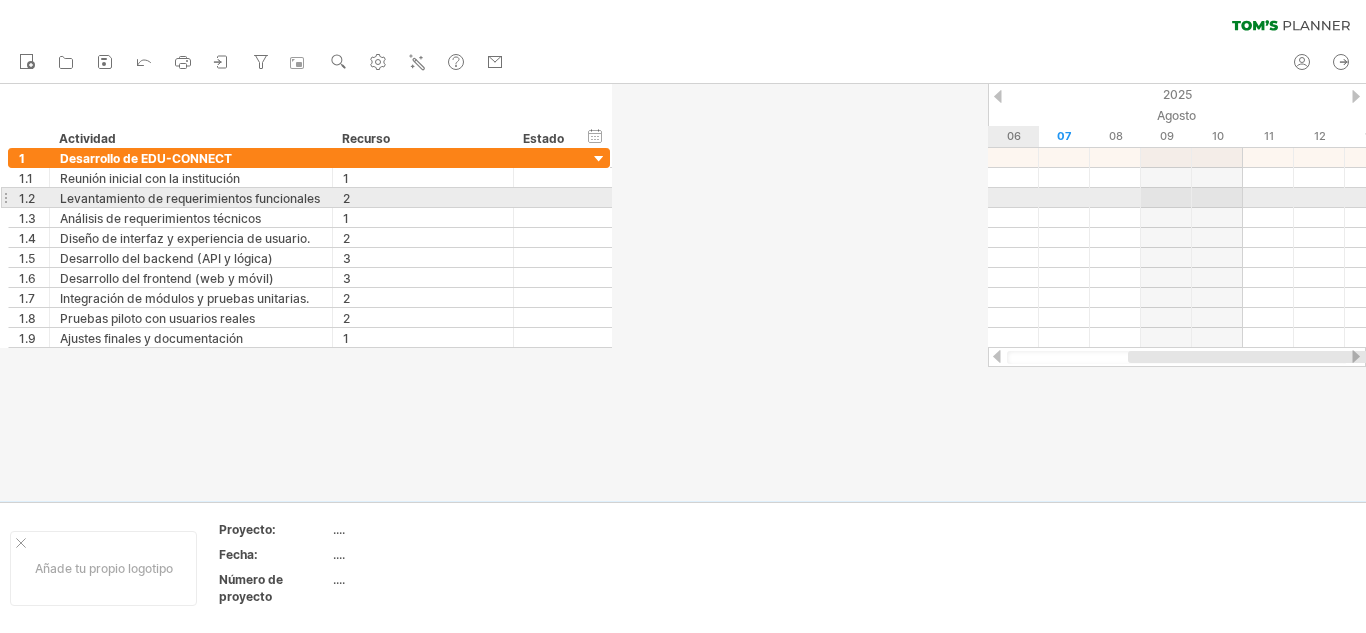 drag, startPoint x: 883, startPoint y: 200, endPoint x: 511, endPoint y: 201, distance: 372.00134 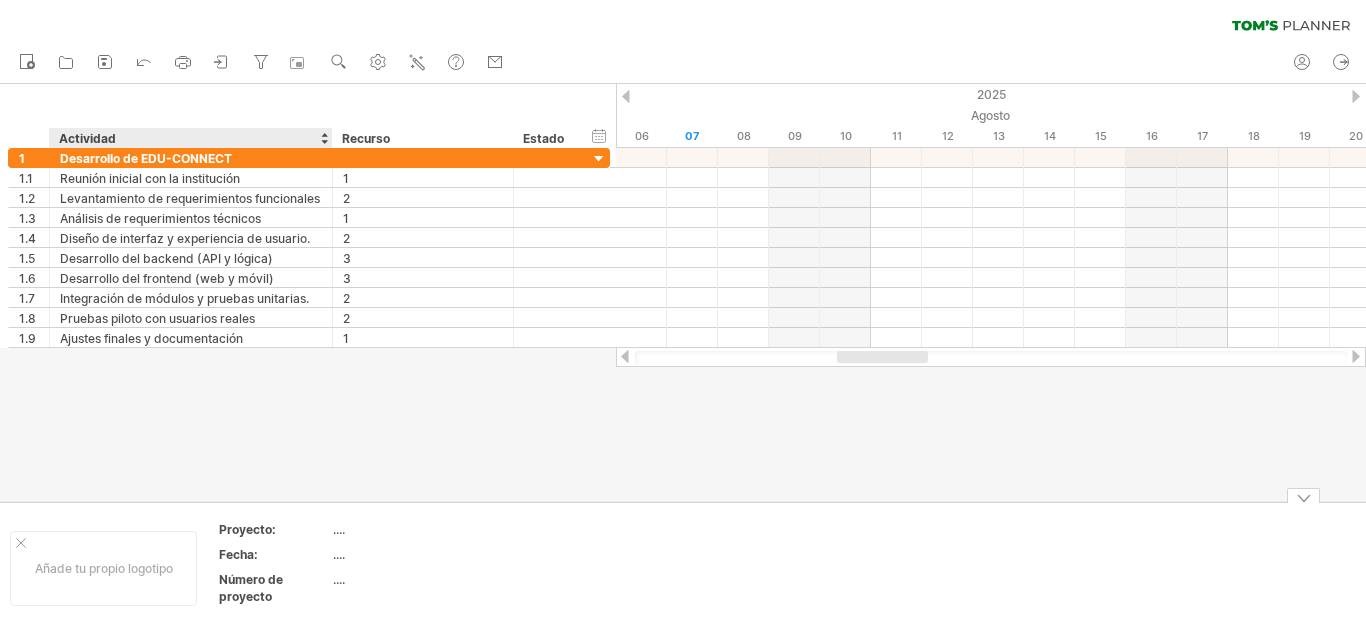 click on "...." at bounding box center (339, 529) 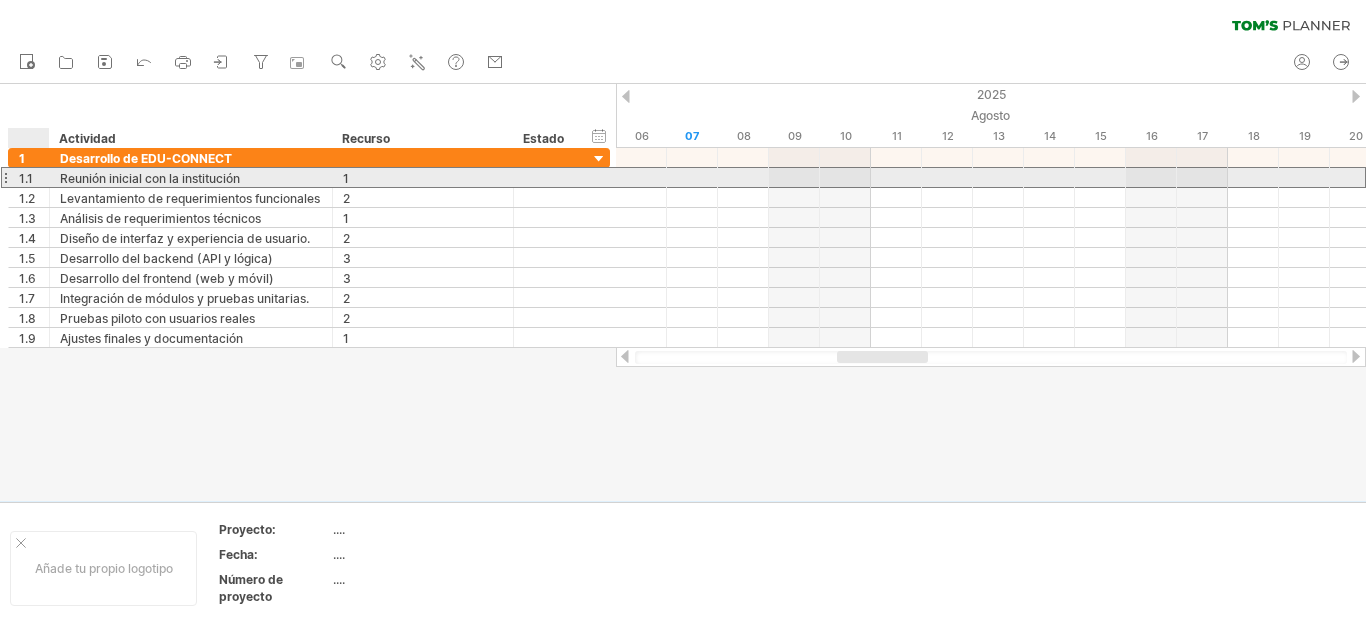 click on "1.1" at bounding box center (34, 177) 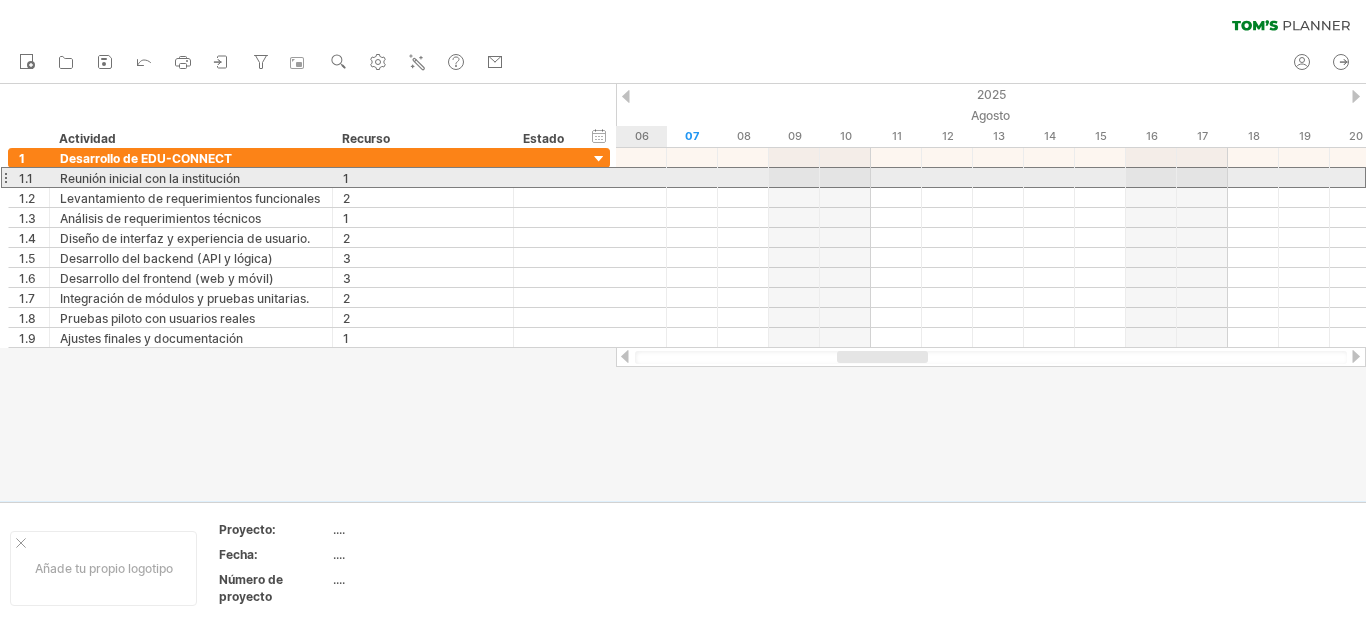 click at bounding box center [991, 177] 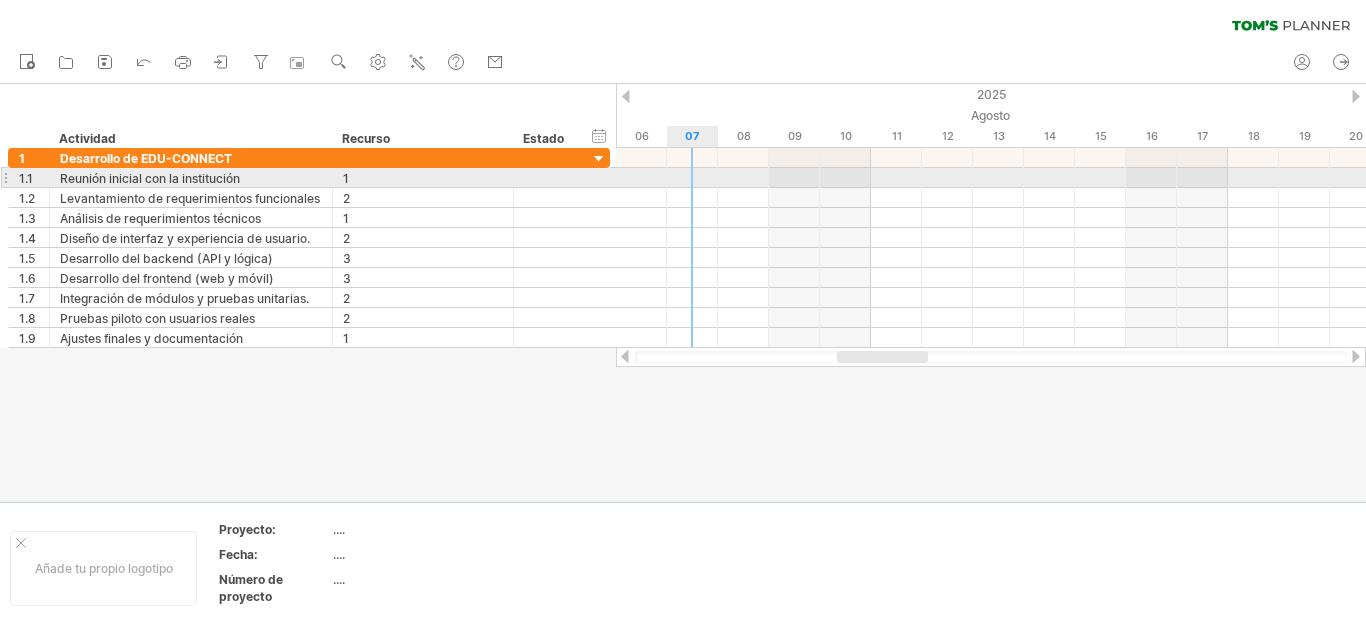 click at bounding box center (991, 178) 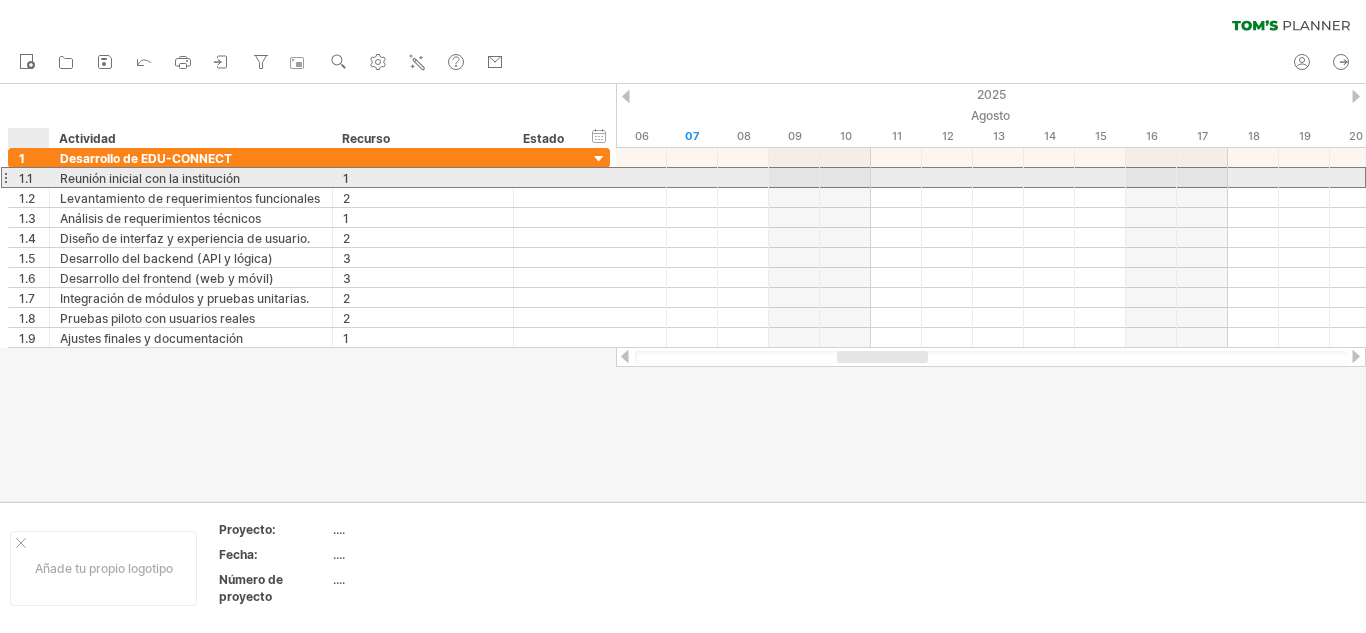 click on "1.1" at bounding box center (26, 178) 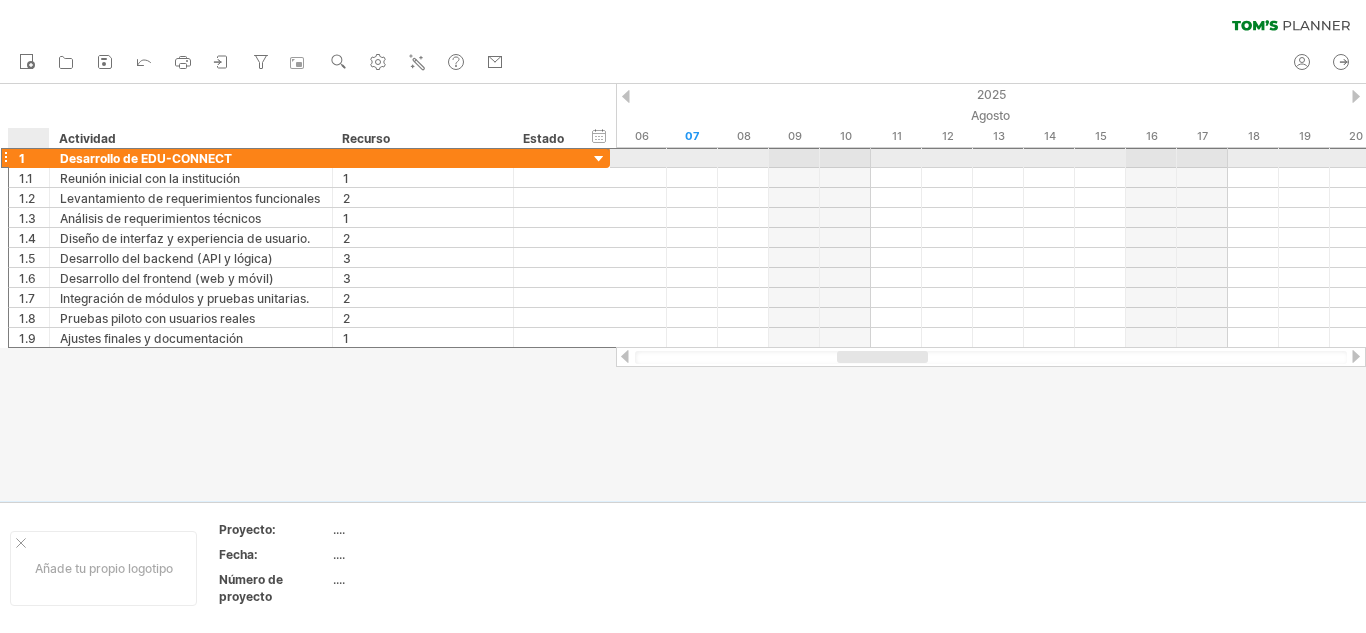 click on "1" at bounding box center (34, 157) 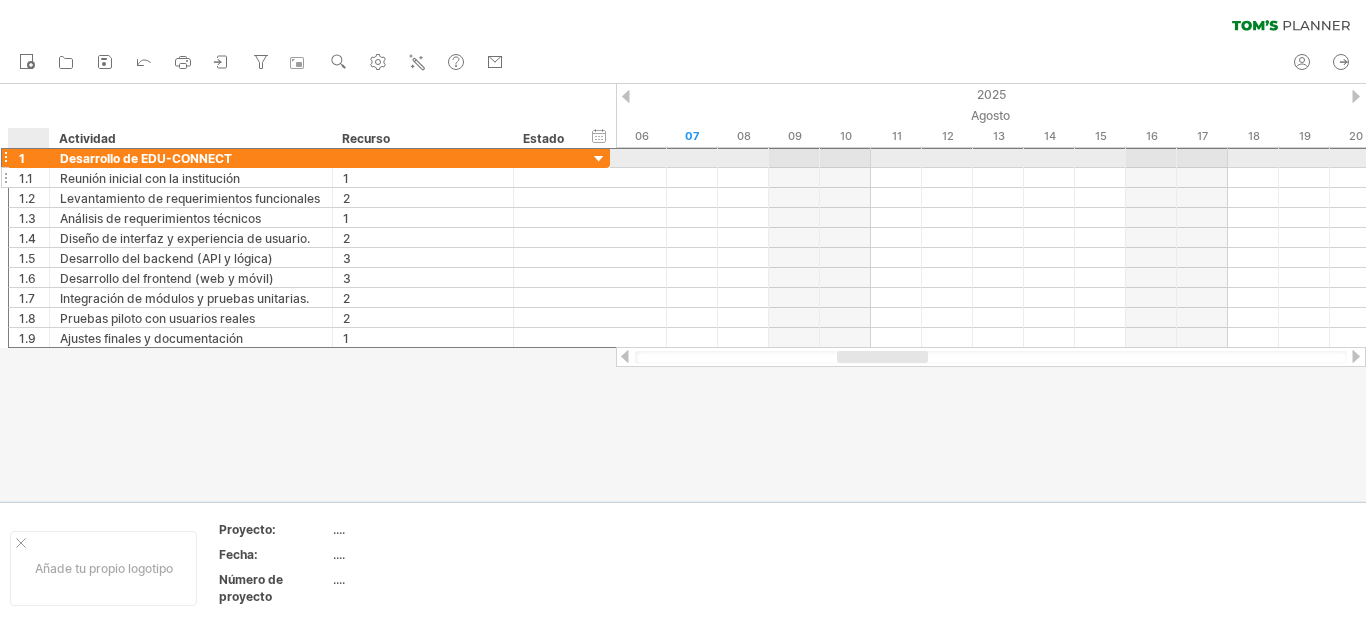 click on "**********" at bounding box center [309, 157] 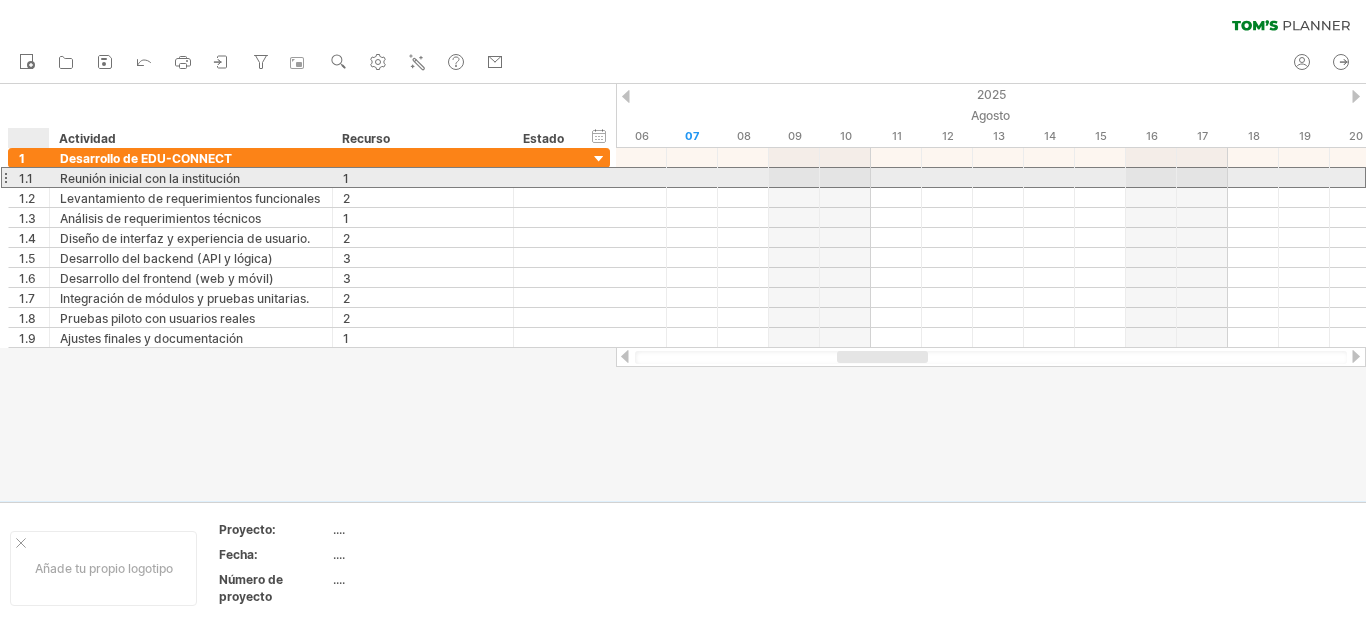 click on "1.1" at bounding box center [26, 178] 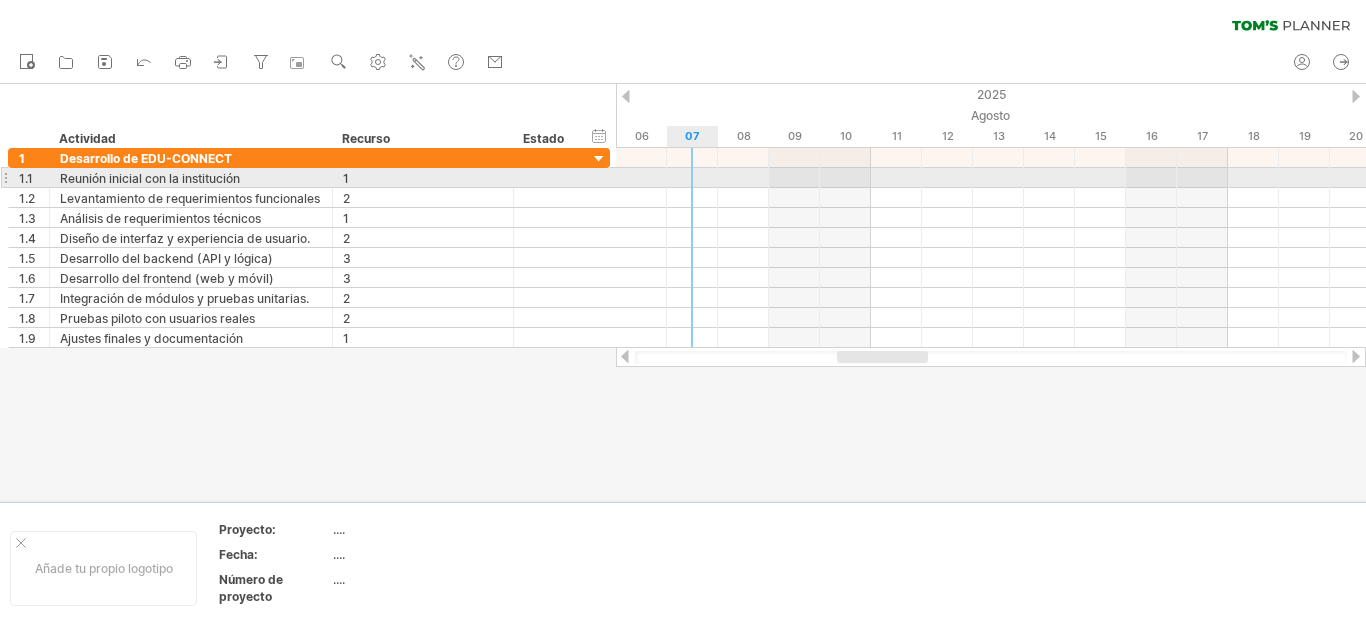 click at bounding box center [991, 178] 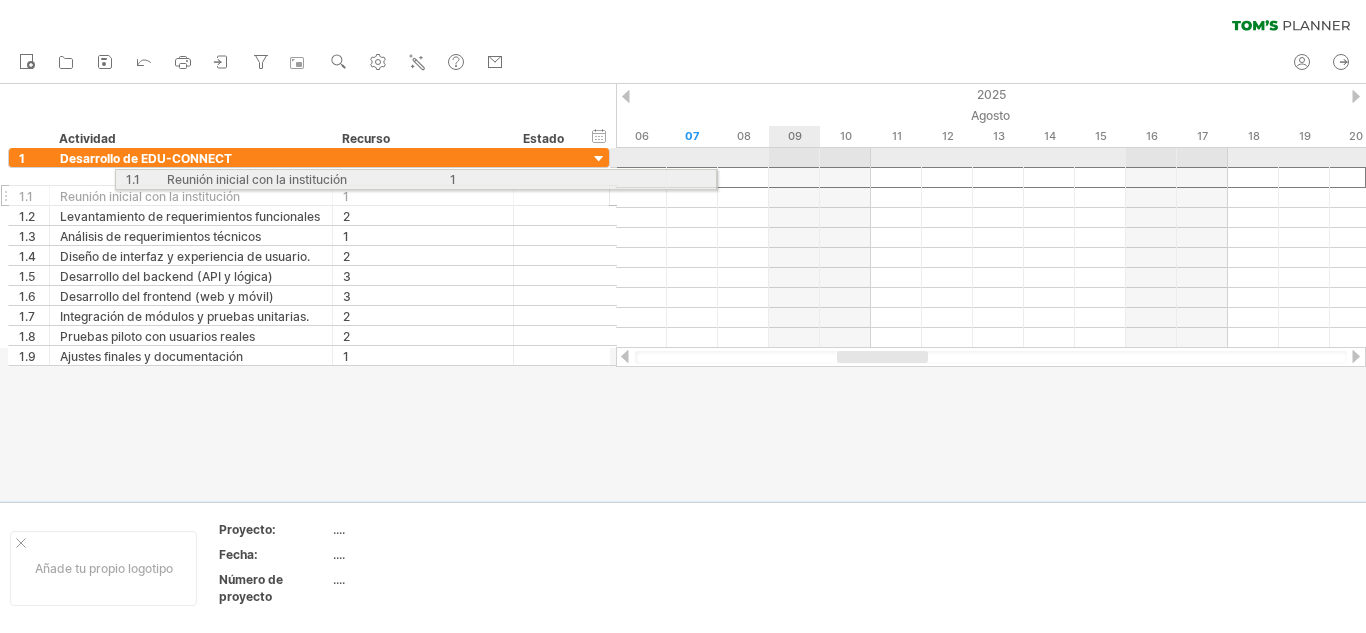 drag, startPoint x: 17, startPoint y: 178, endPoint x: 794, endPoint y: 176, distance: 777.00256 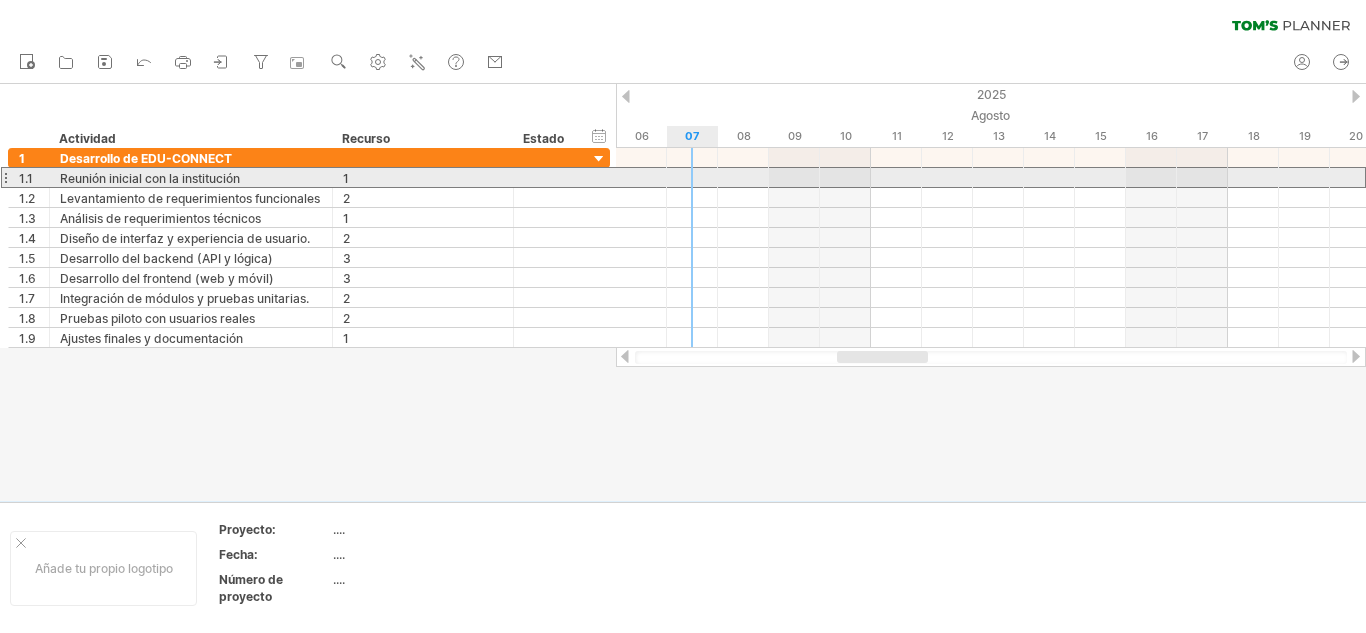 drag, startPoint x: 5, startPoint y: 177, endPoint x: 691, endPoint y: 179, distance: 686.0029 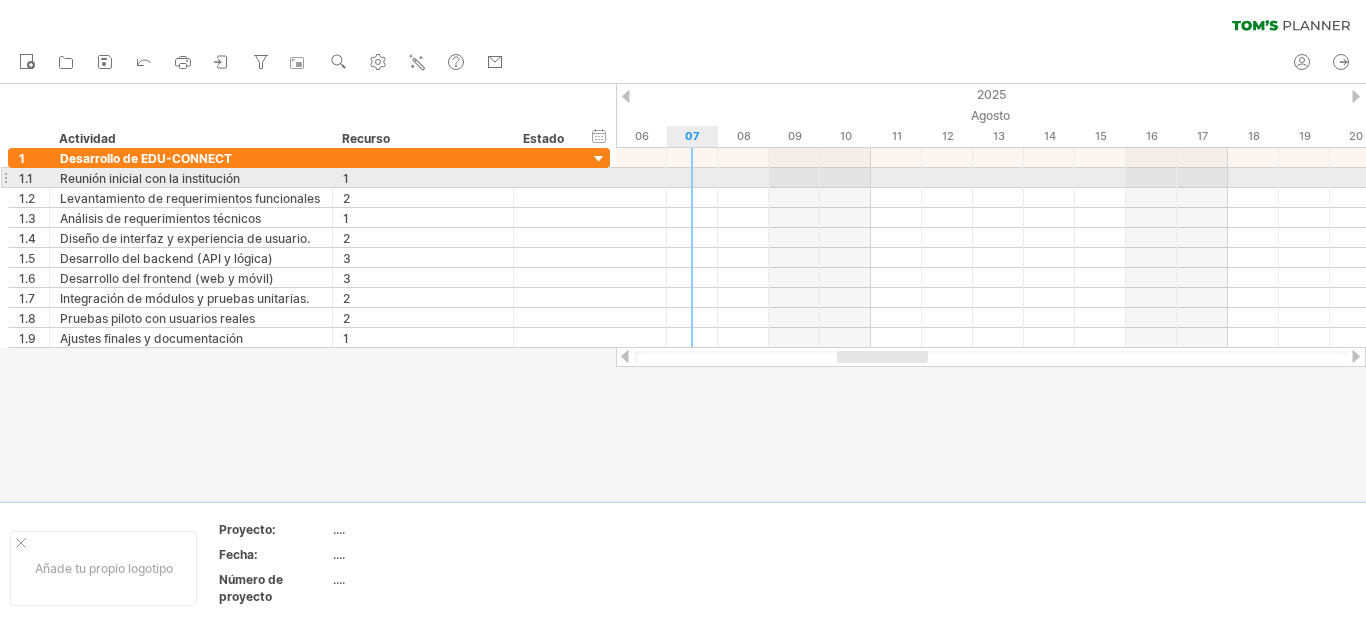 click at bounding box center [991, 178] 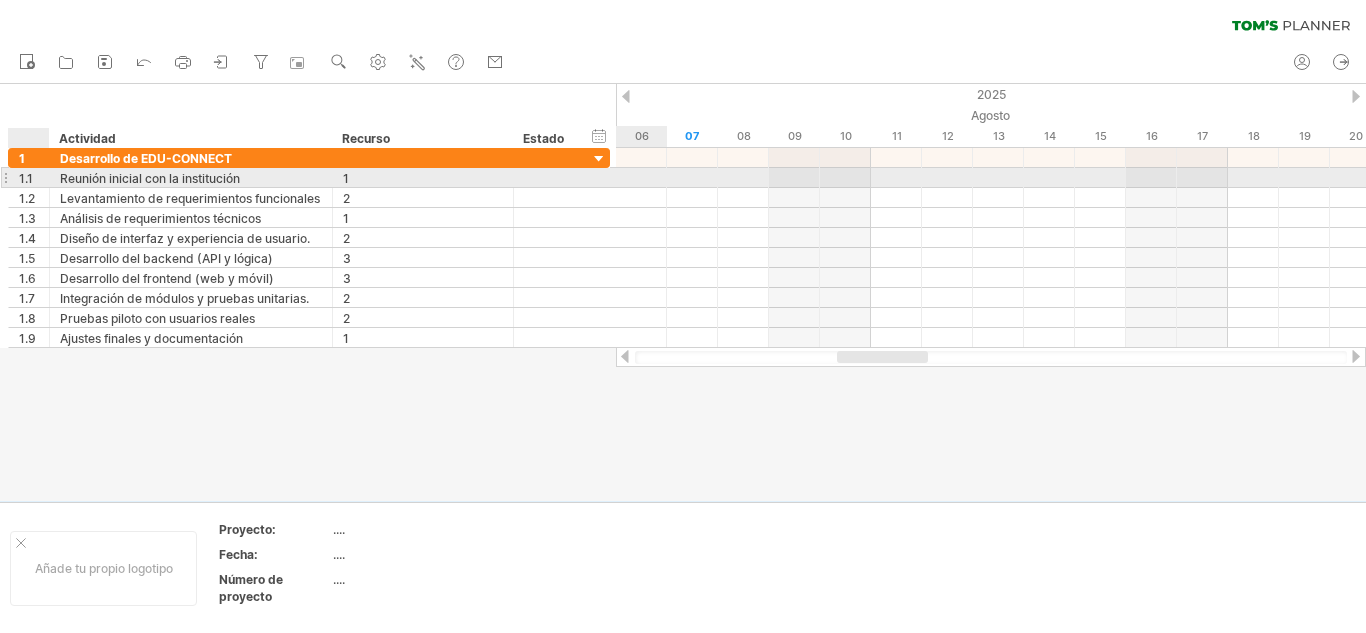click on "1.1" at bounding box center (29, 177) 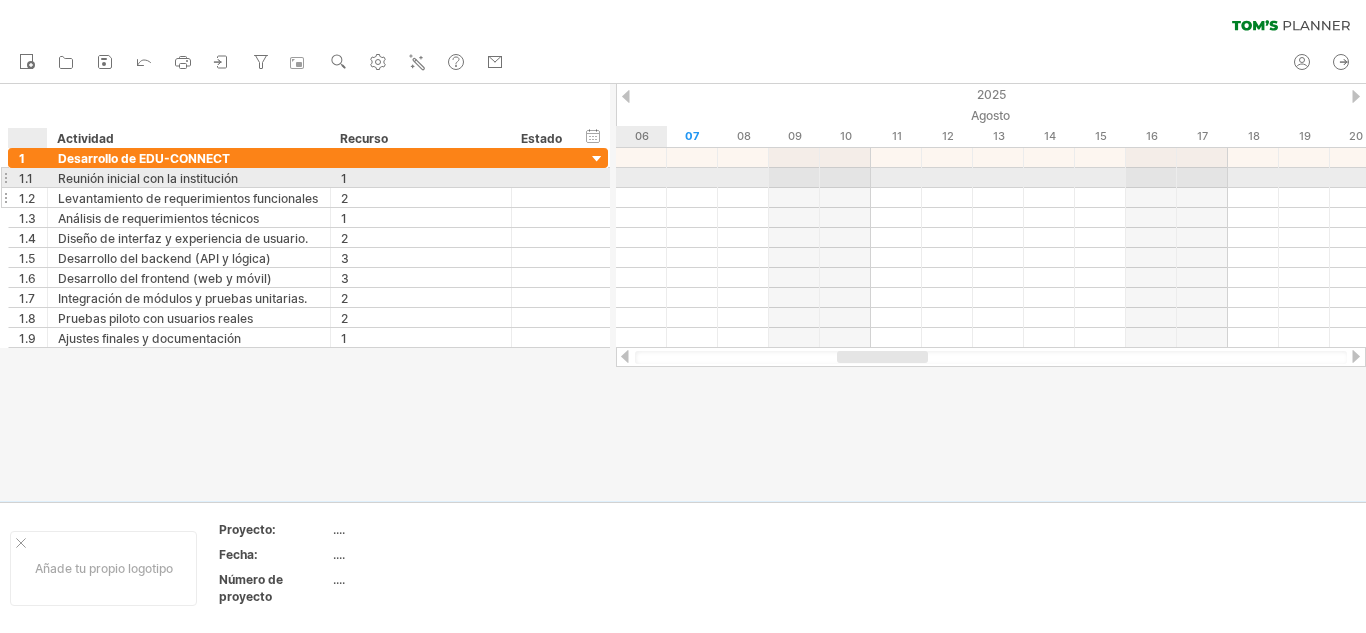 drag, startPoint x: 46, startPoint y: 180, endPoint x: 43, endPoint y: 190, distance: 10.440307 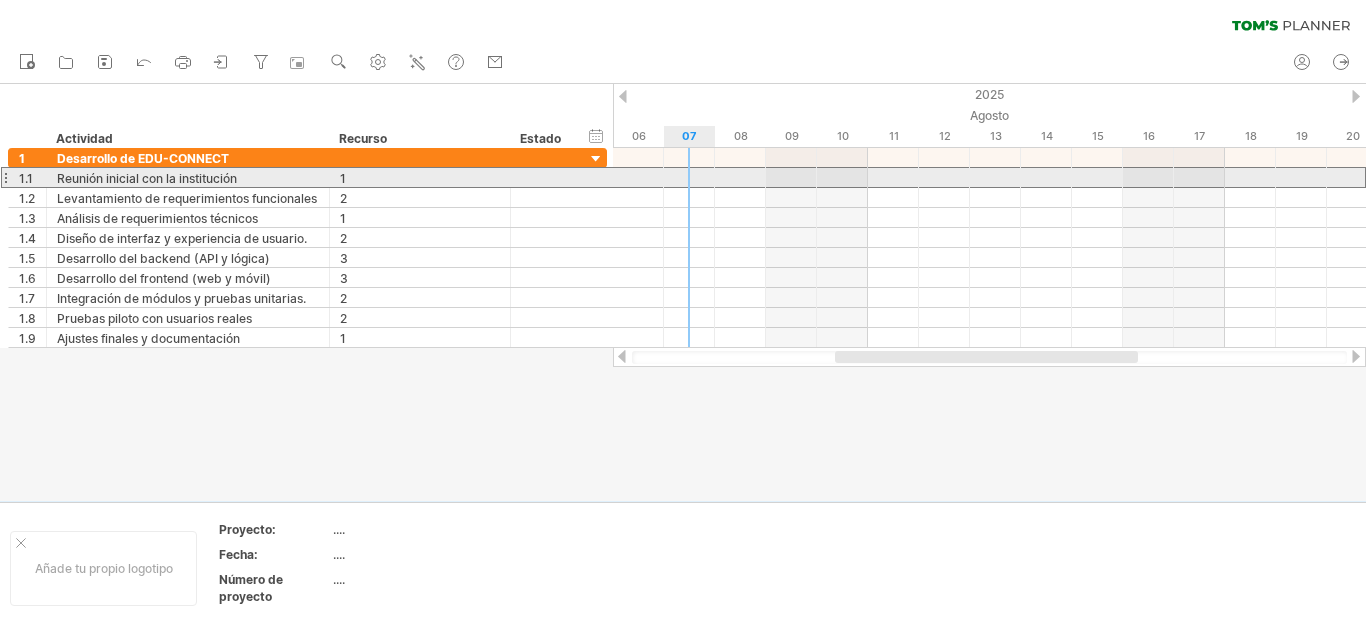drag, startPoint x: 19, startPoint y: 177, endPoint x: 686, endPoint y: 180, distance: 667.0068 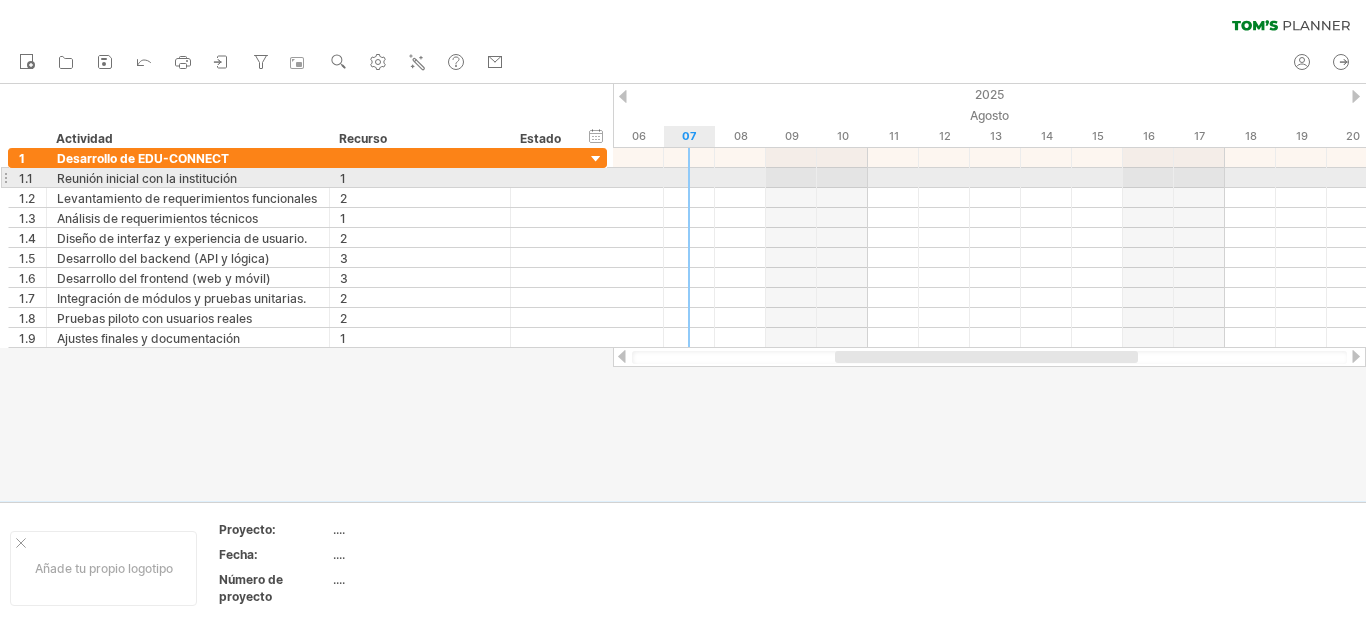 click at bounding box center (989, 178) 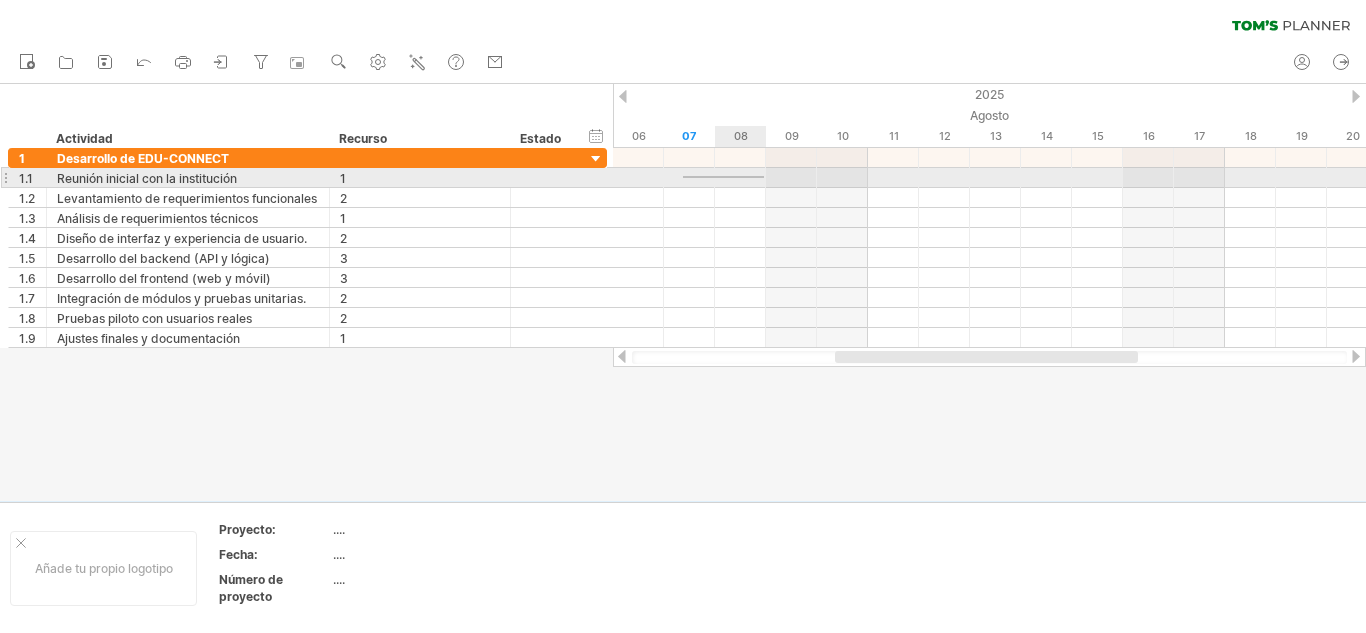drag, startPoint x: 683, startPoint y: 176, endPoint x: 764, endPoint y: 178, distance: 81.02469 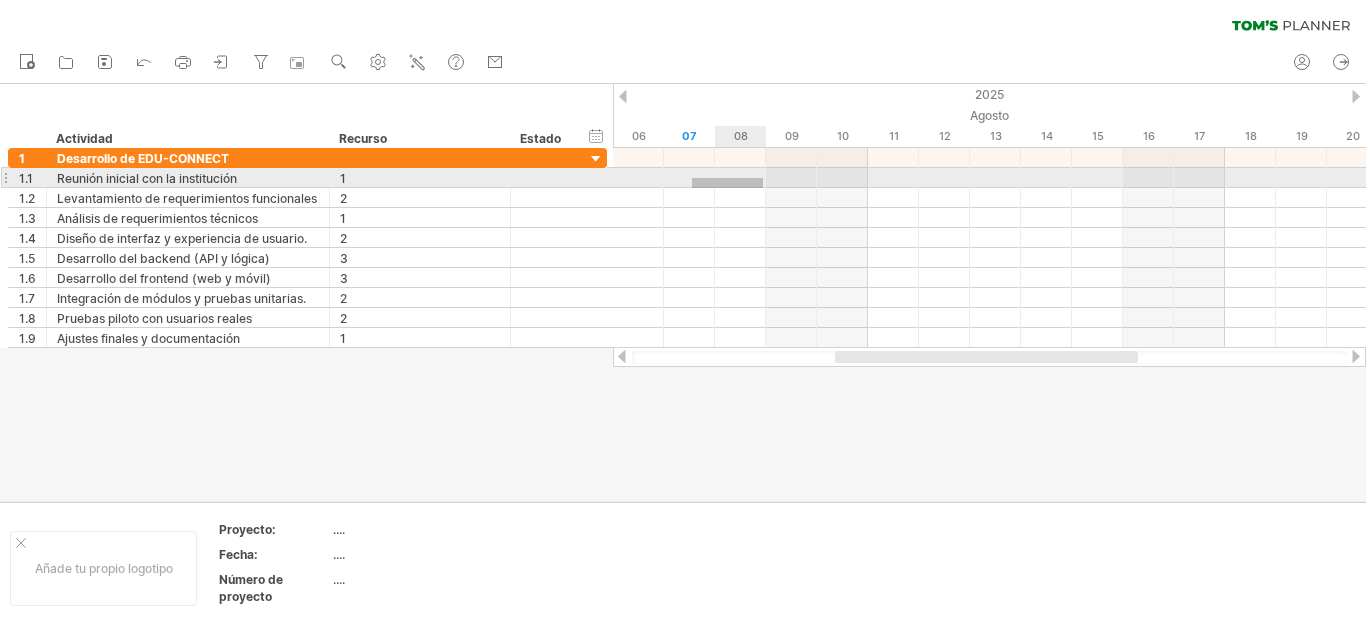 drag, startPoint x: 692, startPoint y: 178, endPoint x: 704, endPoint y: 174, distance: 12.649111 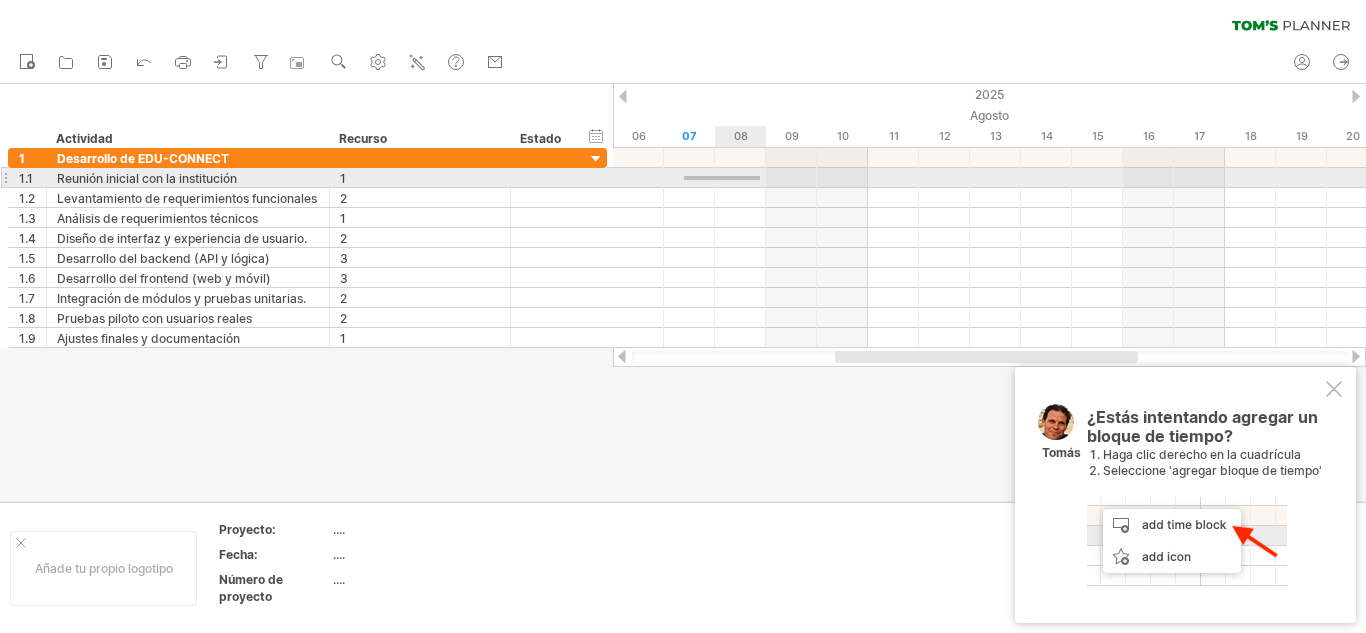drag, startPoint x: 684, startPoint y: 180, endPoint x: 725, endPoint y: 188, distance: 41.773197 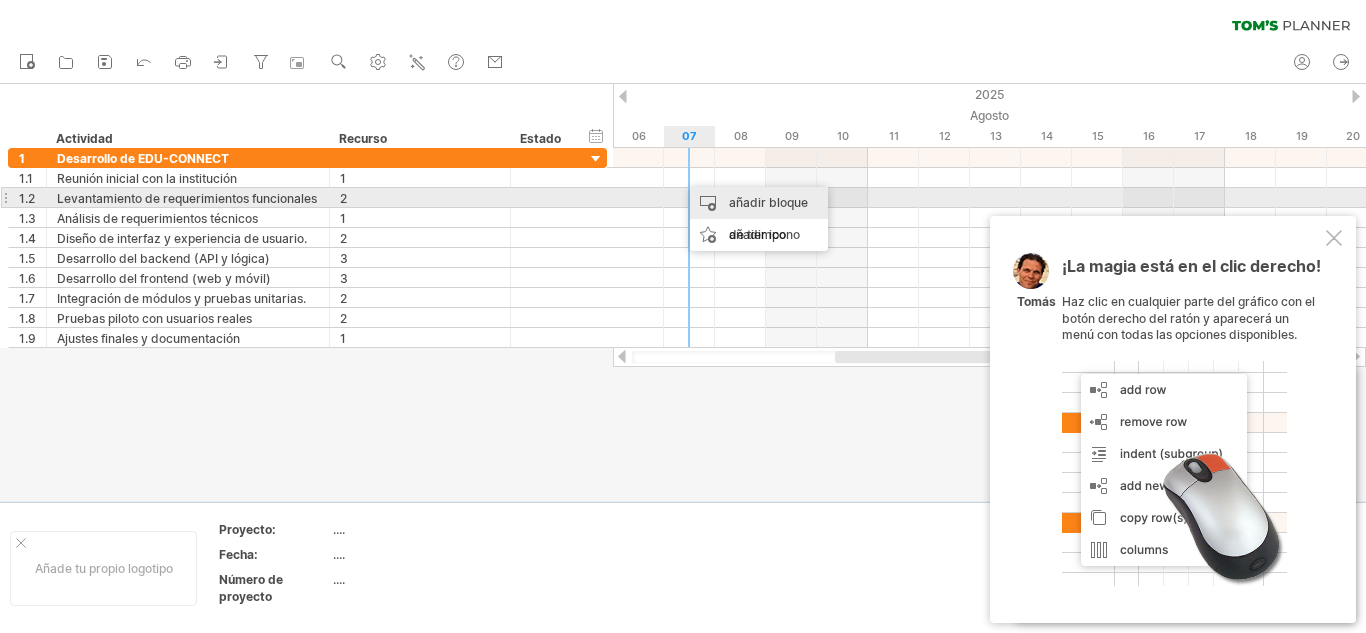click on "añadir bloque de tiempo" at bounding box center [768, 218] 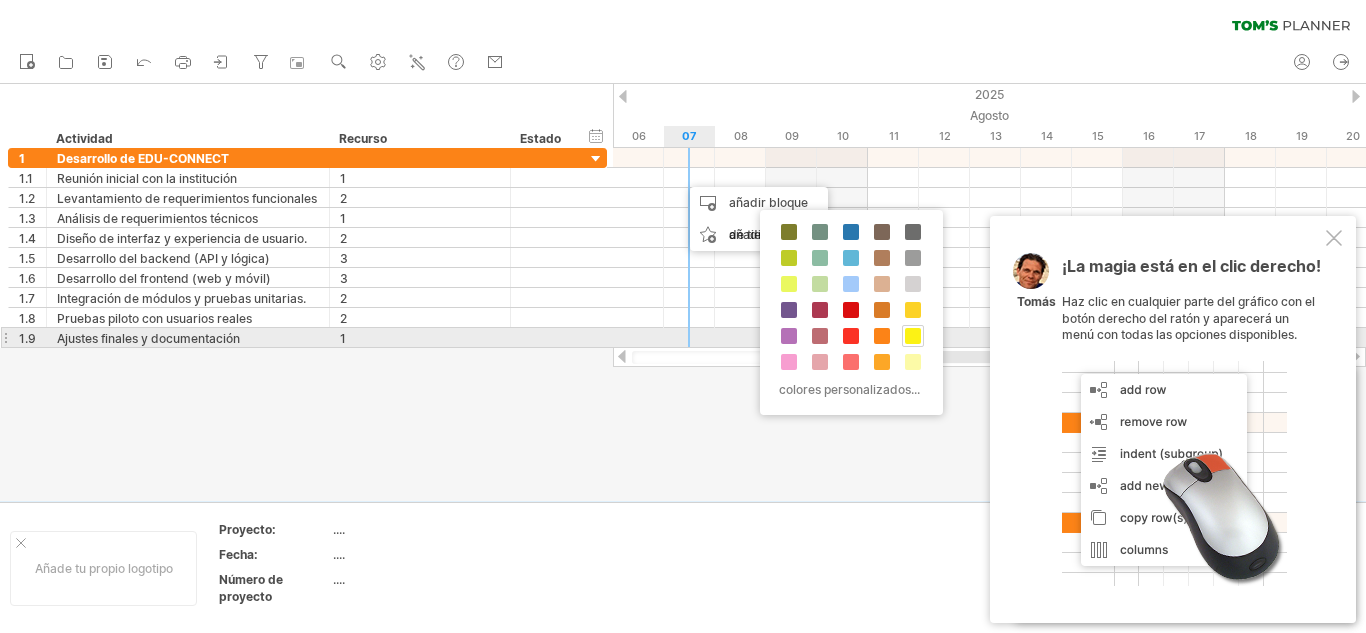 click at bounding box center [913, 336] 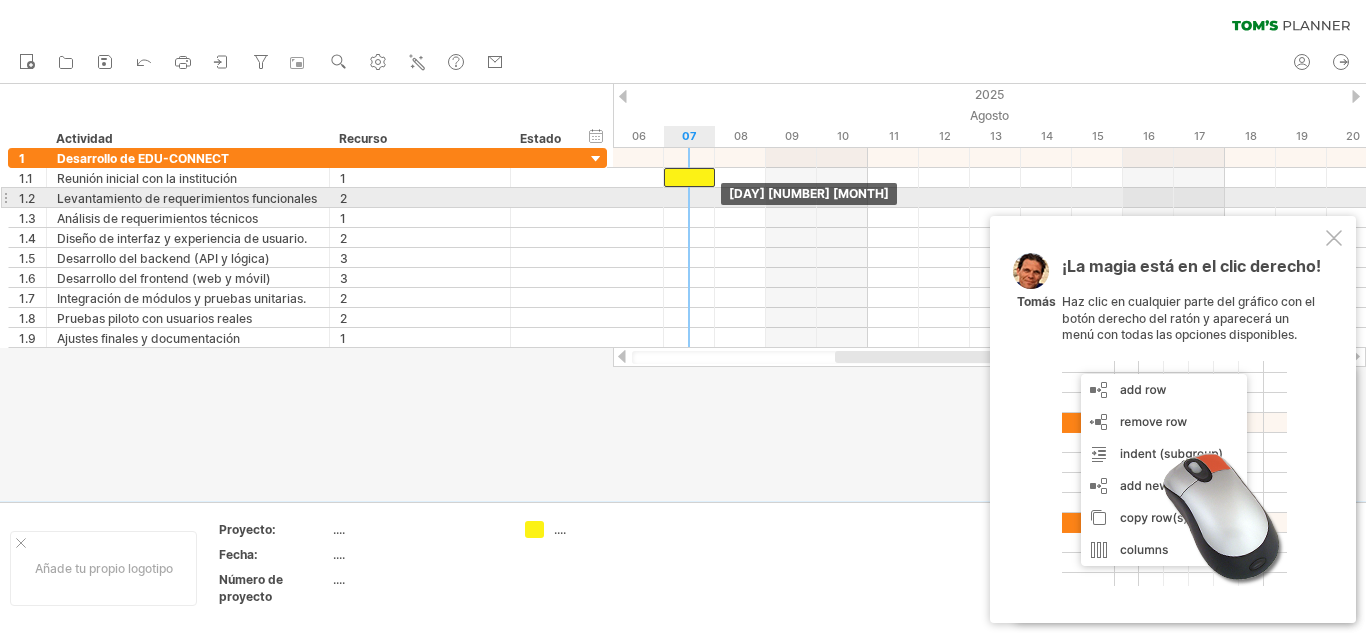 drag, startPoint x: 713, startPoint y: 183, endPoint x: 682, endPoint y: 191, distance: 32.01562 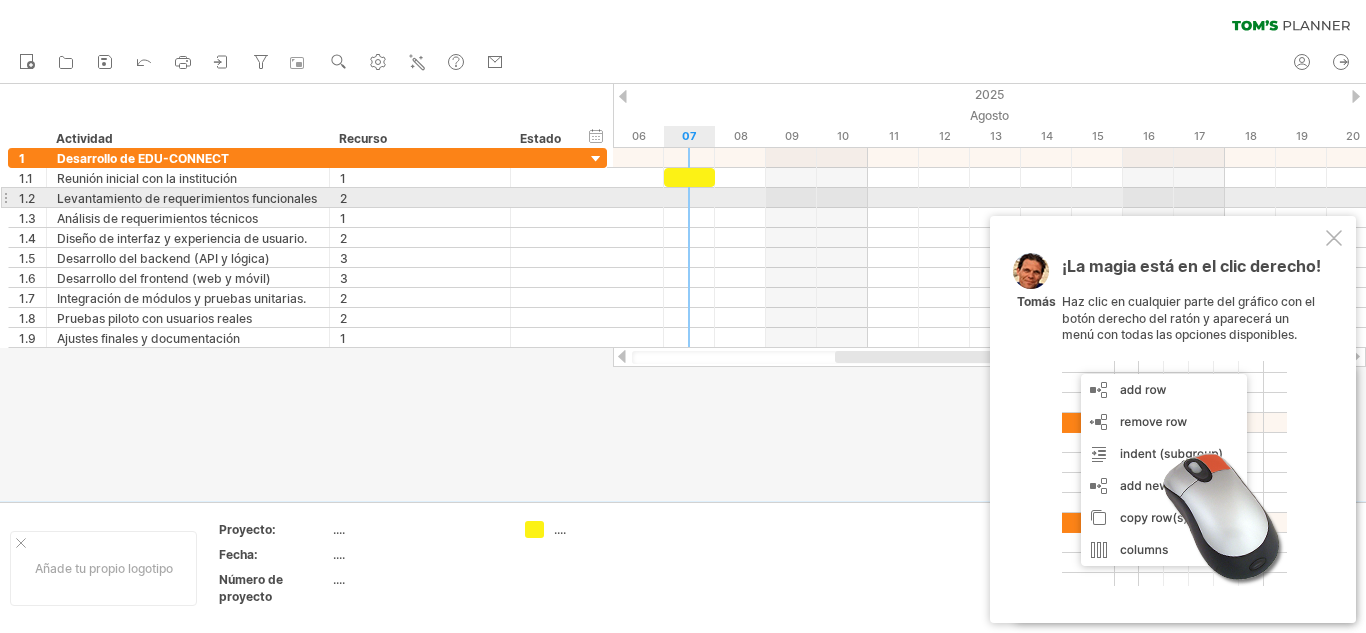click at bounding box center [989, 198] 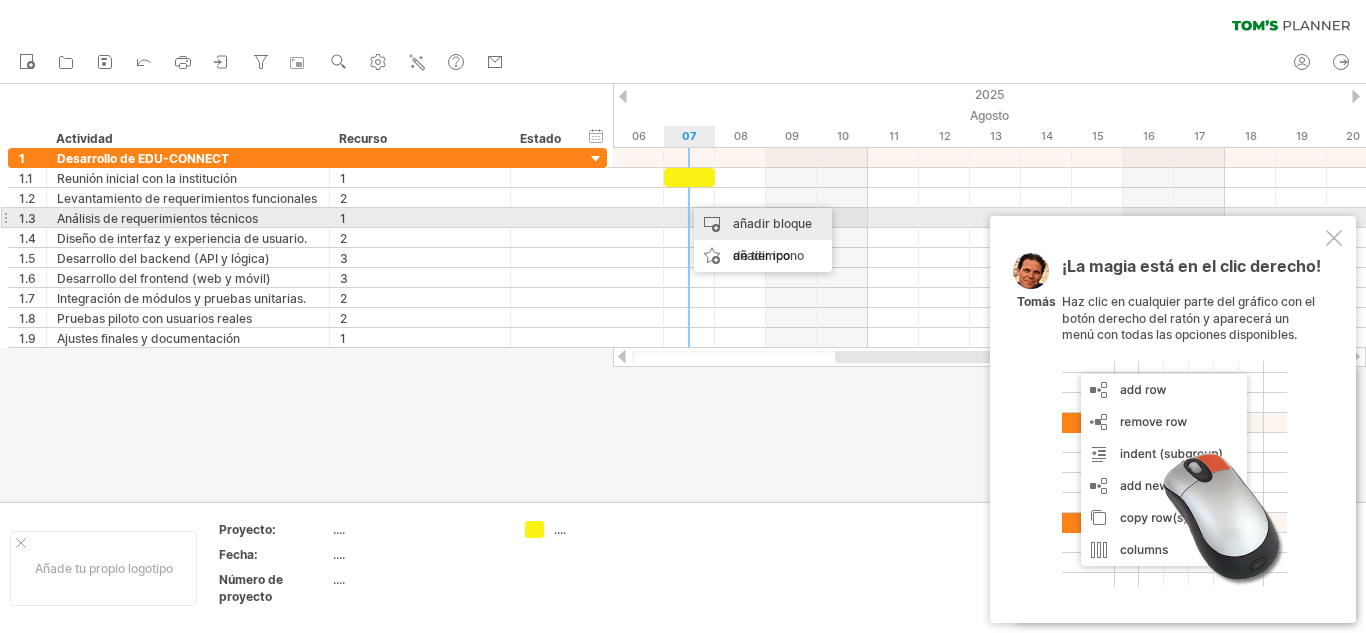 click on "añadir bloque de tiempo" at bounding box center (772, 239) 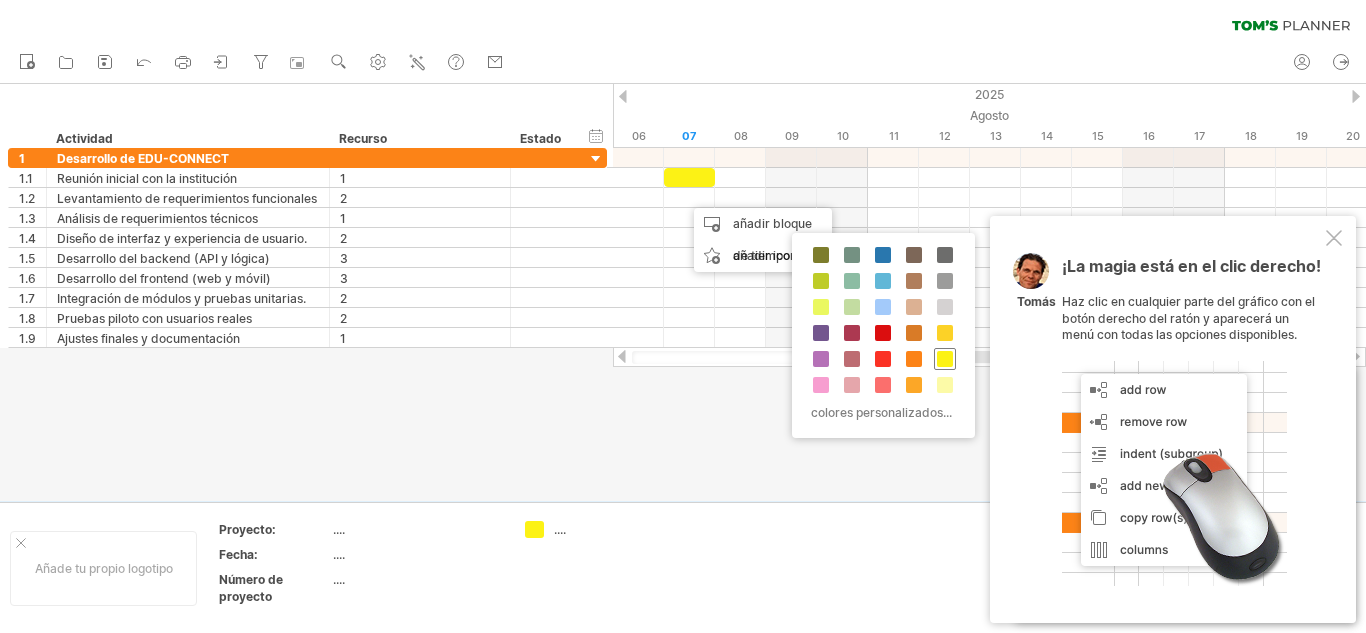 click at bounding box center [945, 359] 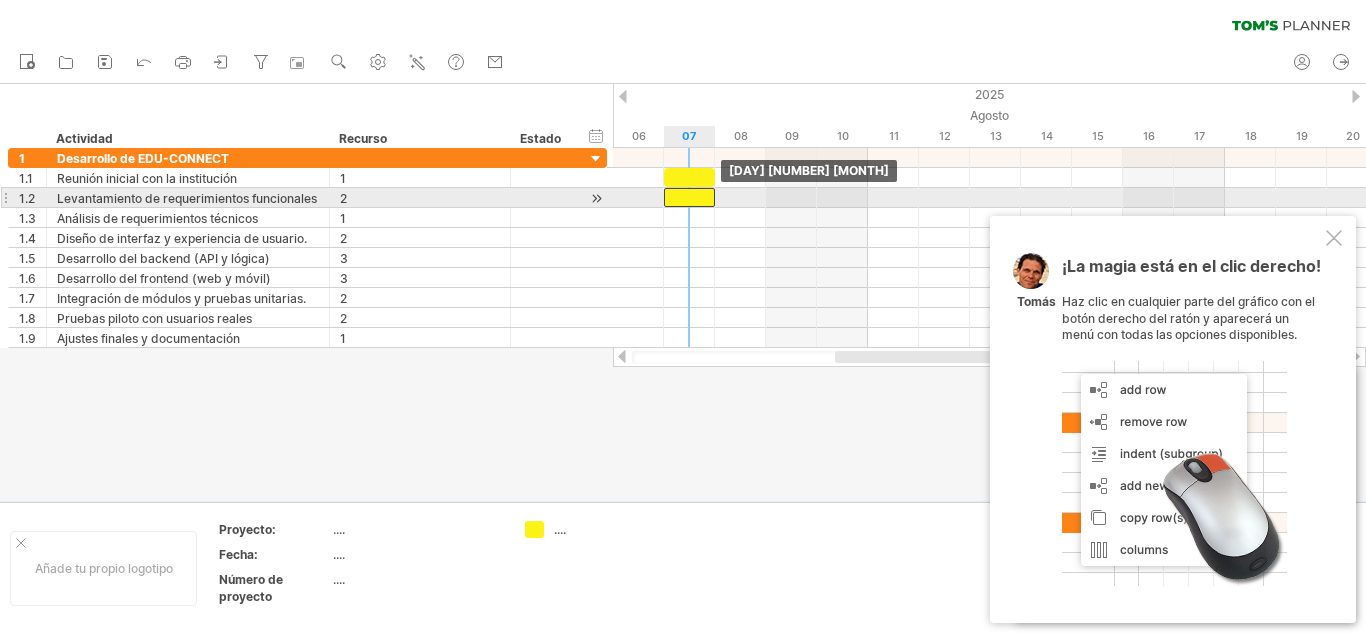 drag, startPoint x: 700, startPoint y: 200, endPoint x: 682, endPoint y: 200, distance: 18 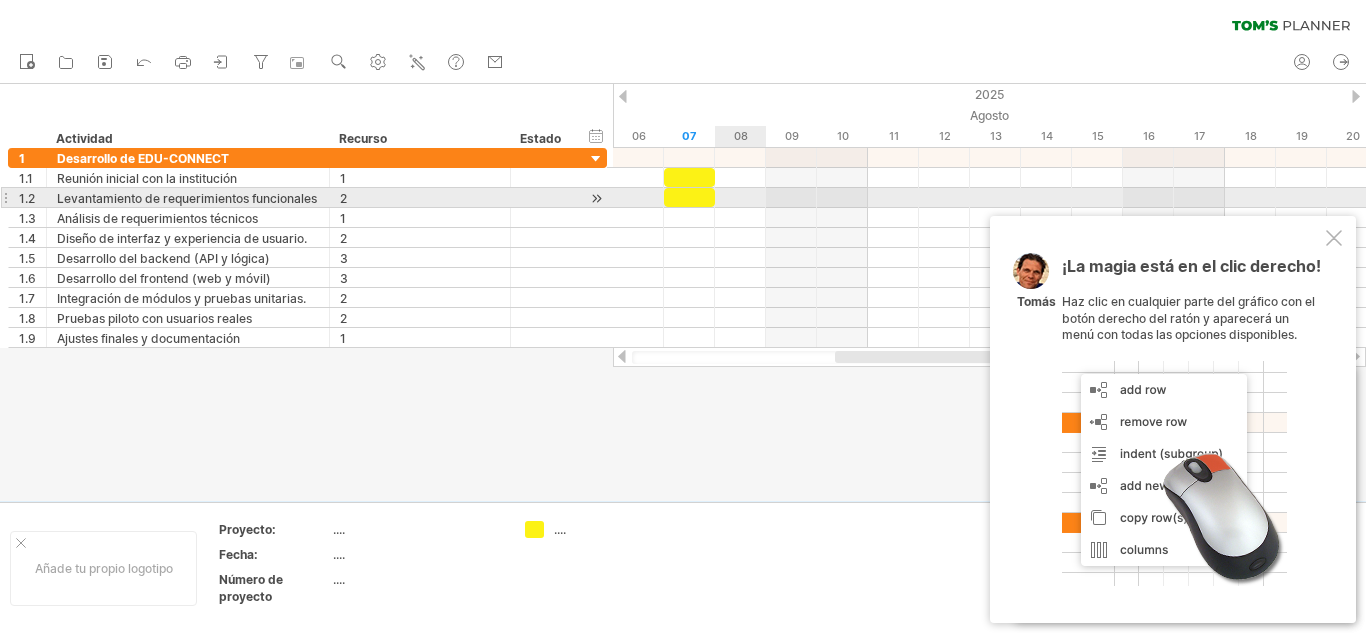 click at bounding box center (989, 198) 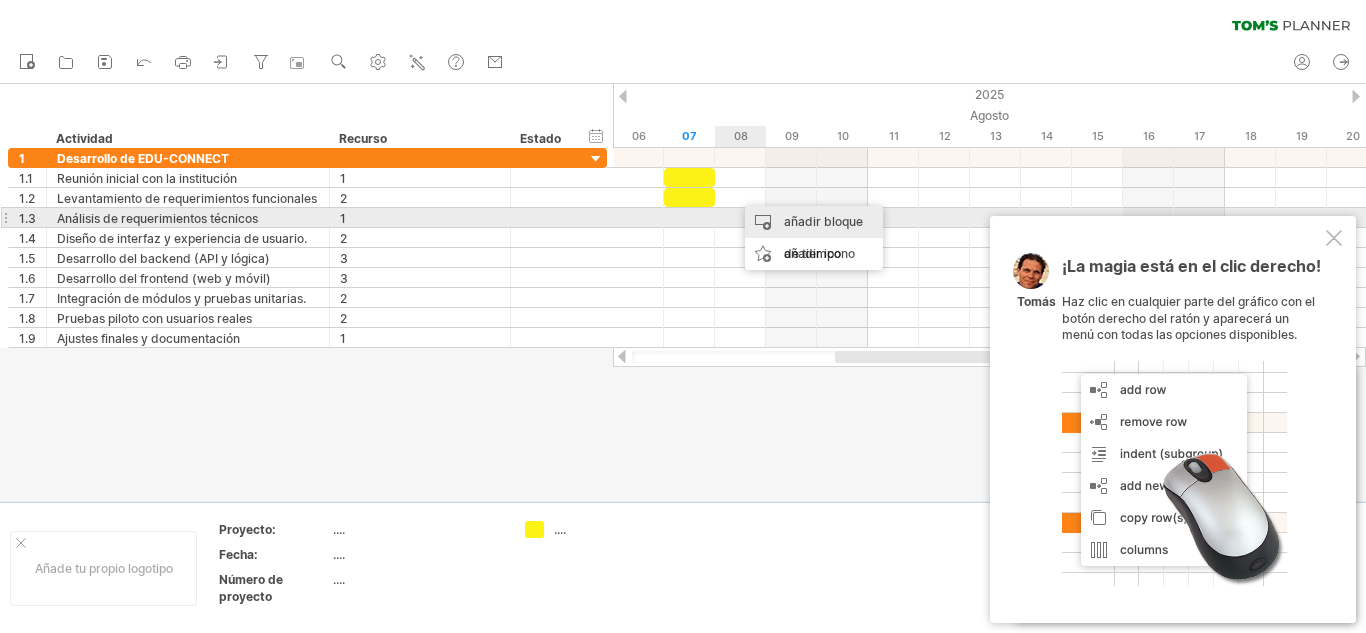 click on "añadir bloque de tiempo" at bounding box center (823, 237) 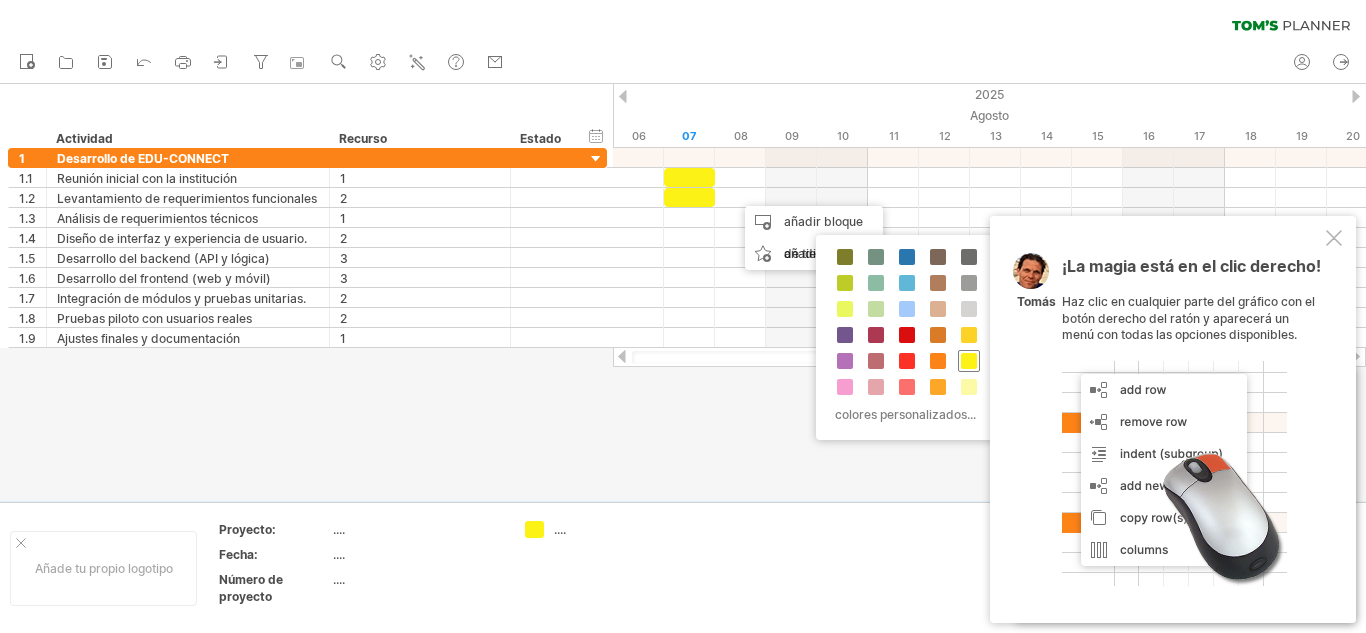 drag, startPoint x: 967, startPoint y: 366, endPoint x: 966, endPoint y: 341, distance: 25.019993 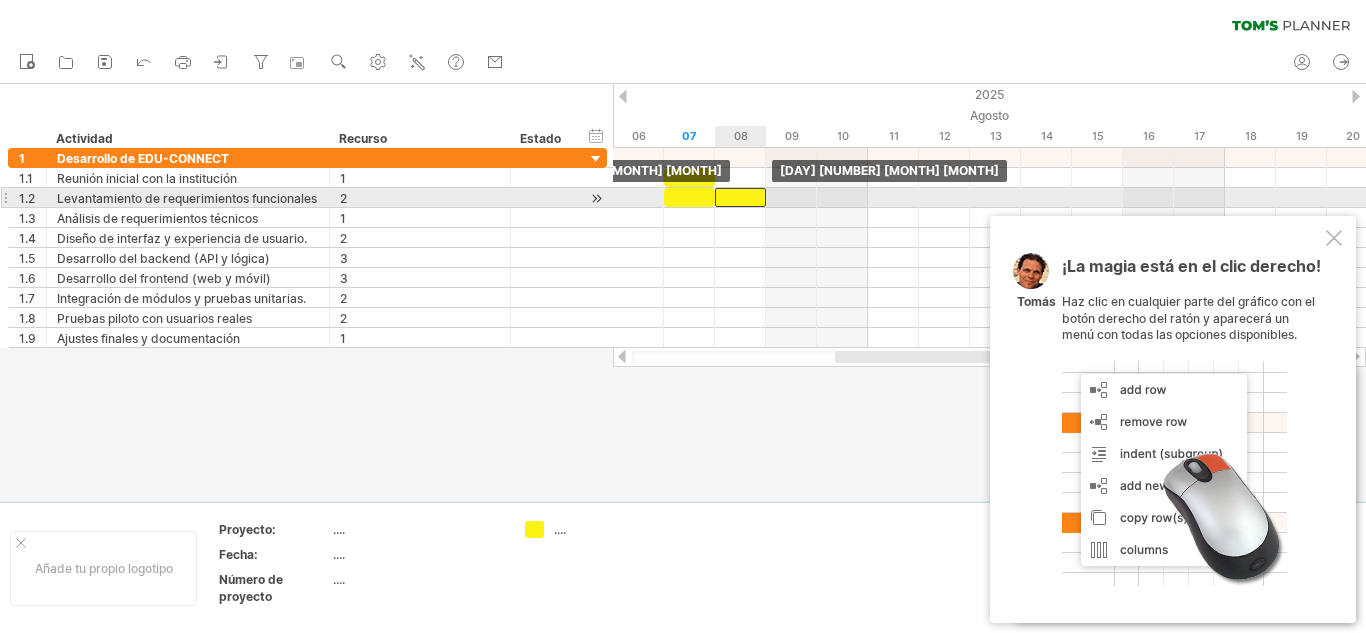 drag, startPoint x: 768, startPoint y: 190, endPoint x: 746, endPoint y: 196, distance: 22.803509 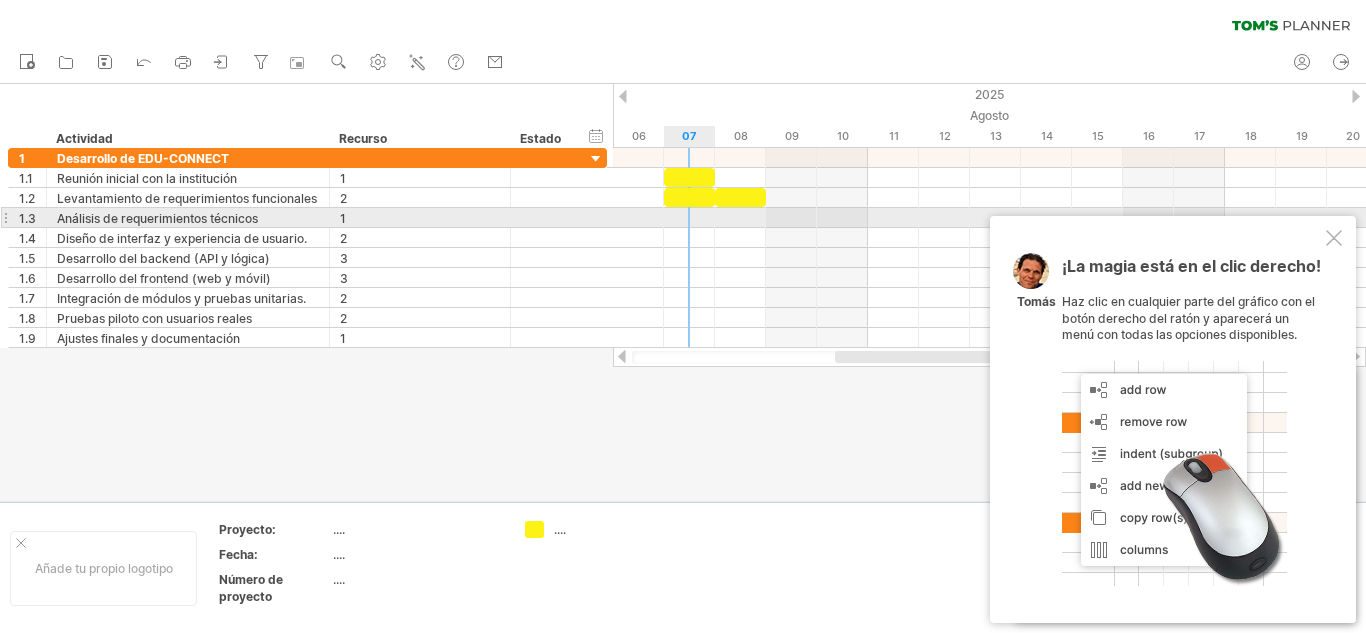 click at bounding box center [989, 218] 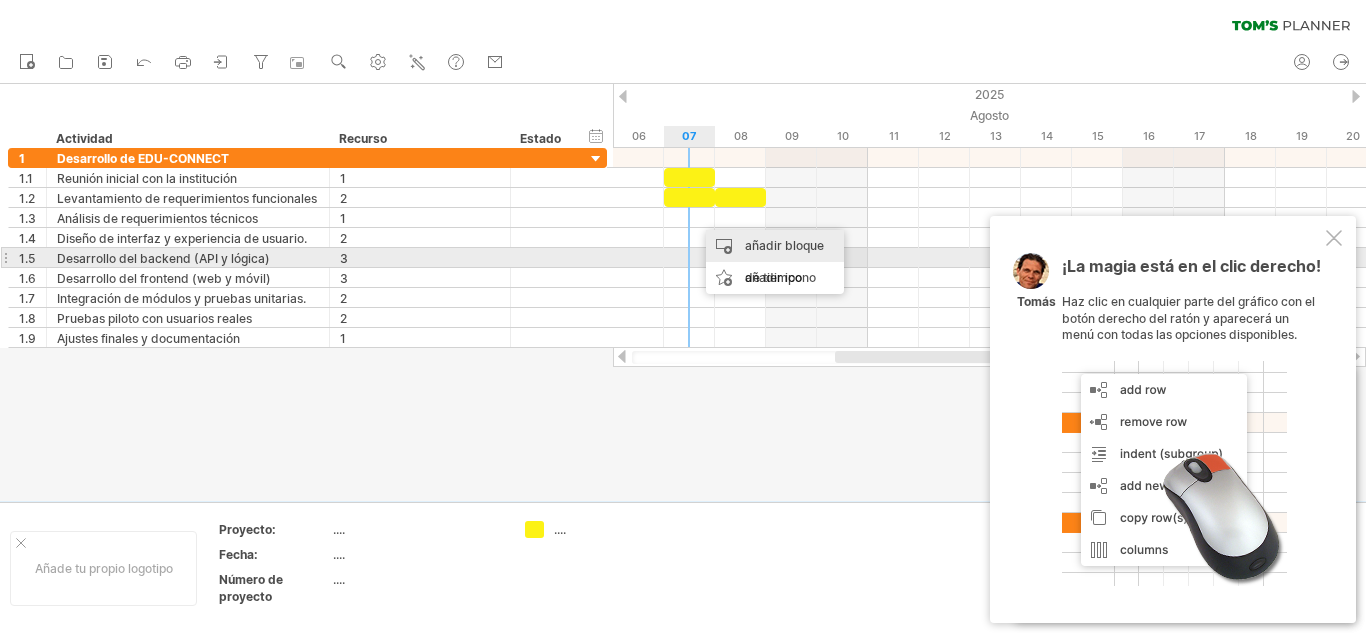 click on "añadir bloque de tiempo" at bounding box center [784, 261] 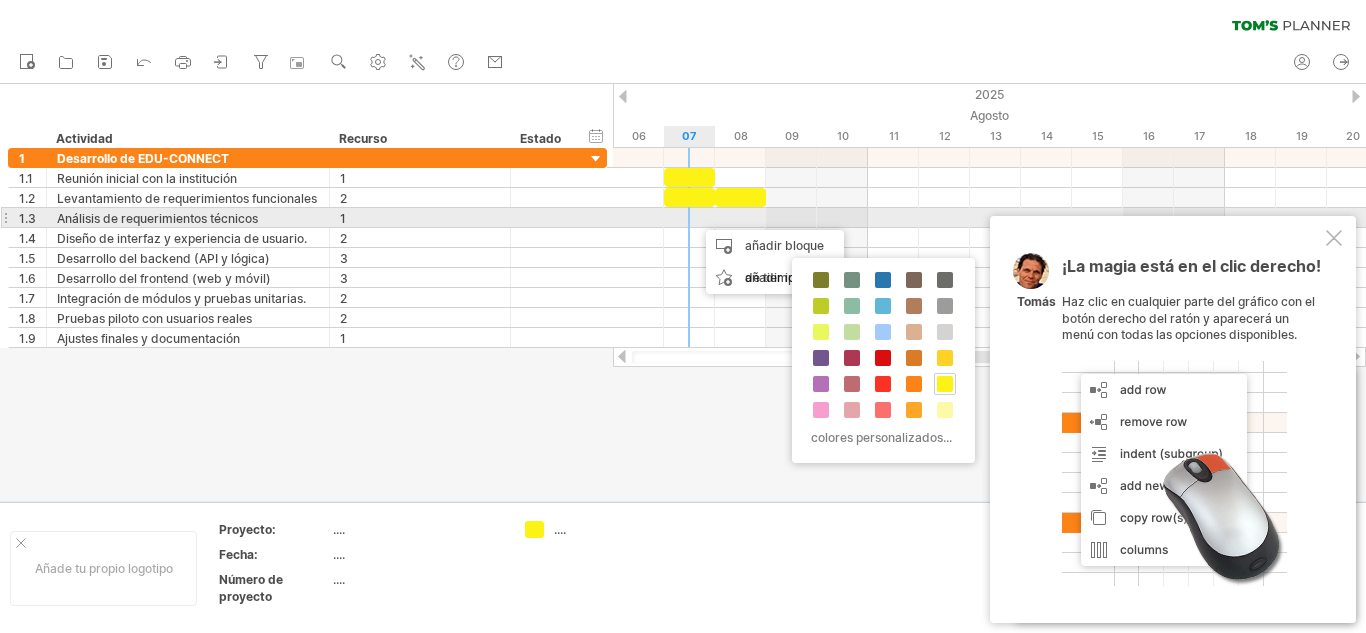 drag, startPoint x: 949, startPoint y: 385, endPoint x: 813, endPoint y: 287, distance: 167.63054 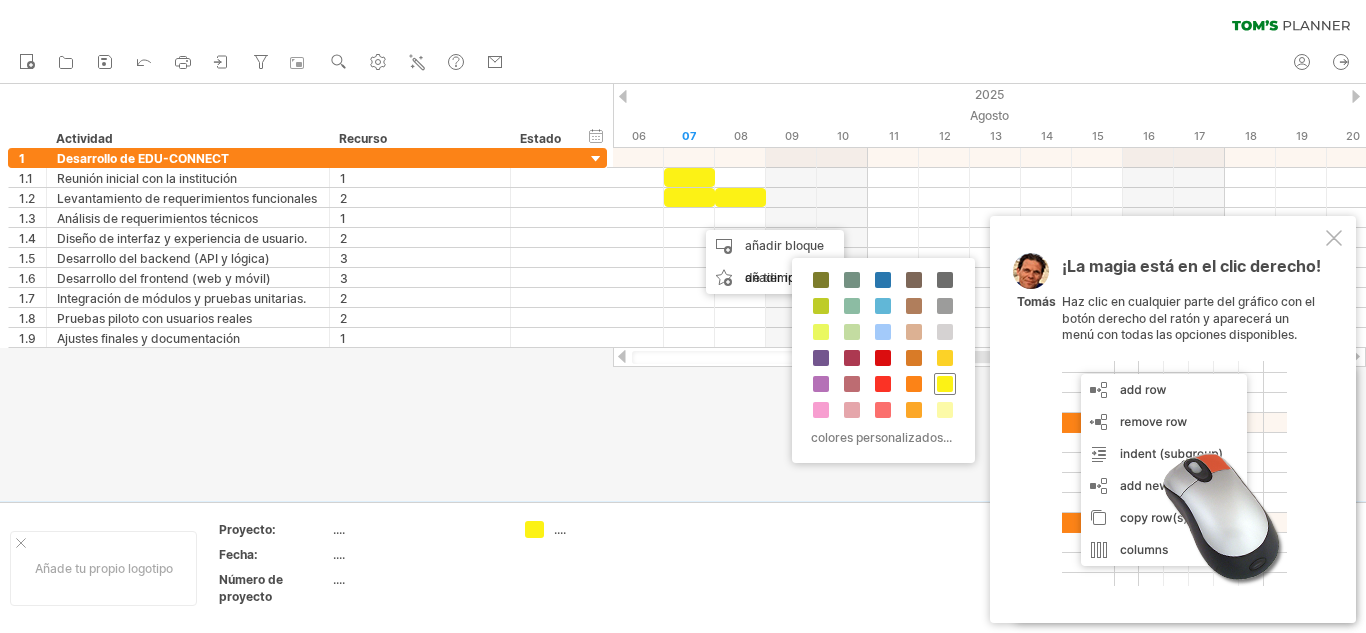 click at bounding box center [945, 384] 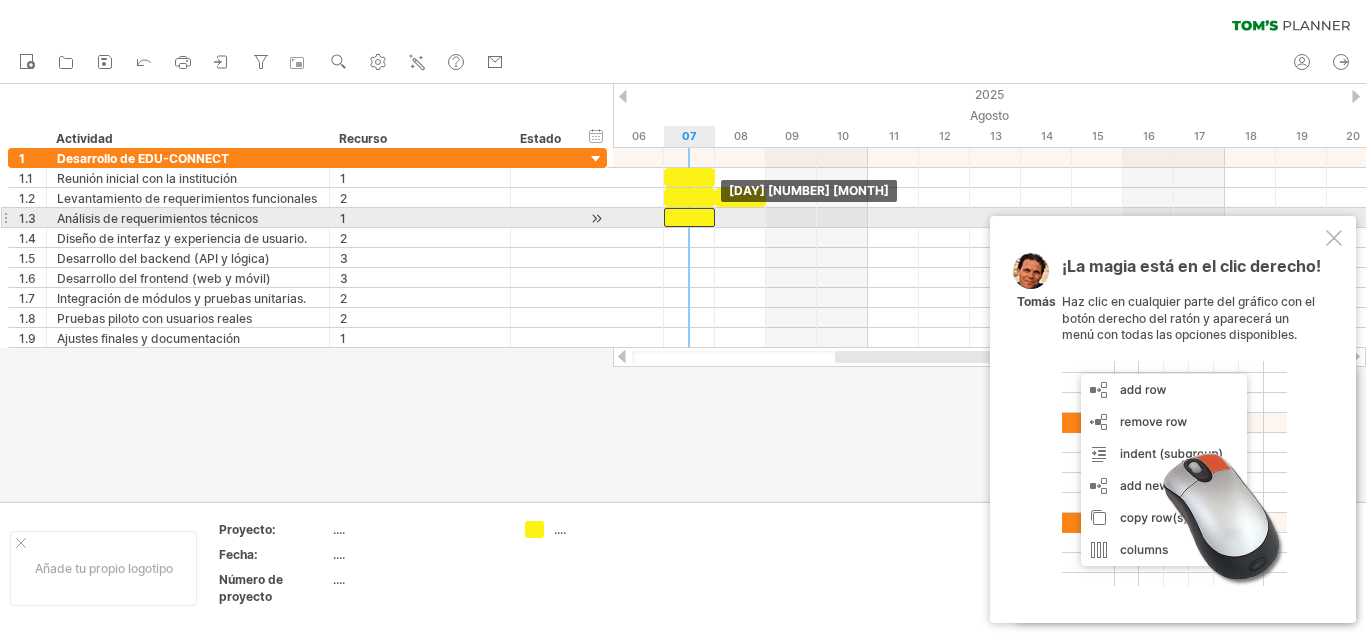 drag, startPoint x: 714, startPoint y: 221, endPoint x: 694, endPoint y: 215, distance: 20.880613 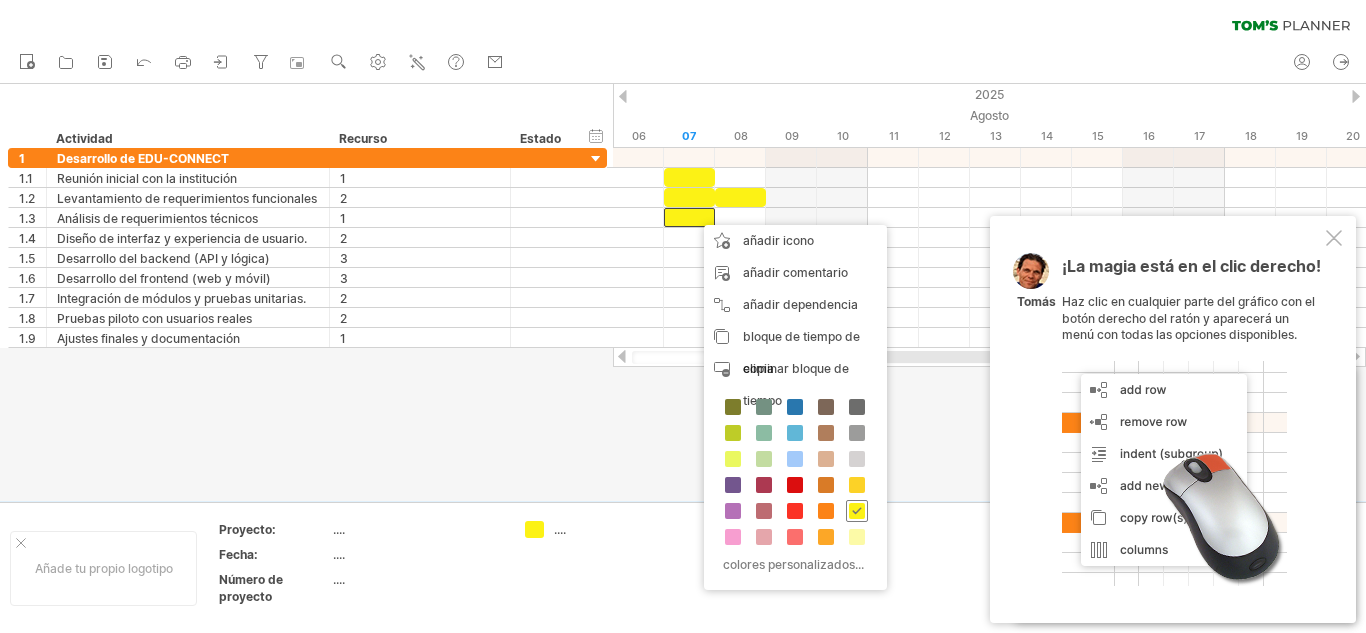 click at bounding box center (857, 511) 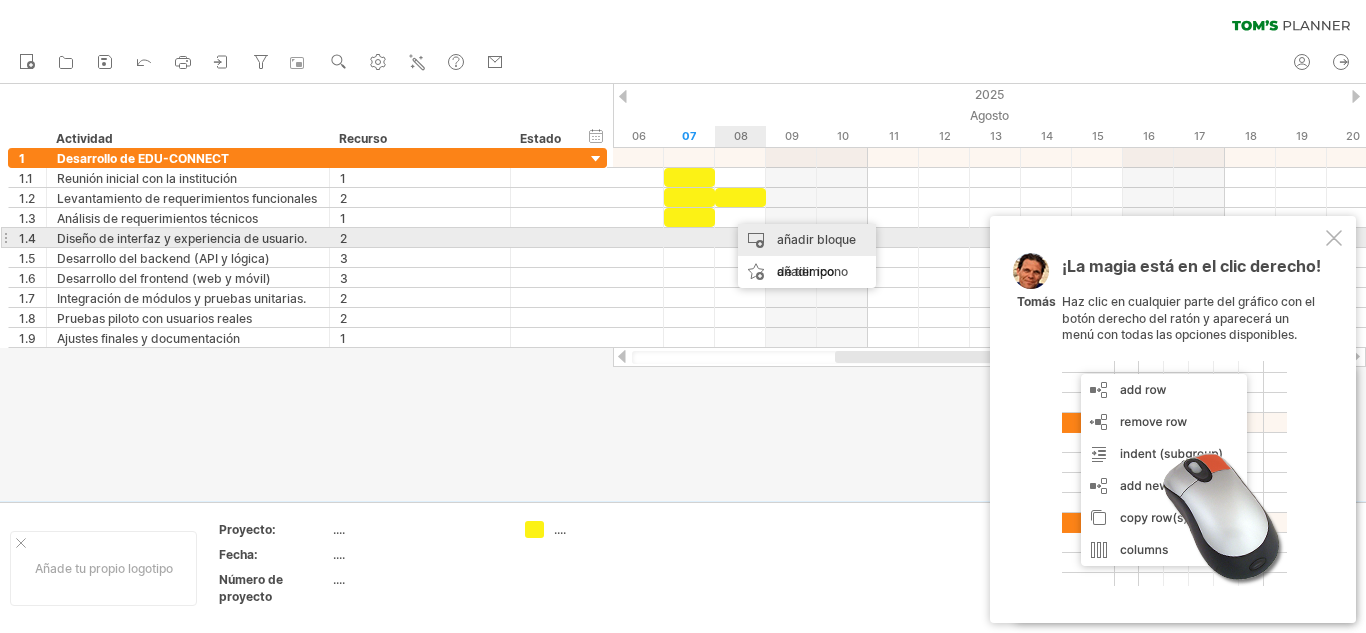 click on "añadir bloque de tiempo" at bounding box center (816, 255) 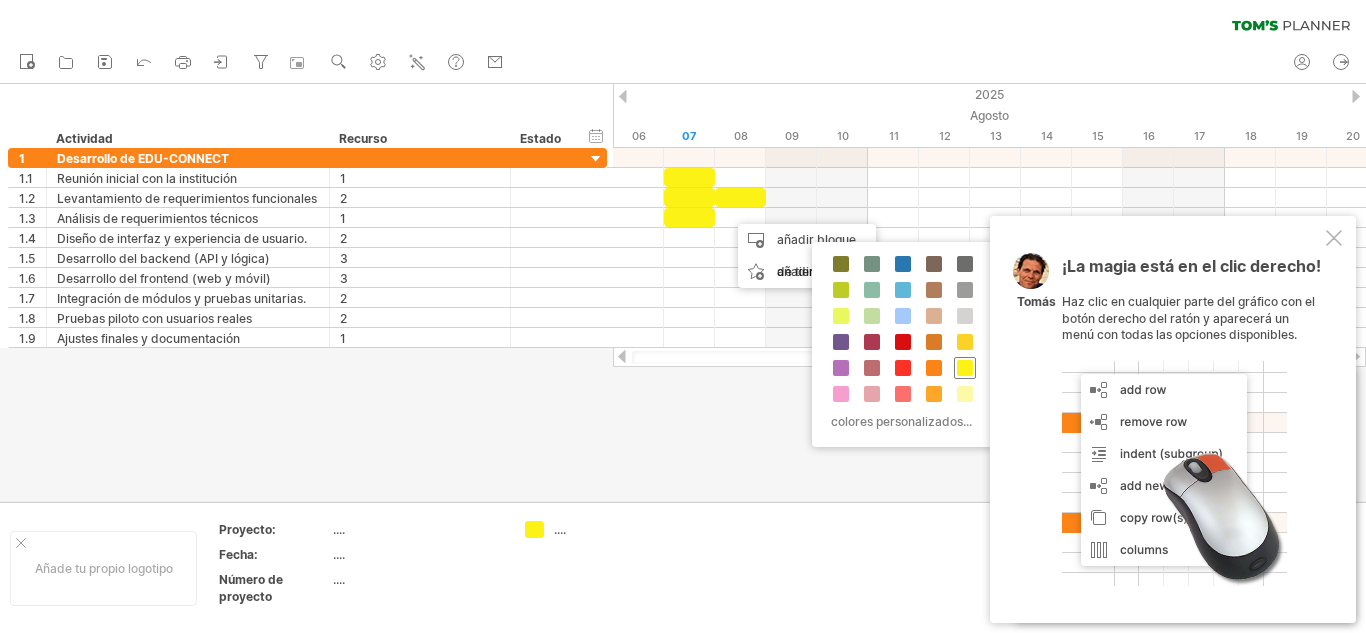 click at bounding box center (965, 368) 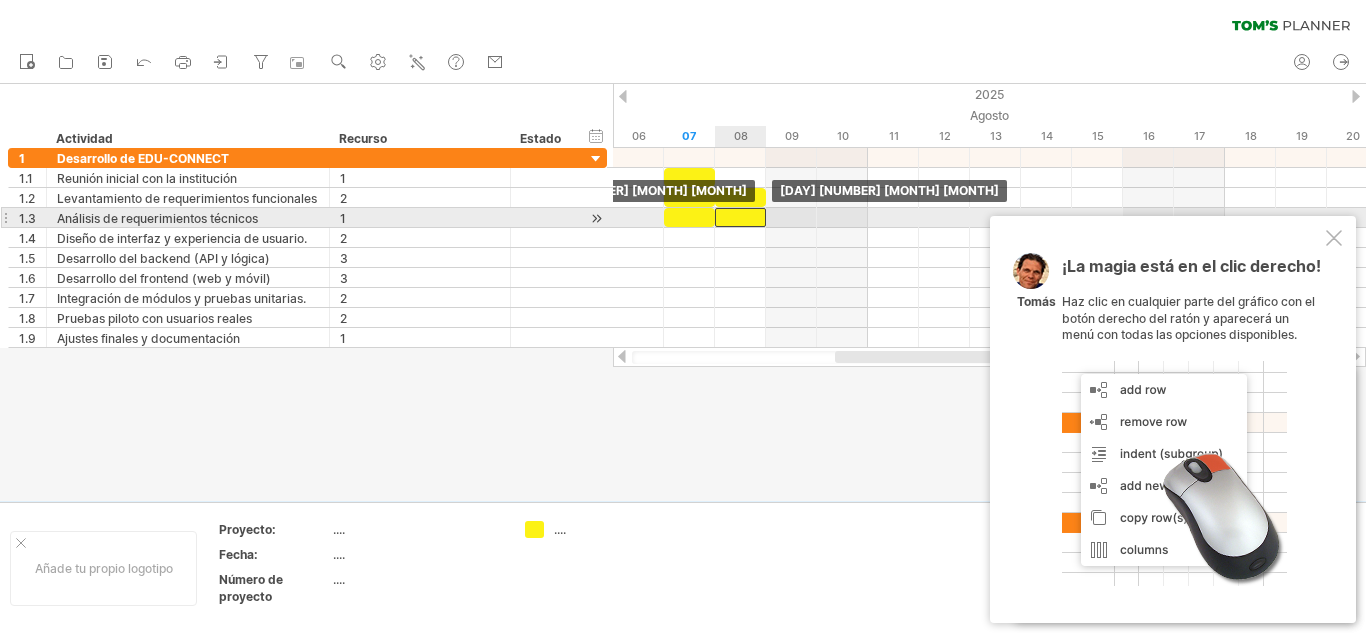 drag, startPoint x: 756, startPoint y: 217, endPoint x: 737, endPoint y: 222, distance: 19.646883 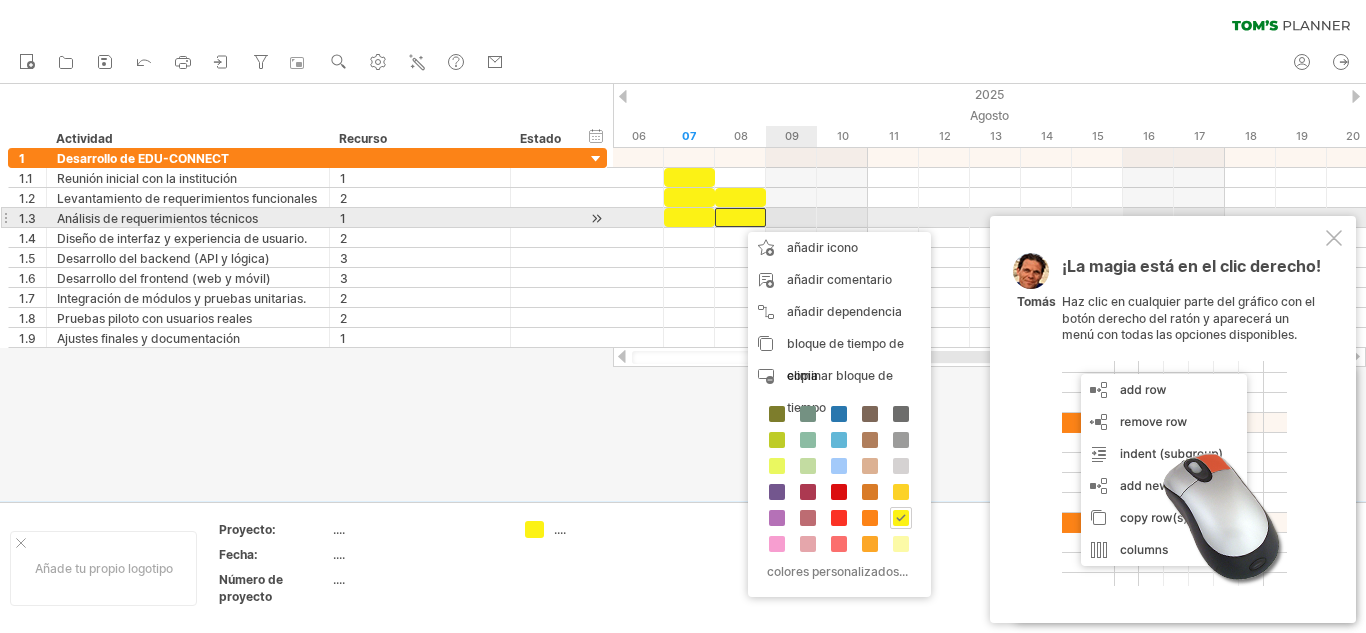 click at bounding box center (989, 218) 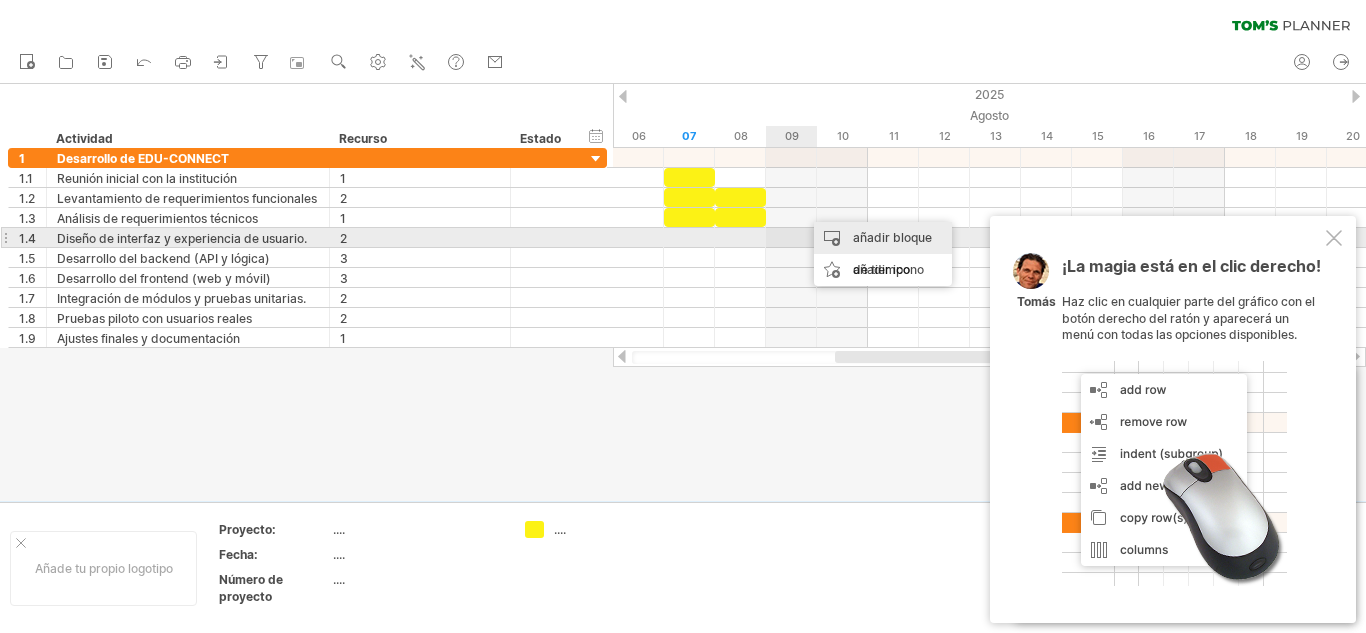 click on "añadir bloque de tiempo" at bounding box center [892, 253] 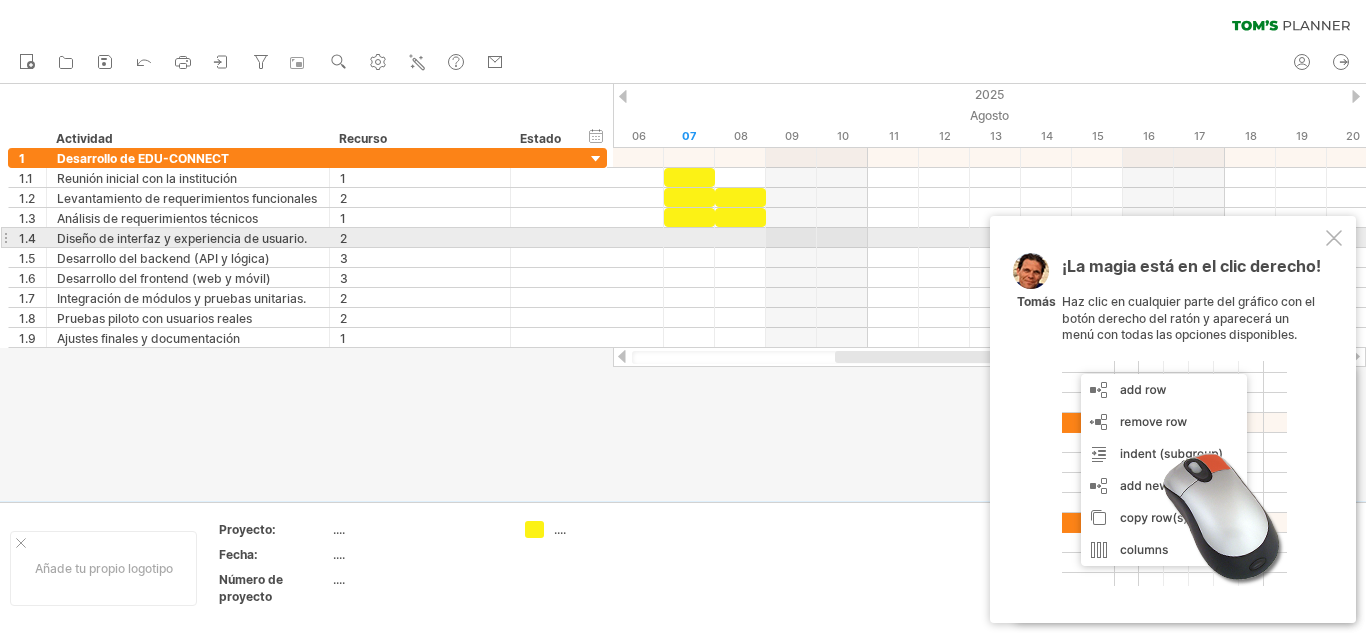 click at bounding box center [1334, 238] 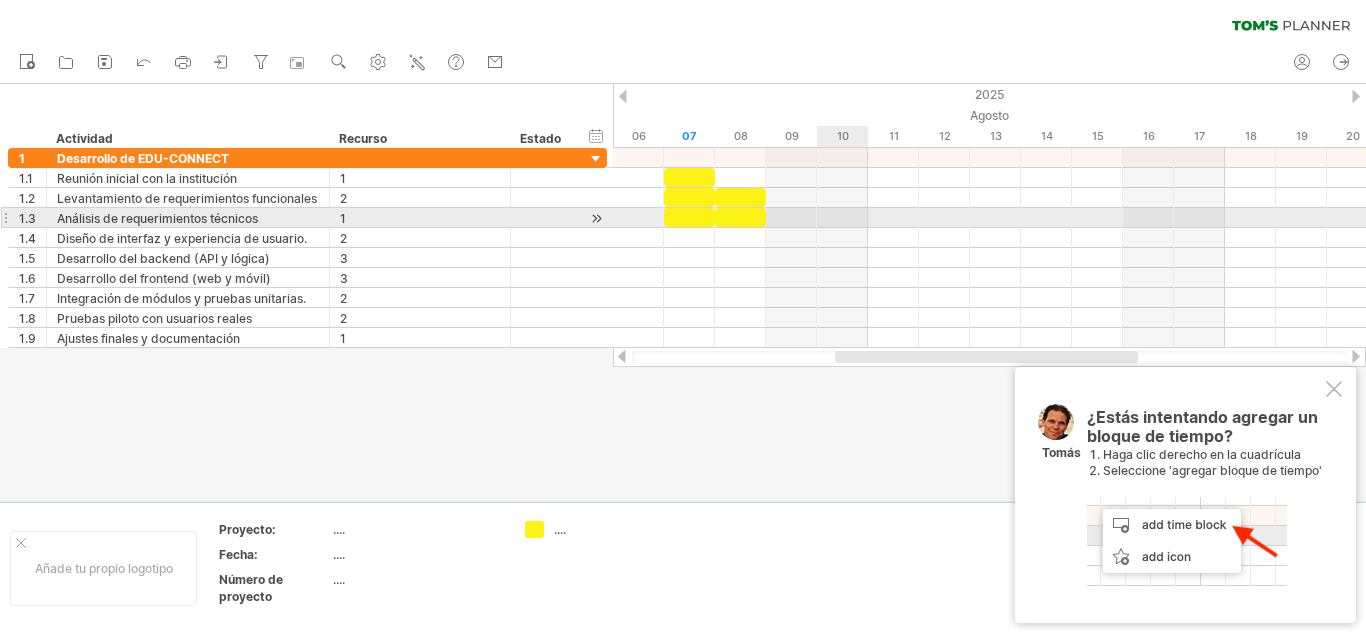 click at bounding box center [989, 218] 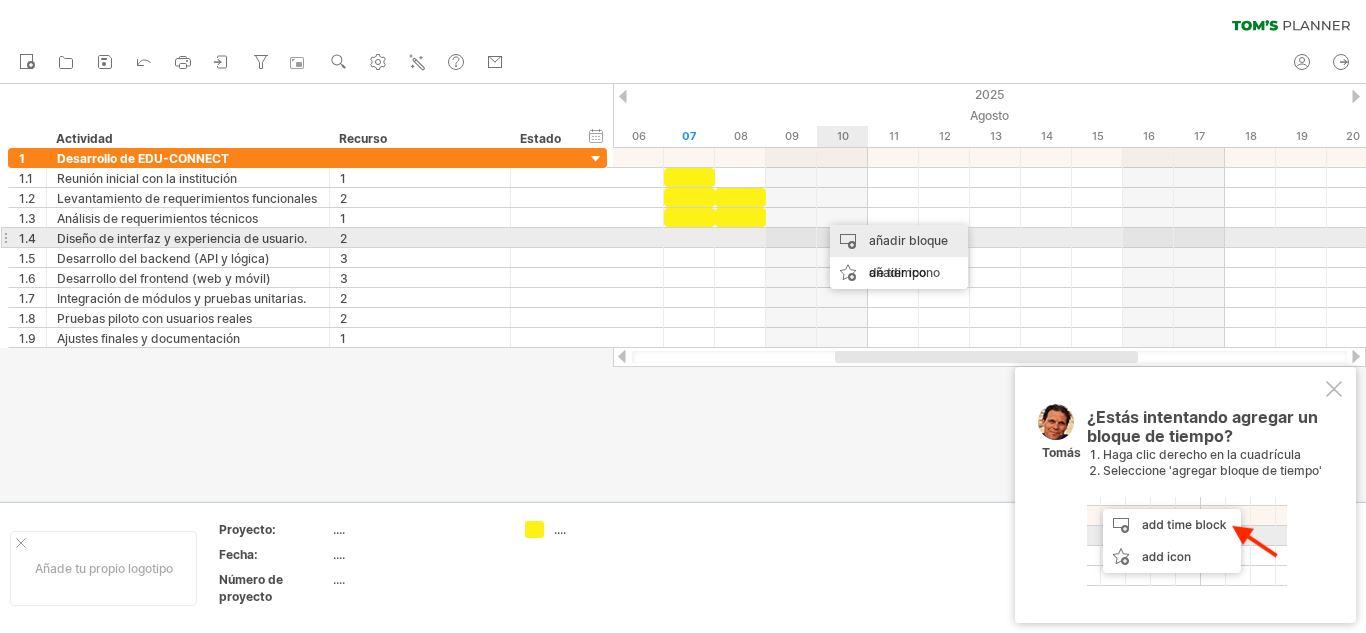click on "añadir bloque de tiempo" at bounding box center [908, 256] 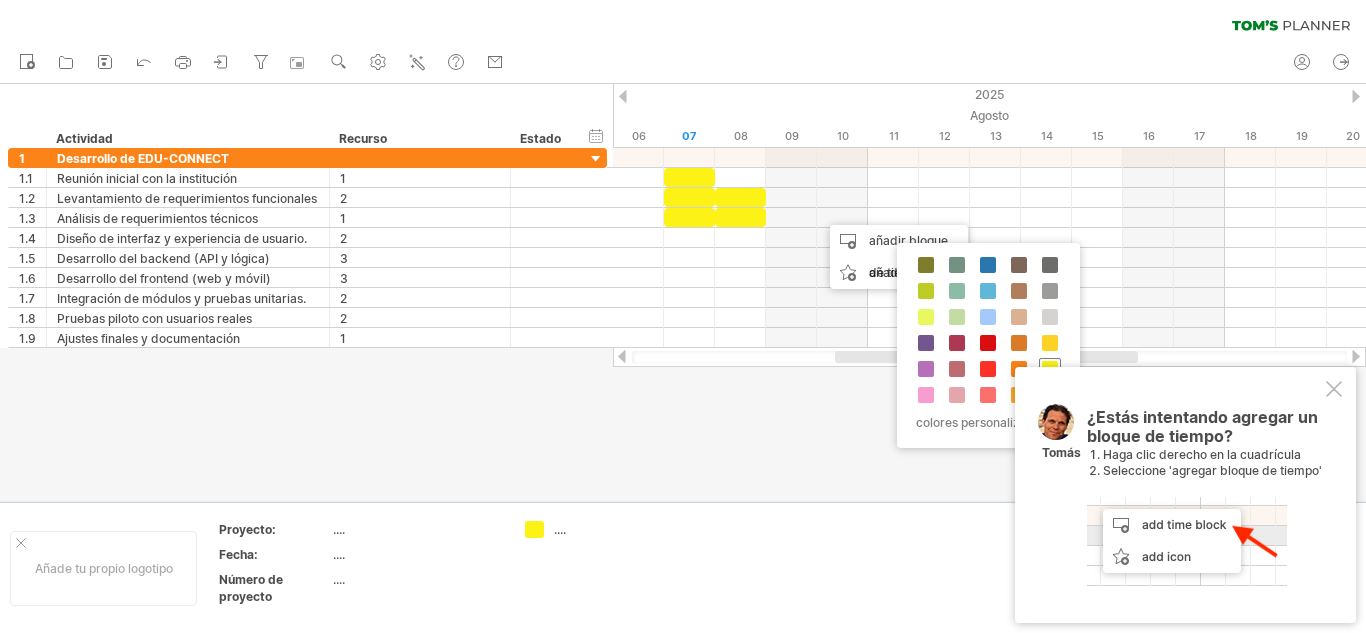 click at bounding box center [1050, 369] 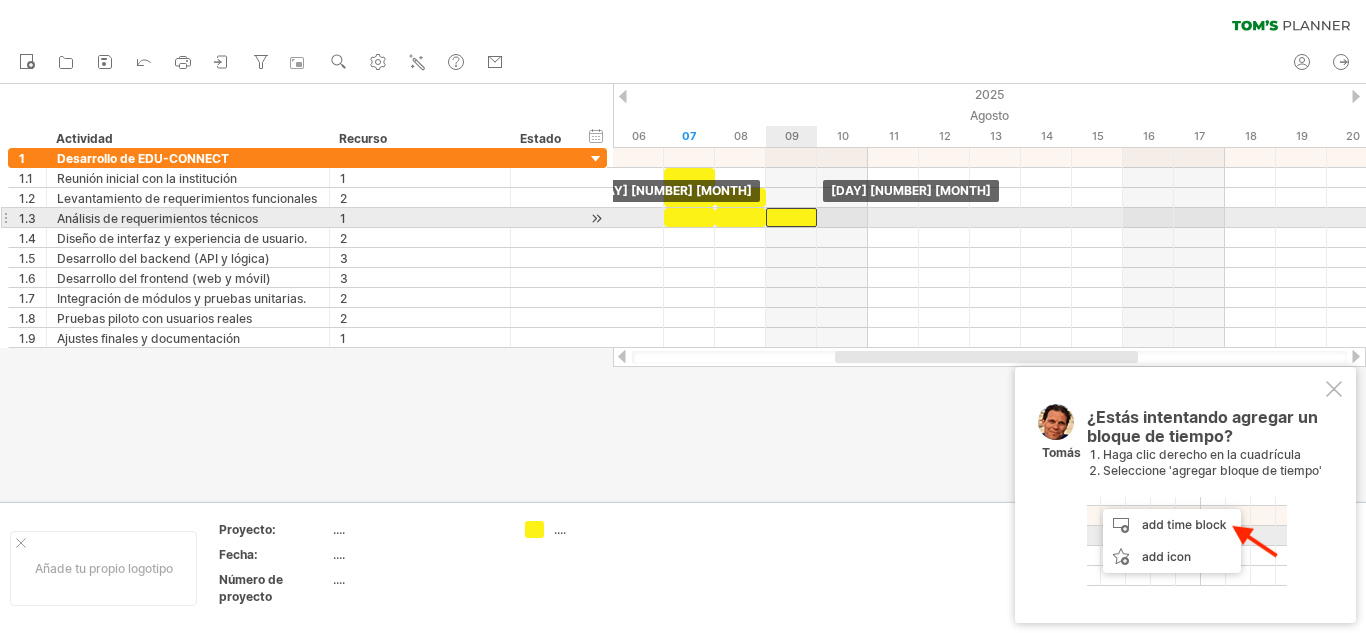 drag, startPoint x: 847, startPoint y: 224, endPoint x: 797, endPoint y: 223, distance: 50.01 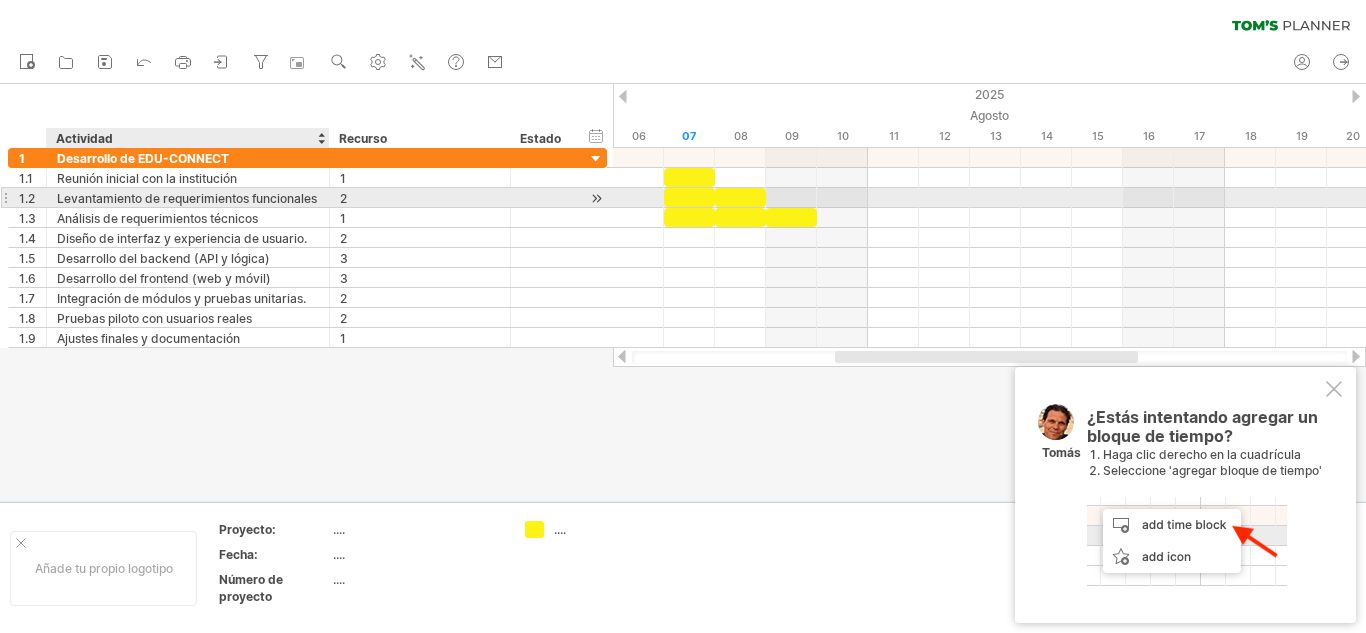 drag, startPoint x: 601, startPoint y: 175, endPoint x: 318, endPoint y: 202, distance: 284.28506 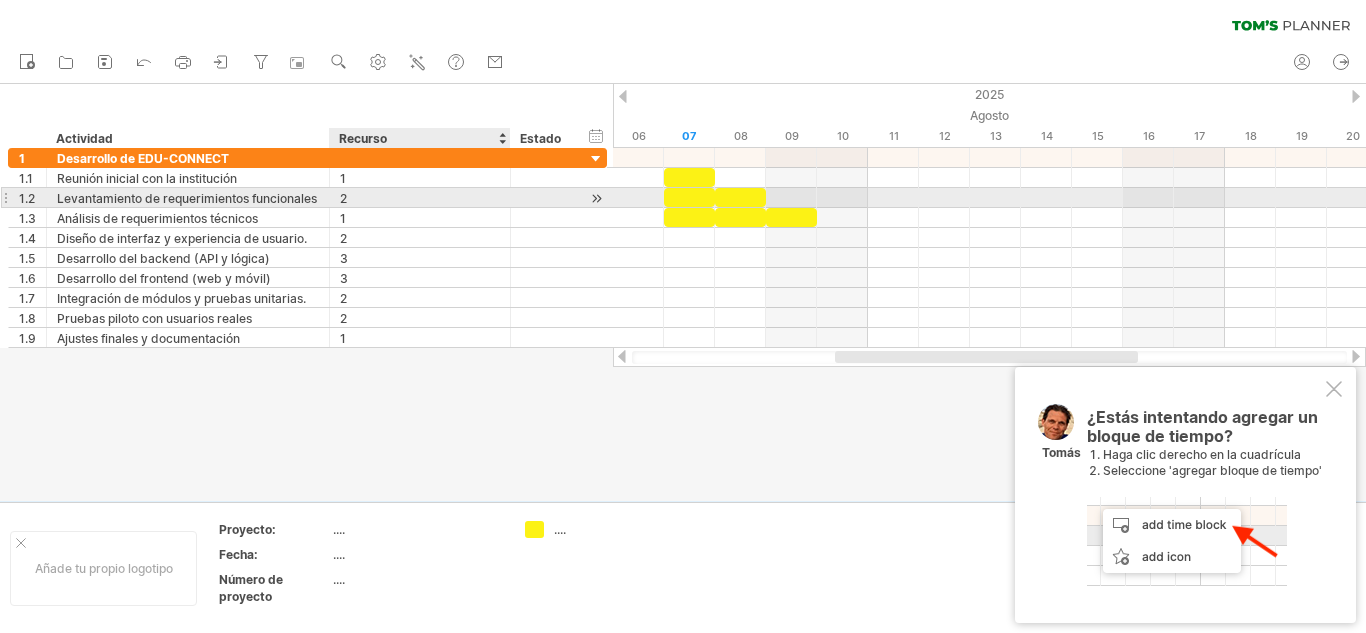 drag, startPoint x: 597, startPoint y: 196, endPoint x: 382, endPoint y: 196, distance: 215 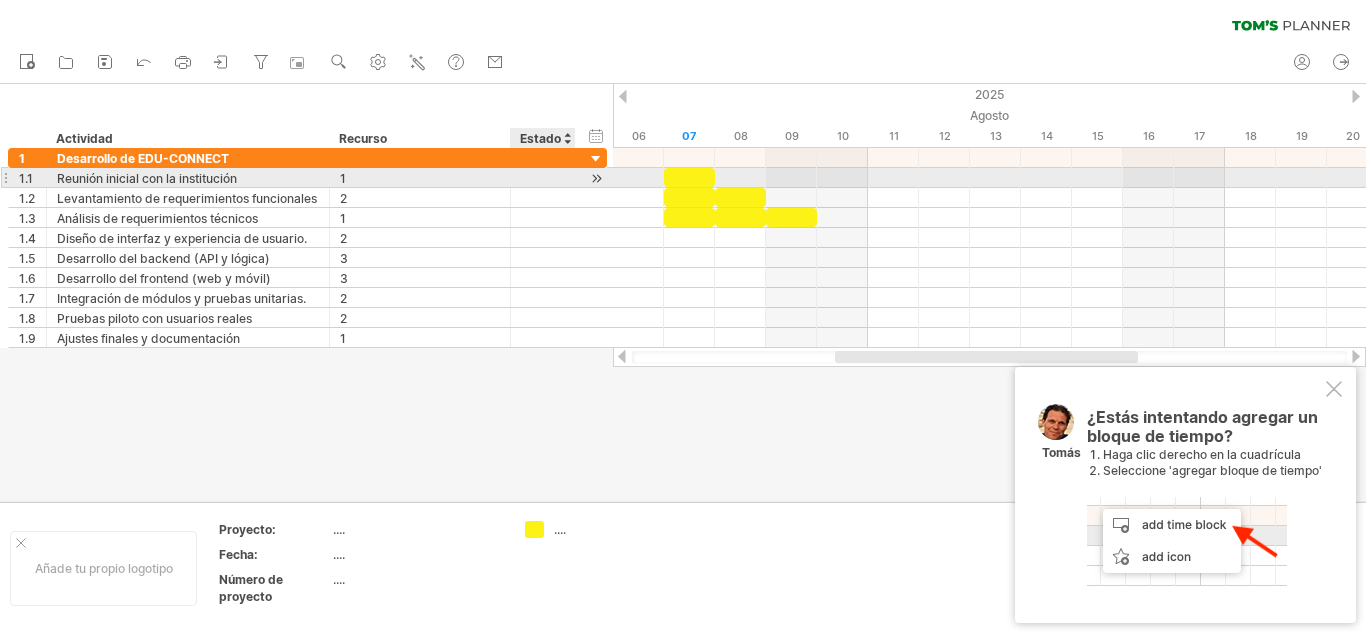 click at bounding box center [596, 178] 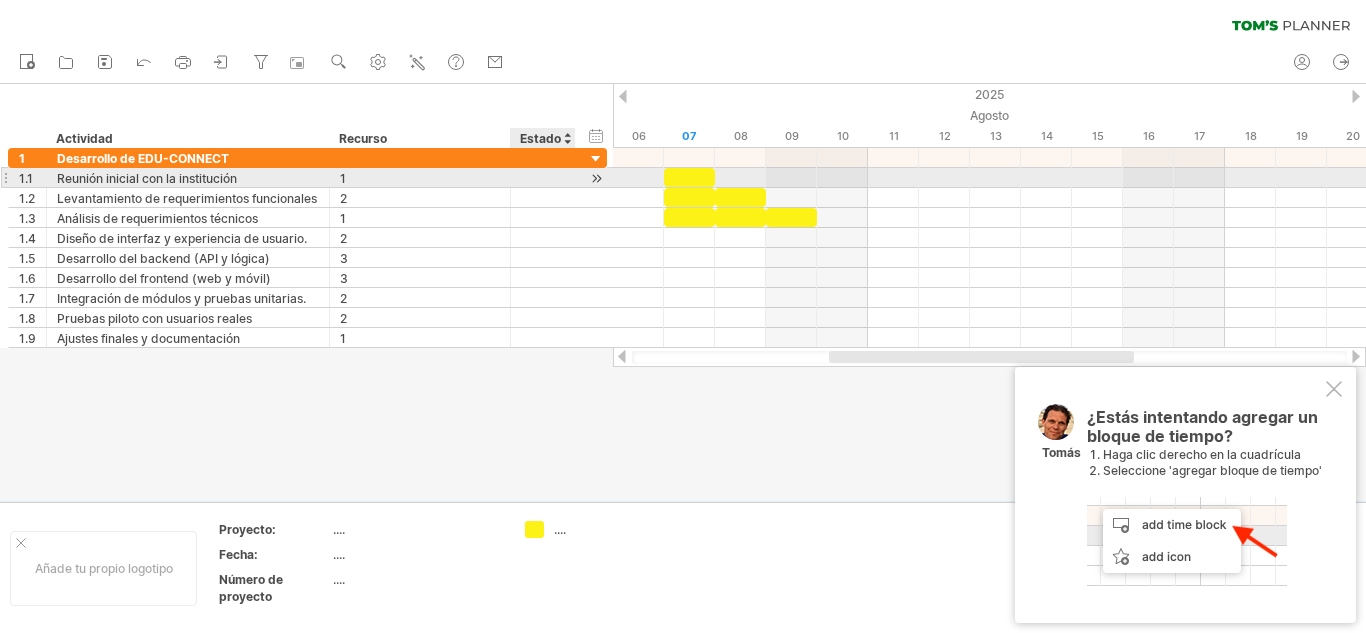 click at bounding box center [596, 178] 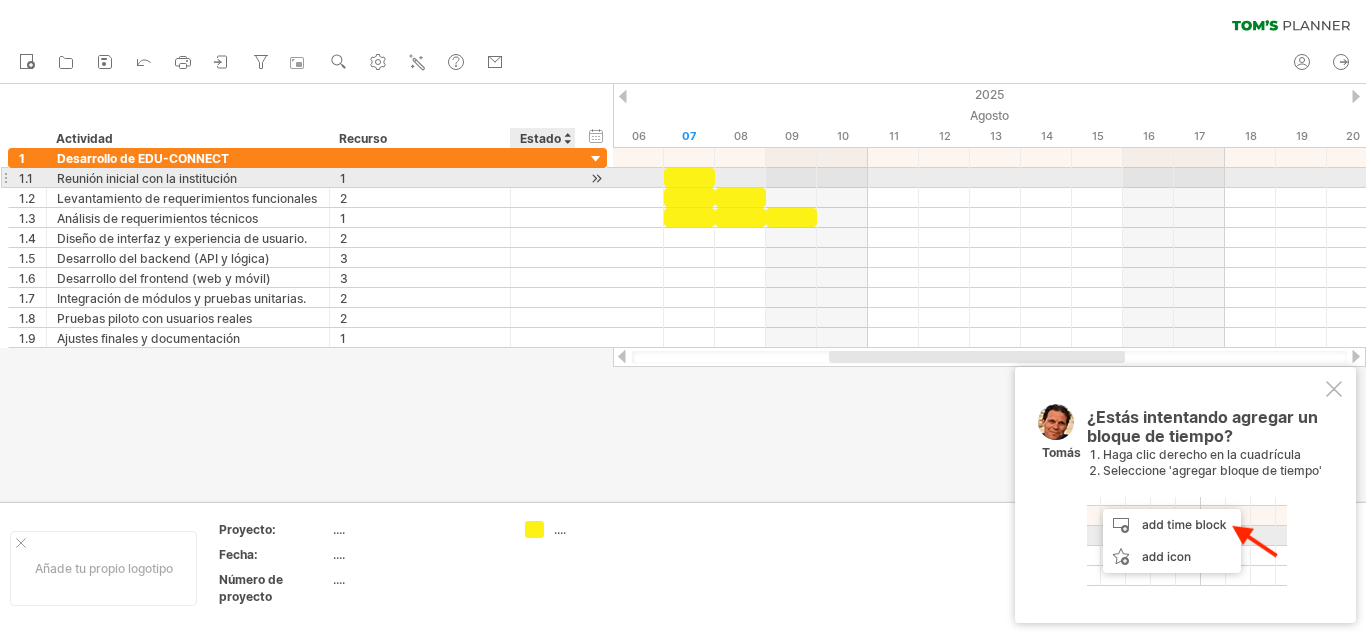 click at bounding box center (596, 178) 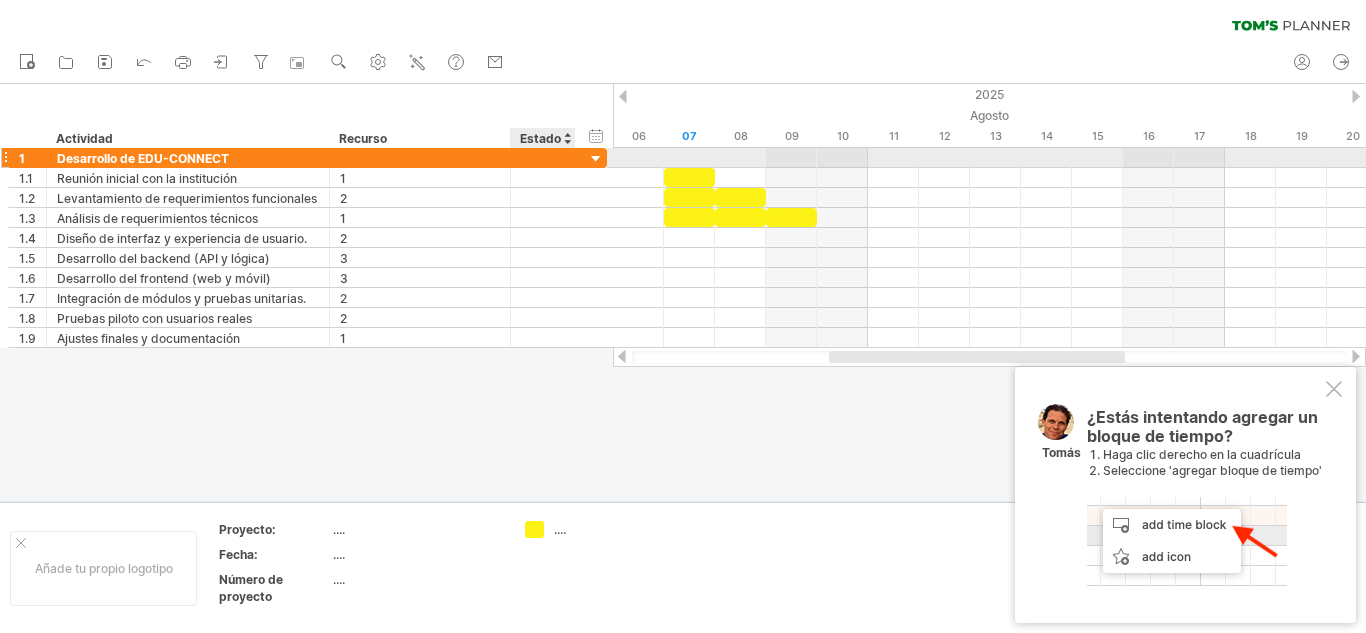 click at bounding box center (596, 159) 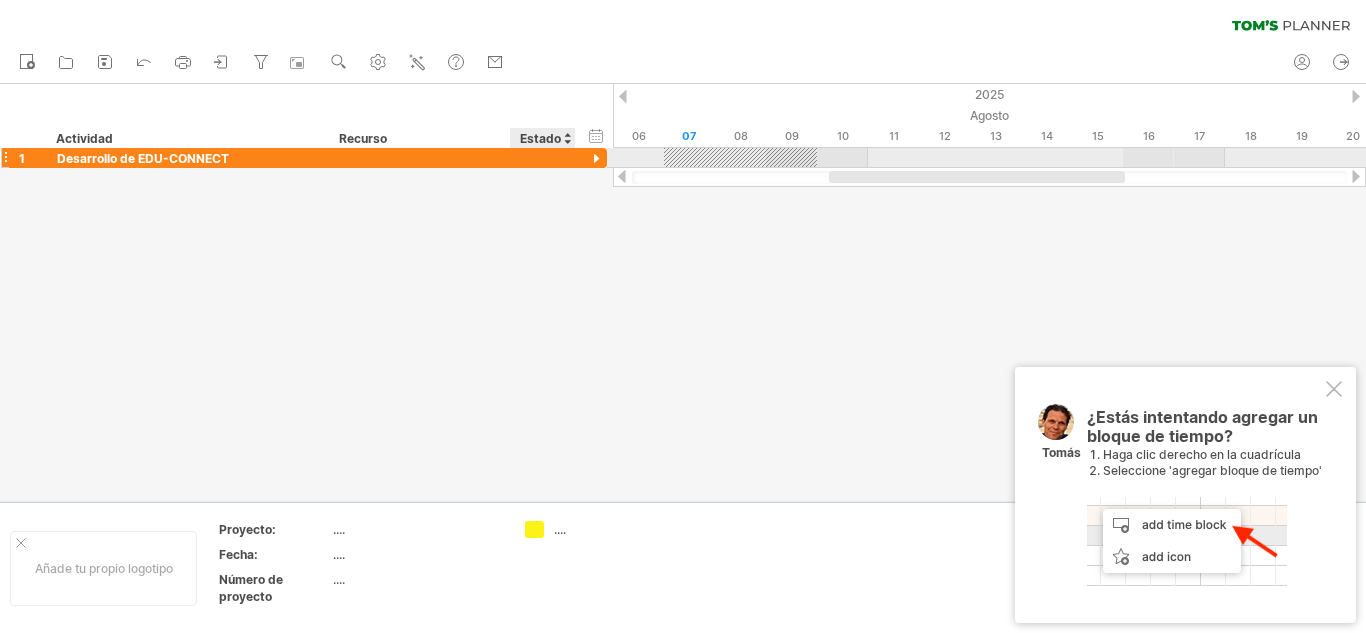click at bounding box center (596, 159) 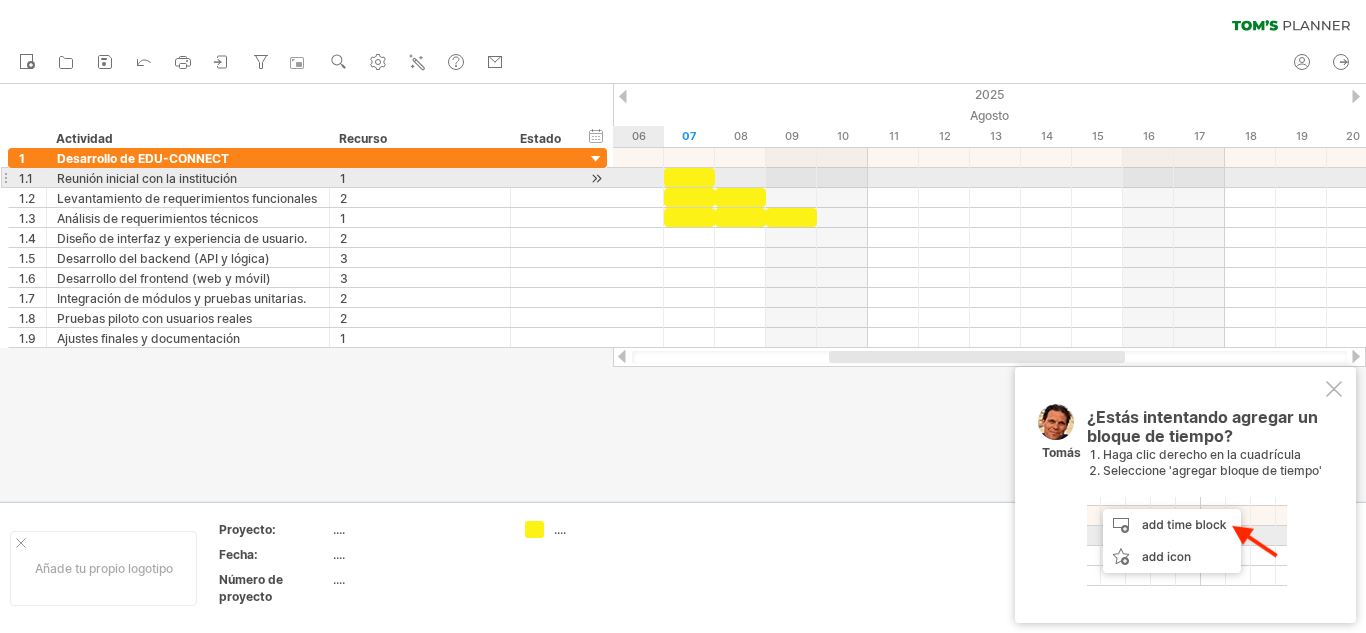 click at bounding box center [596, 178] 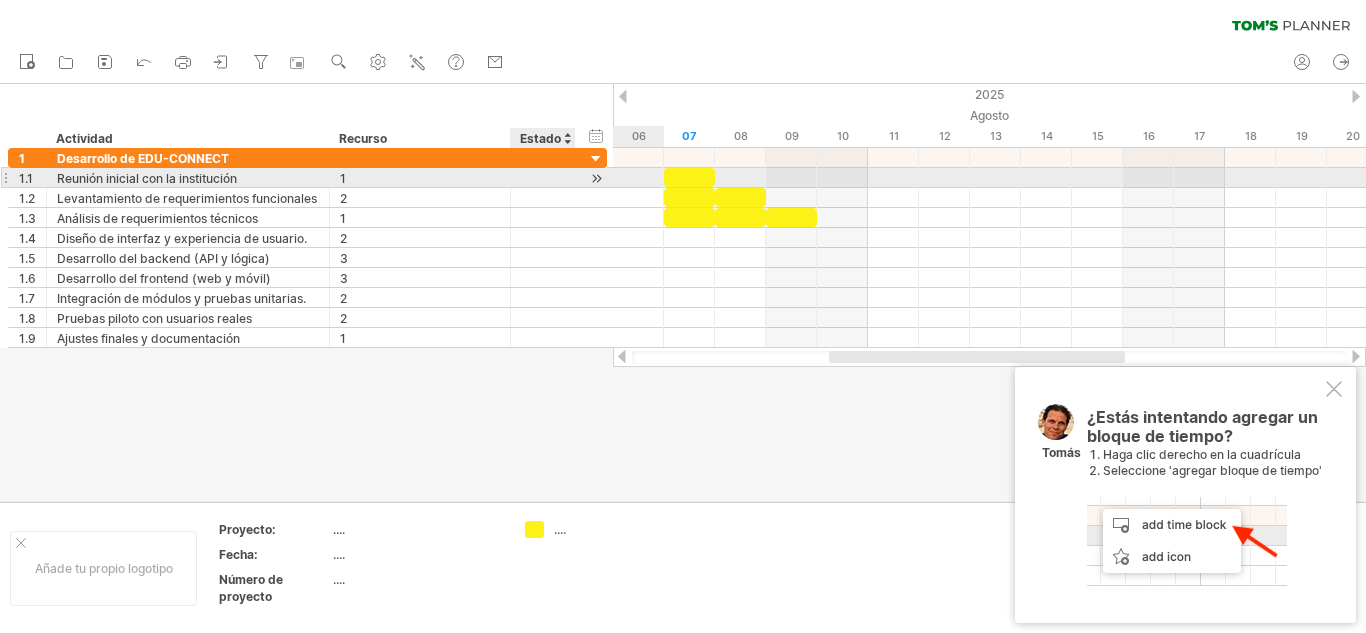 click at bounding box center (596, 178) 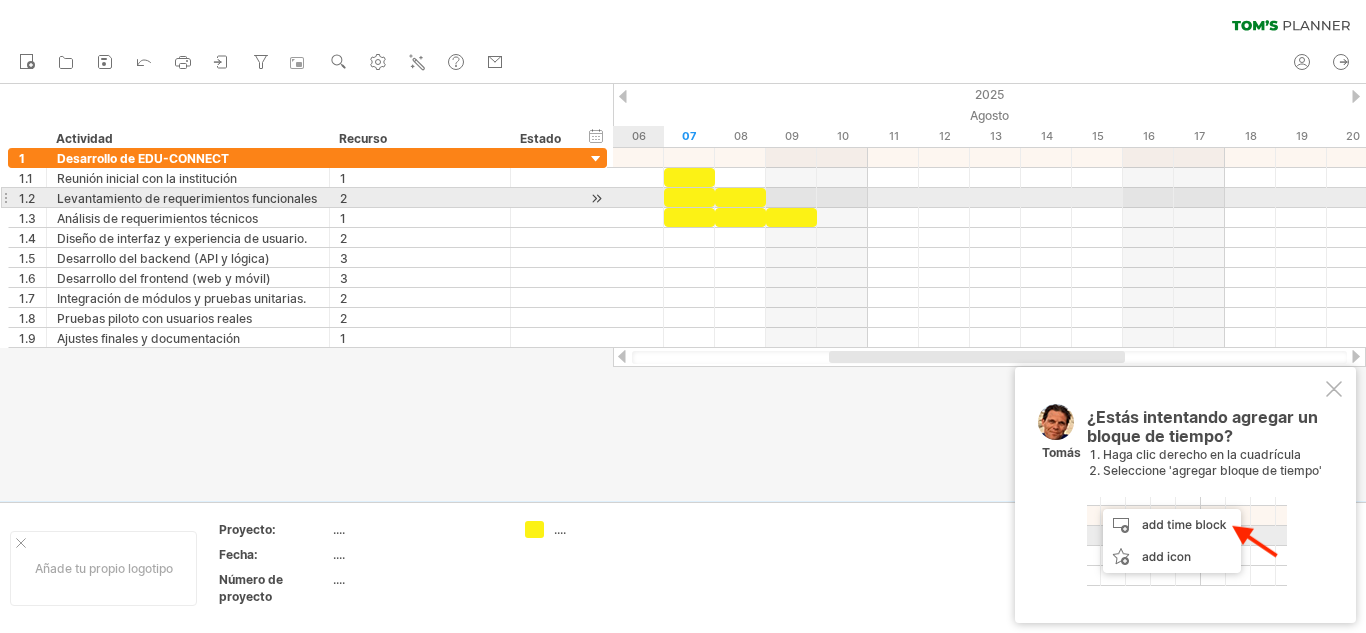 drag, startPoint x: 598, startPoint y: 183, endPoint x: 593, endPoint y: 202, distance: 19.646883 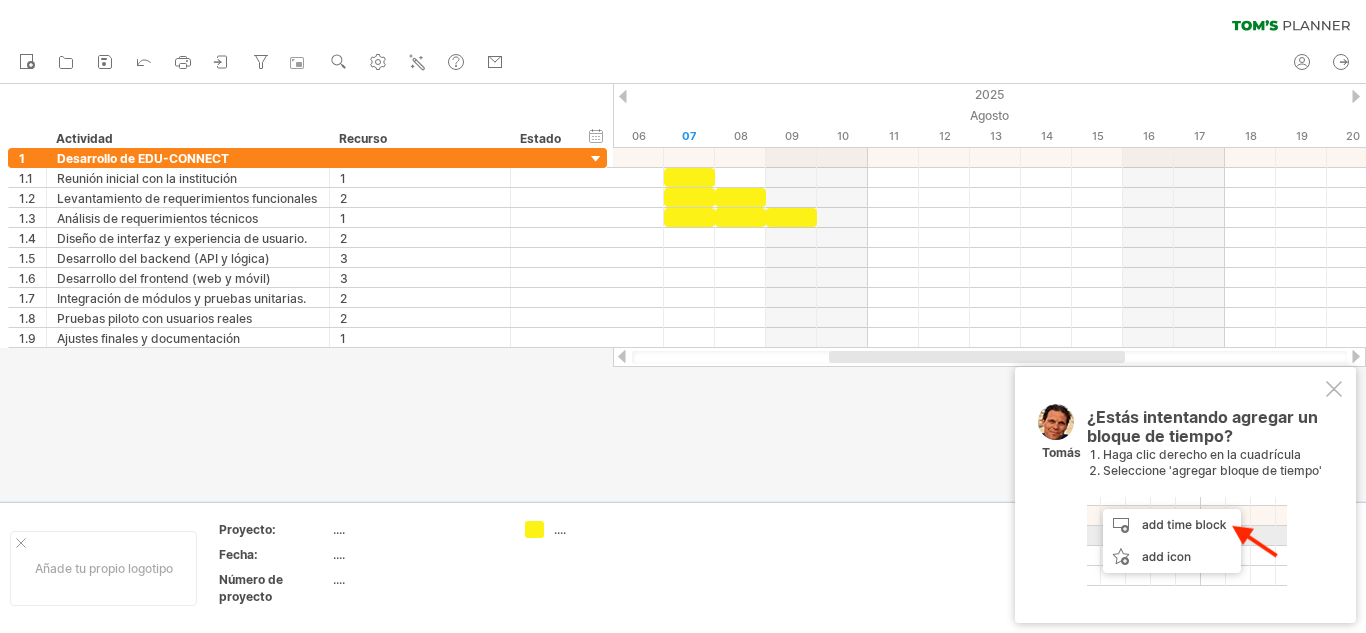 click at bounding box center (1334, 389) 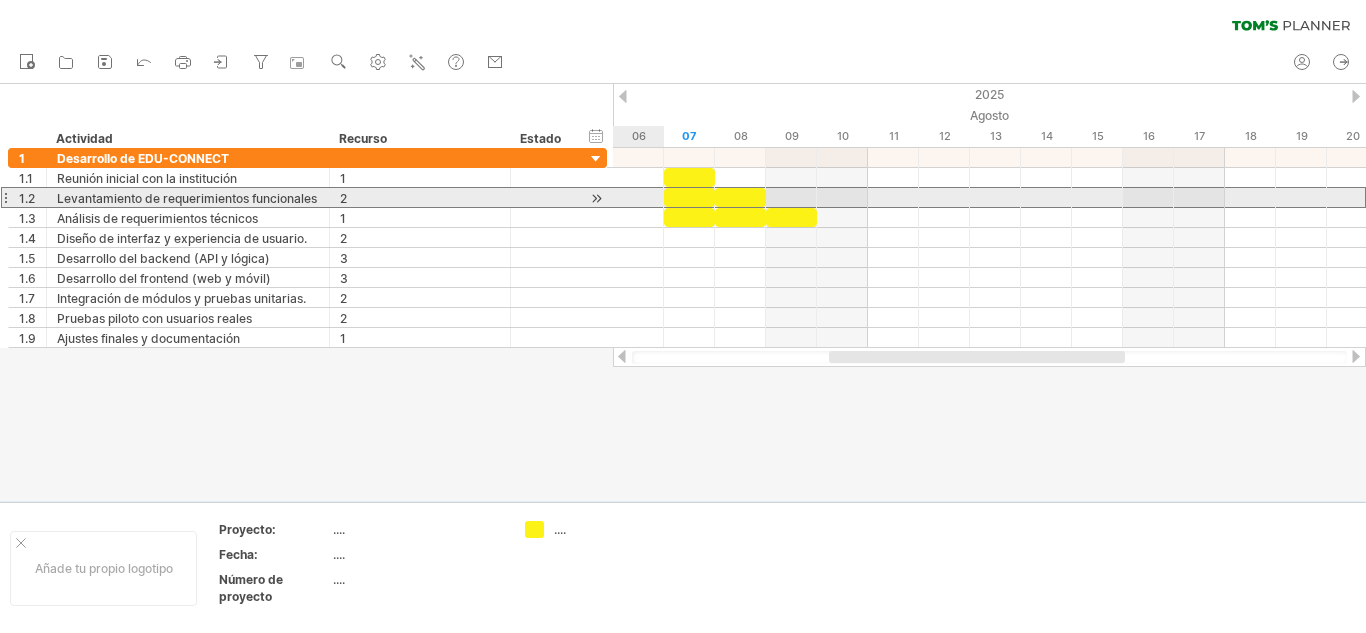 click at bounding box center (5, 197) 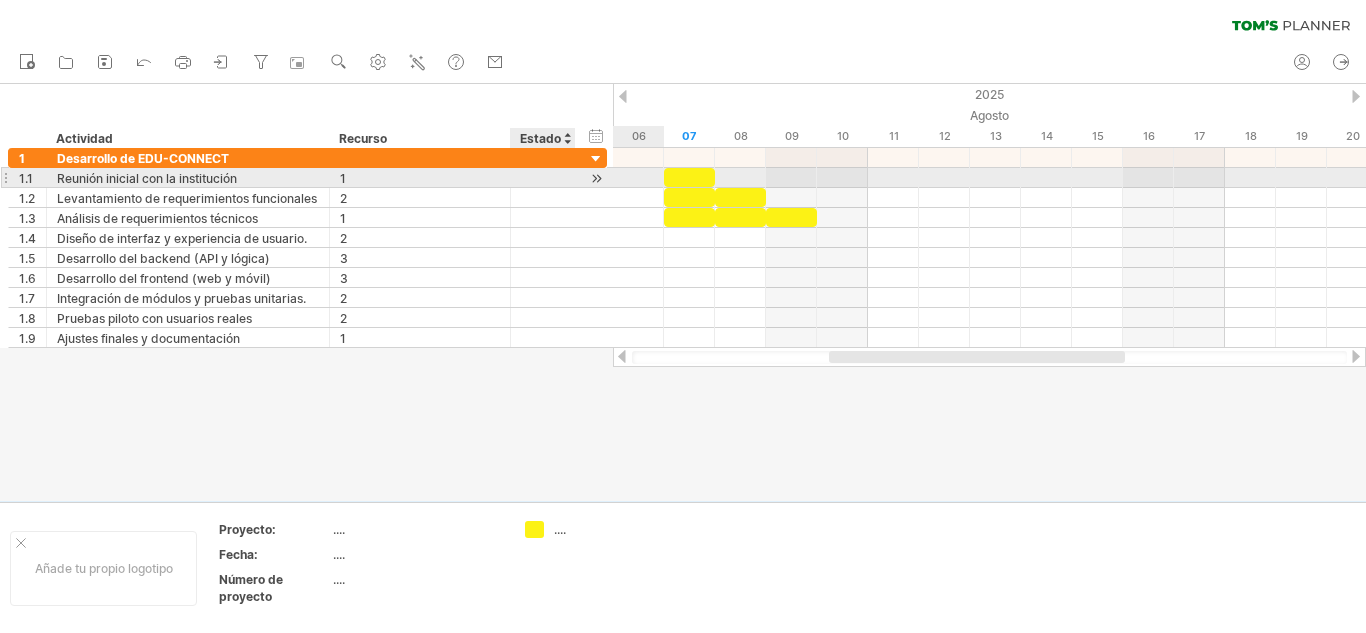 click at bounding box center (596, 178) 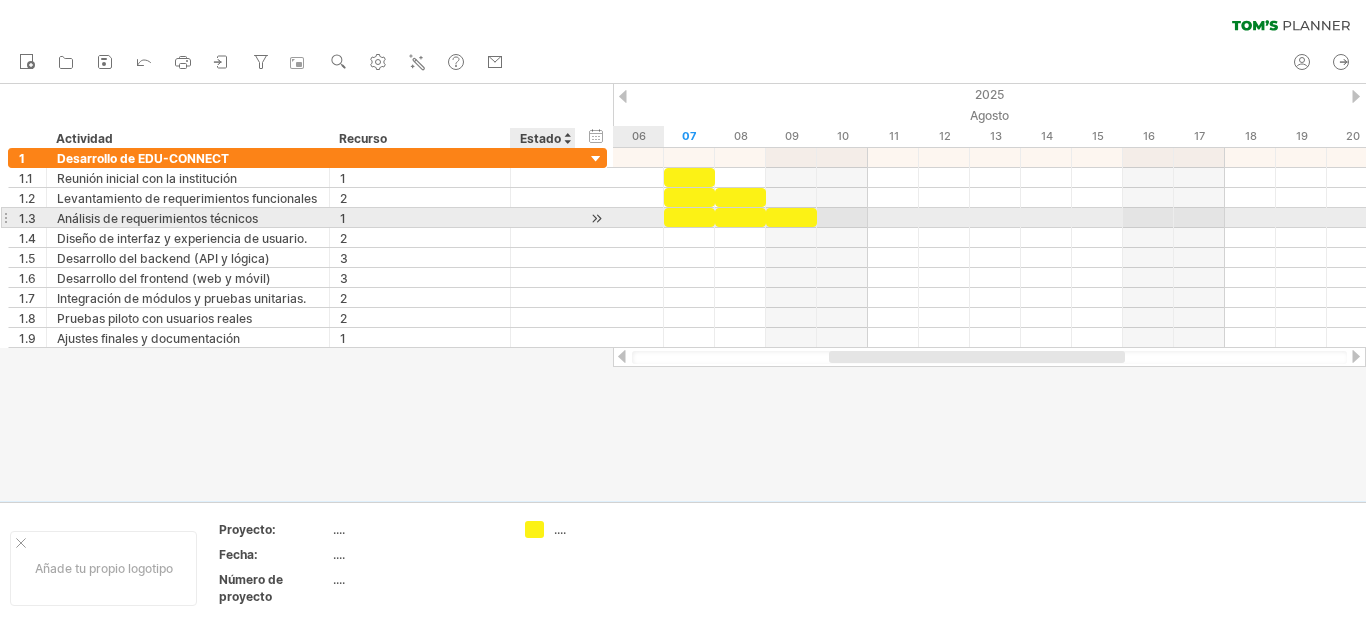 drag, startPoint x: 599, startPoint y: 176, endPoint x: 585, endPoint y: 225, distance: 50.96077 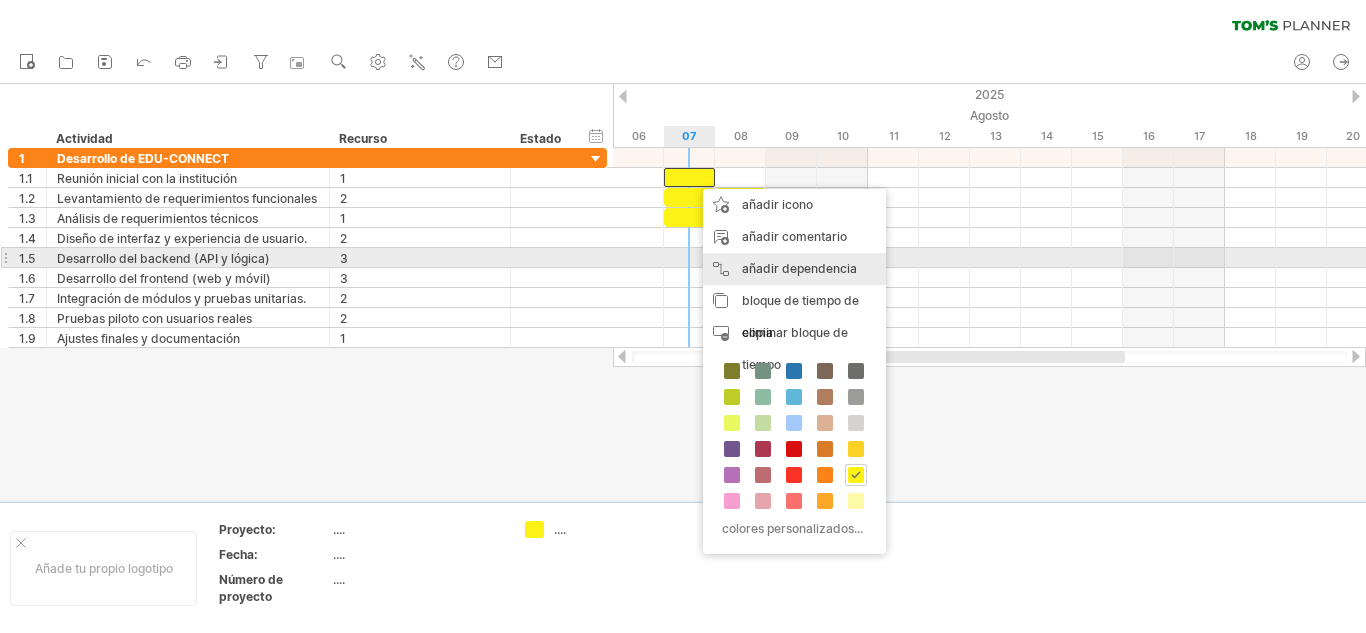 click on "añadir dependencia" at bounding box center [799, 268] 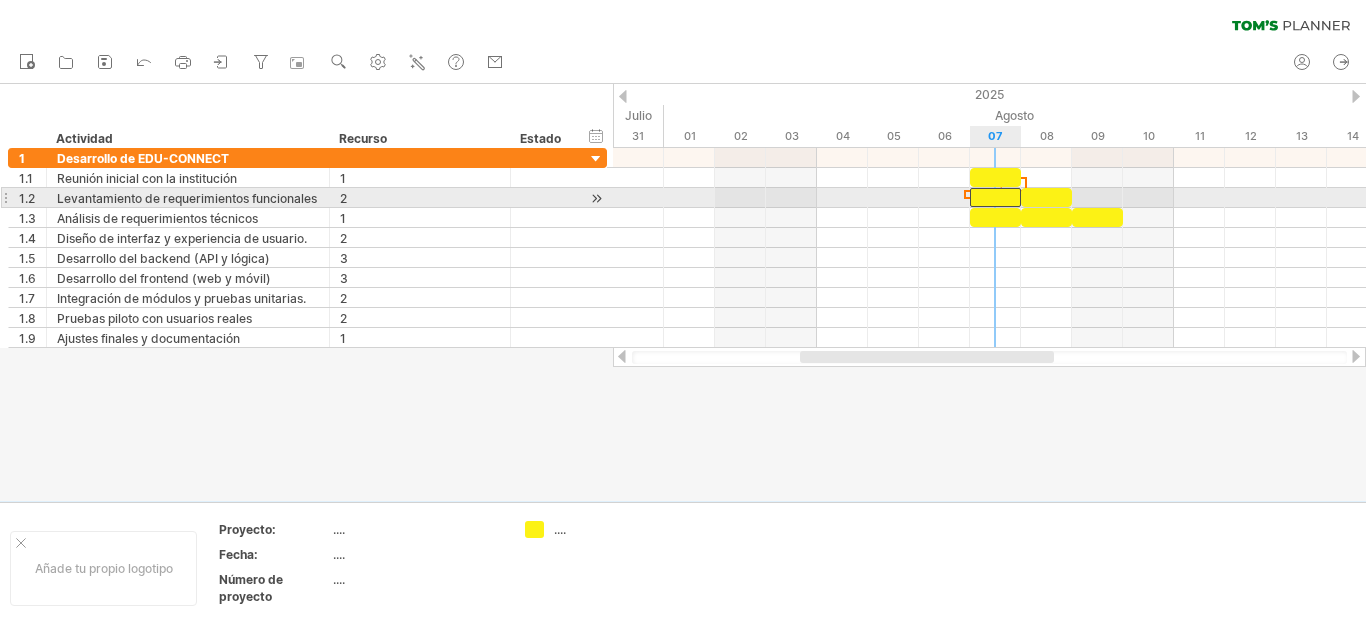 click at bounding box center (995, 197) 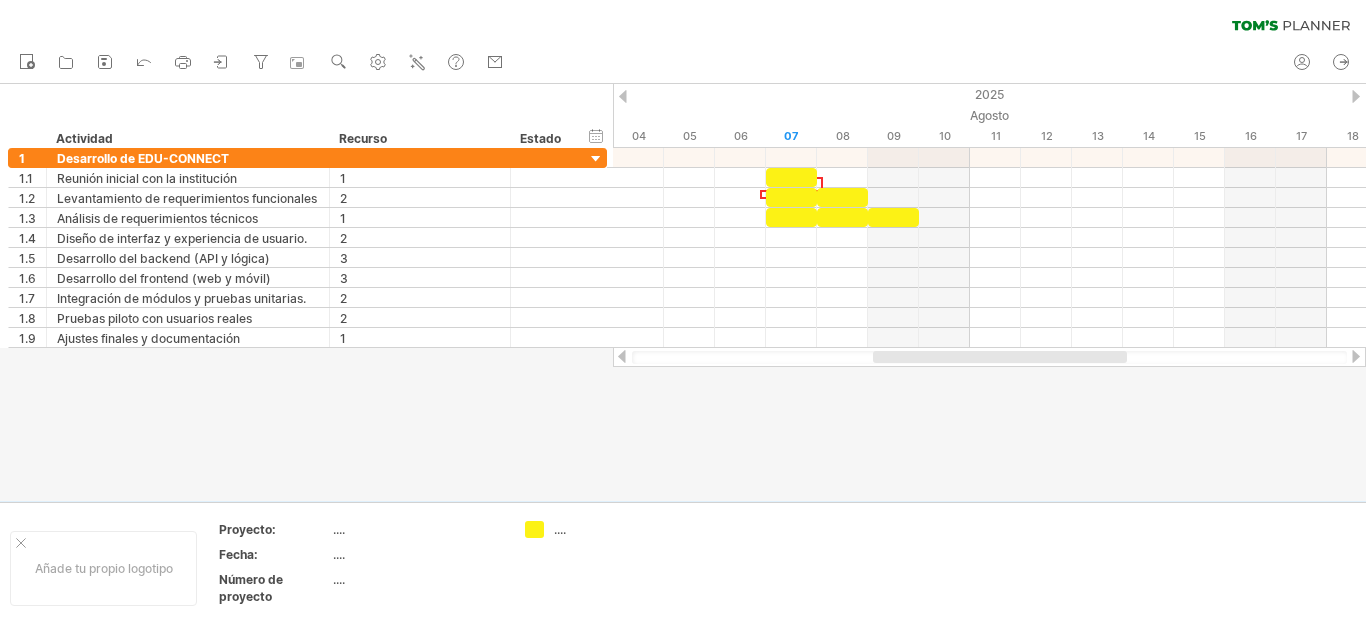 drag, startPoint x: 831, startPoint y: 360, endPoint x: 904, endPoint y: 373, distance: 74.1485 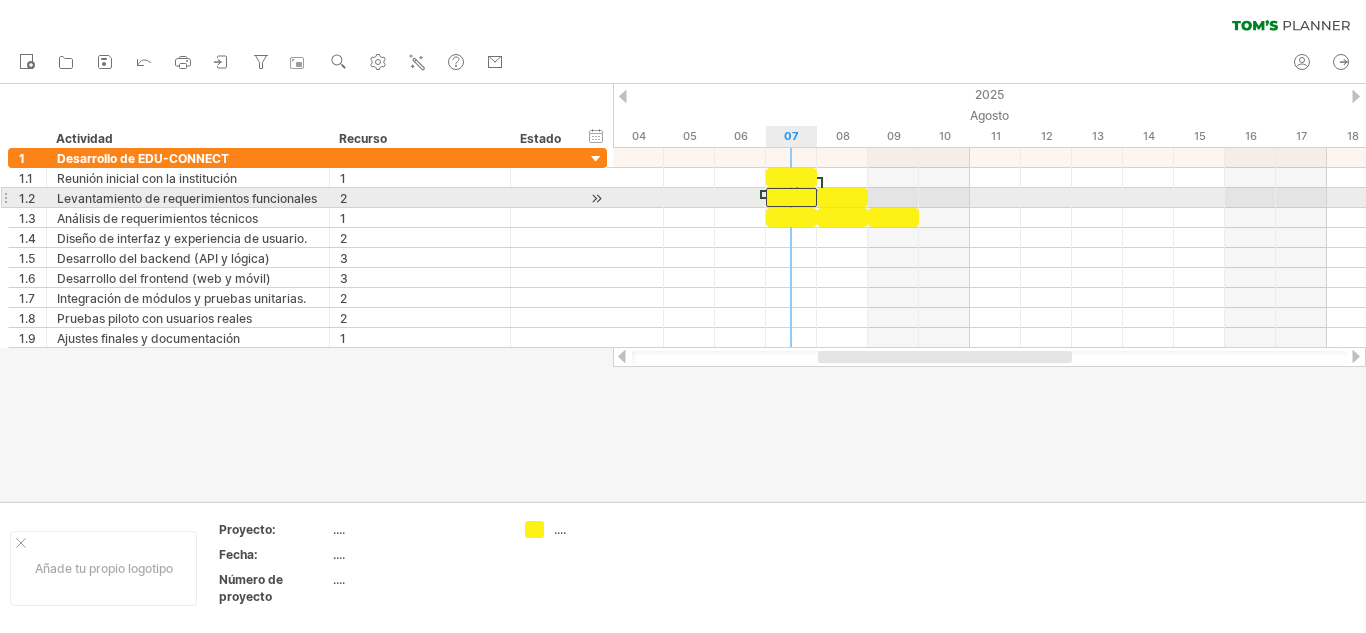 click at bounding box center (791, 197) 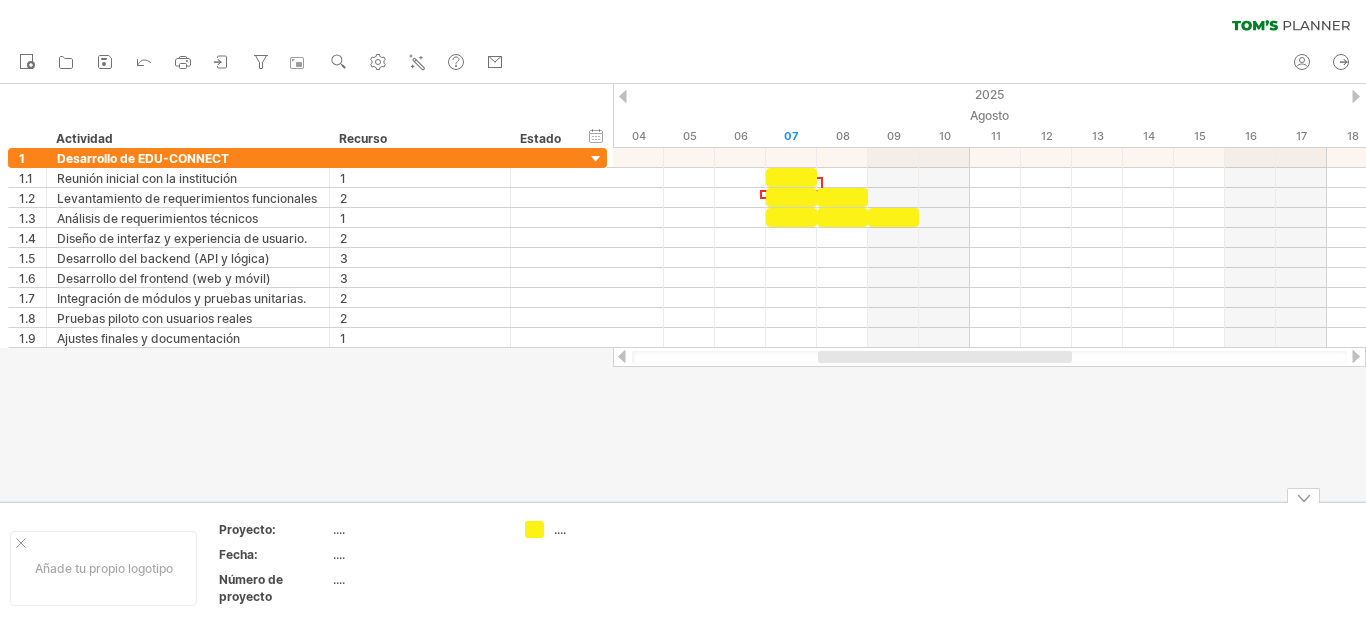 click at bounding box center [683, 292] 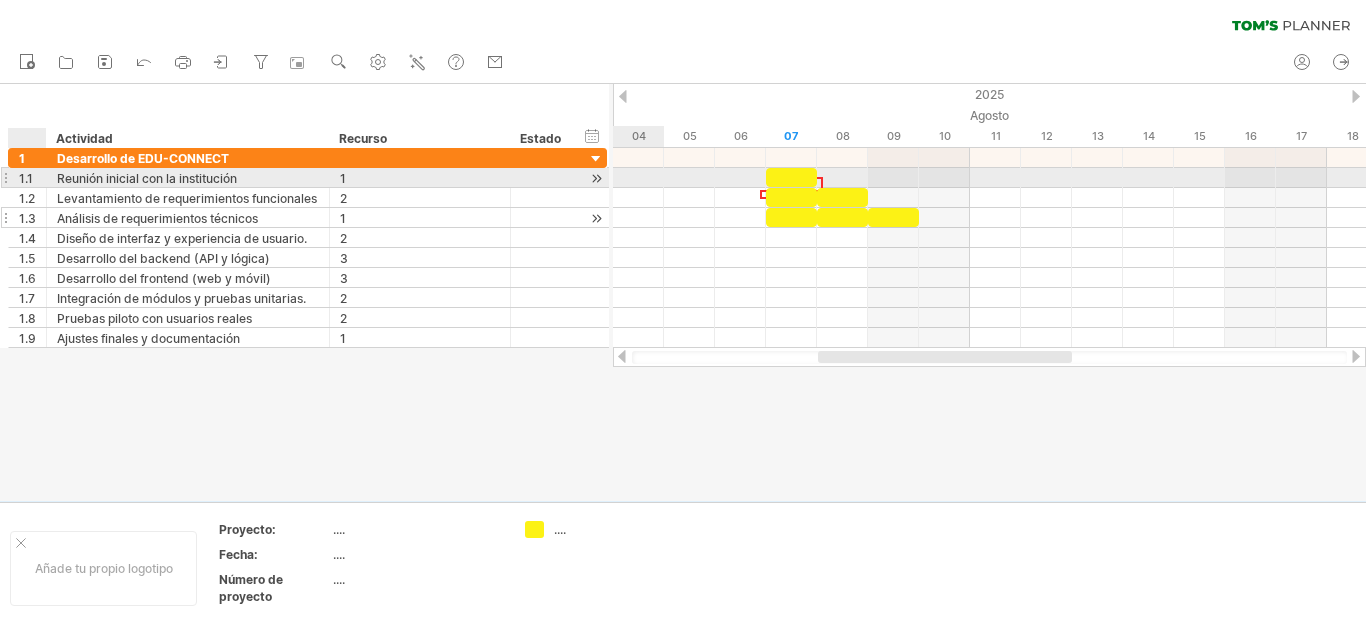 drag, startPoint x: 41, startPoint y: 186, endPoint x: 41, endPoint y: 211, distance: 25 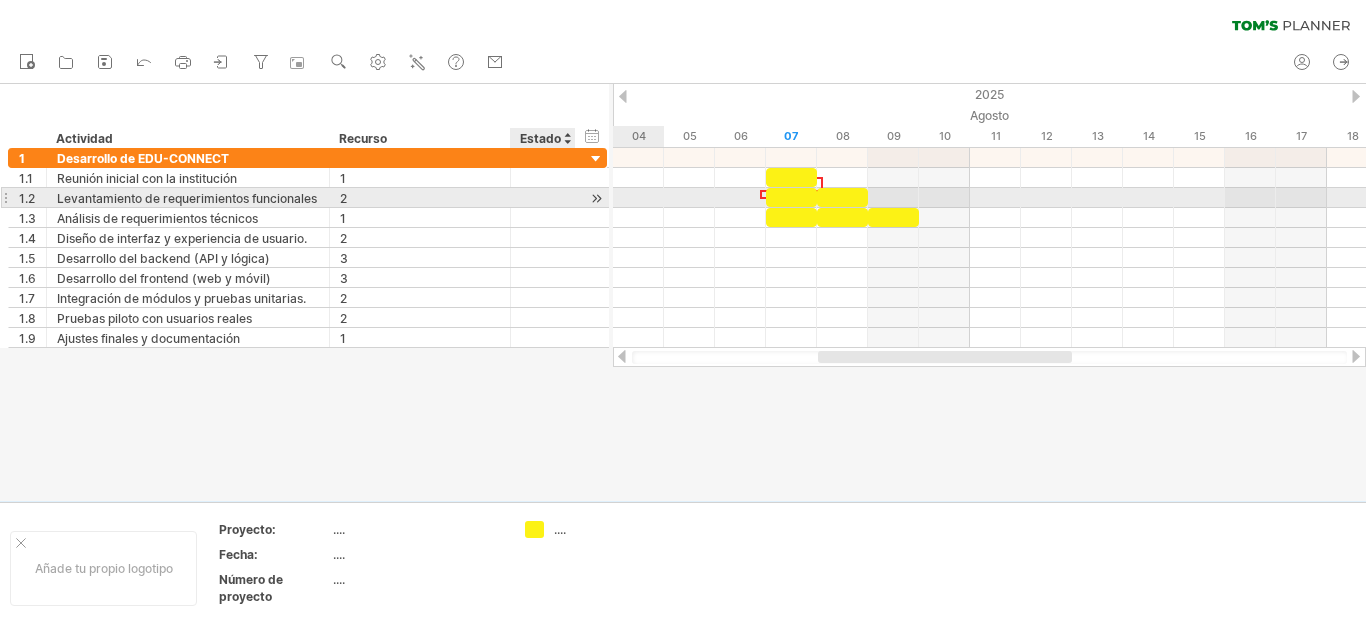 click at bounding box center (596, 198) 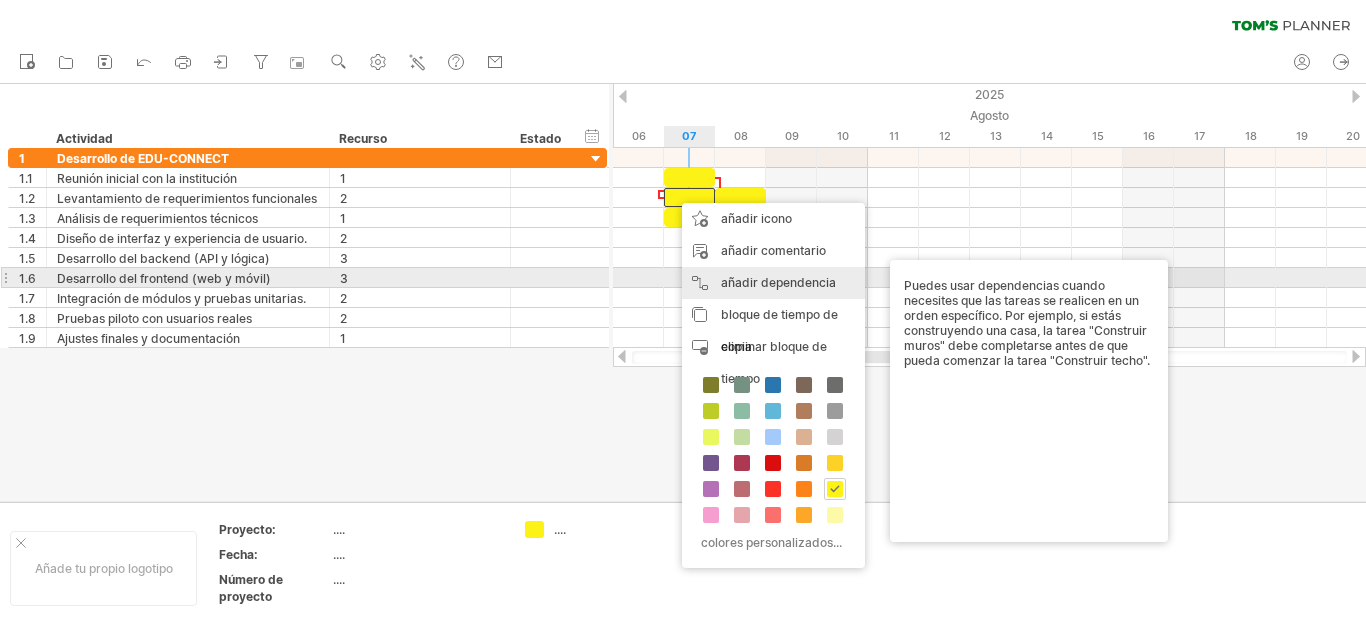 click on "añadir dependencia" at bounding box center [778, 282] 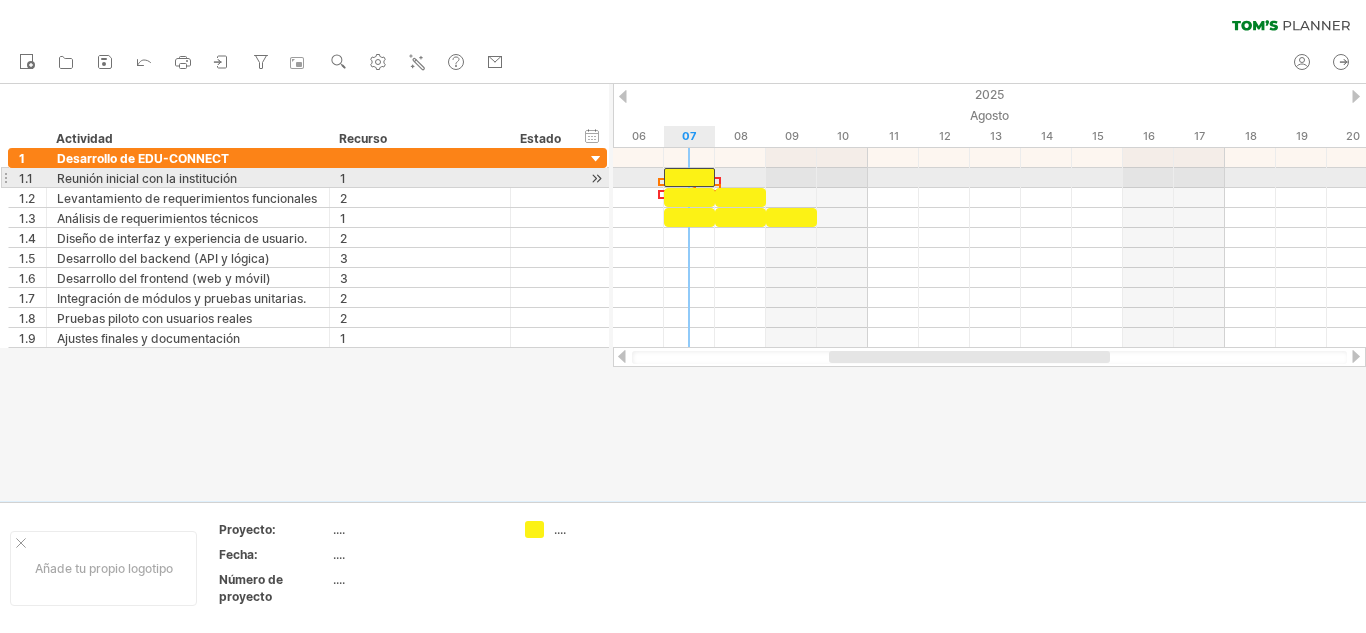click at bounding box center [689, 177] 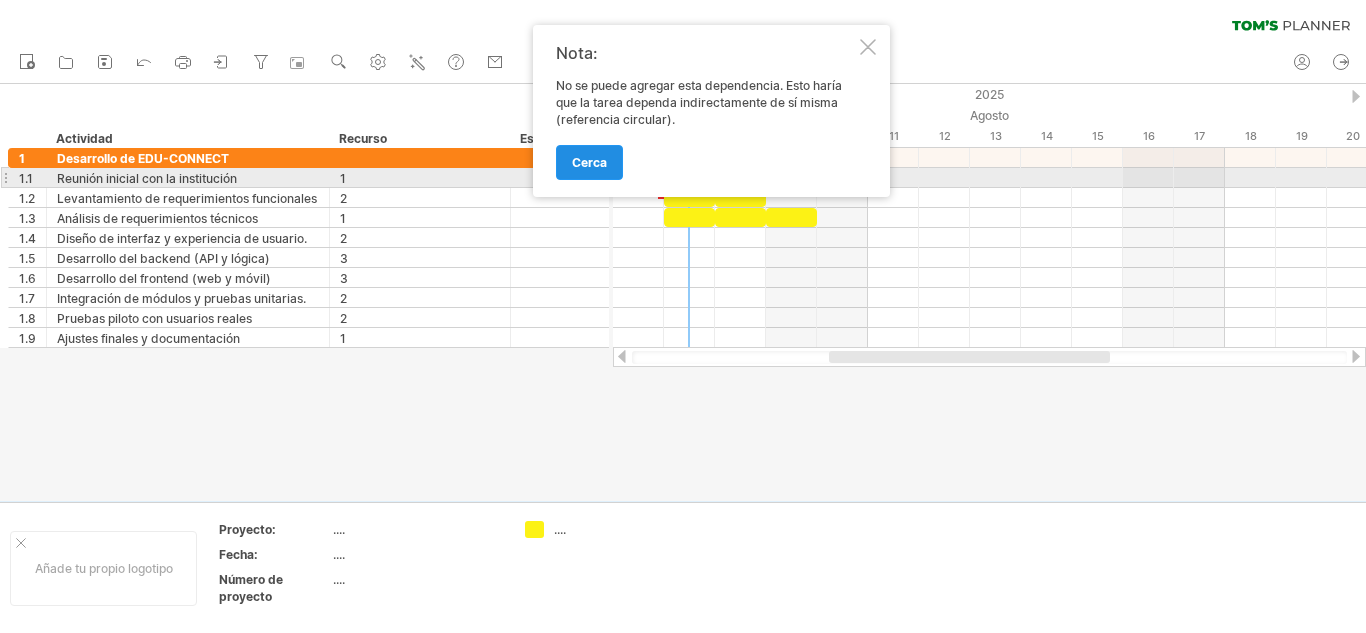 click on "cerca" at bounding box center [589, 162] 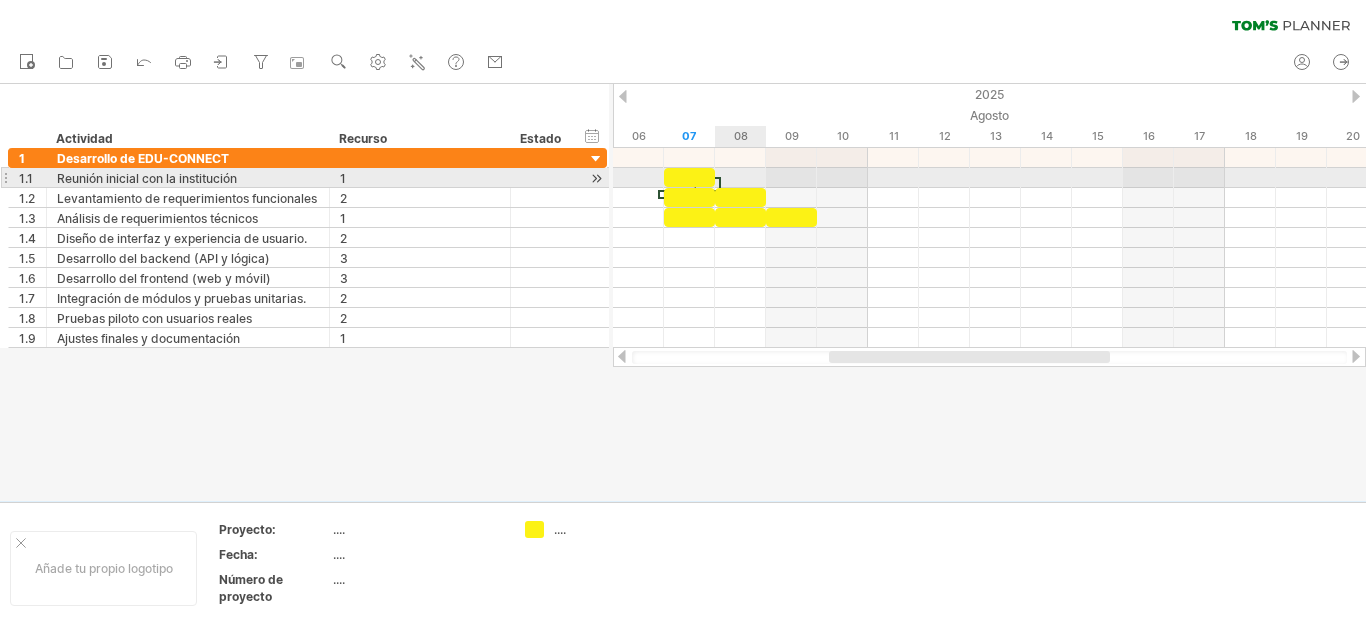 click at bounding box center [720, 183] 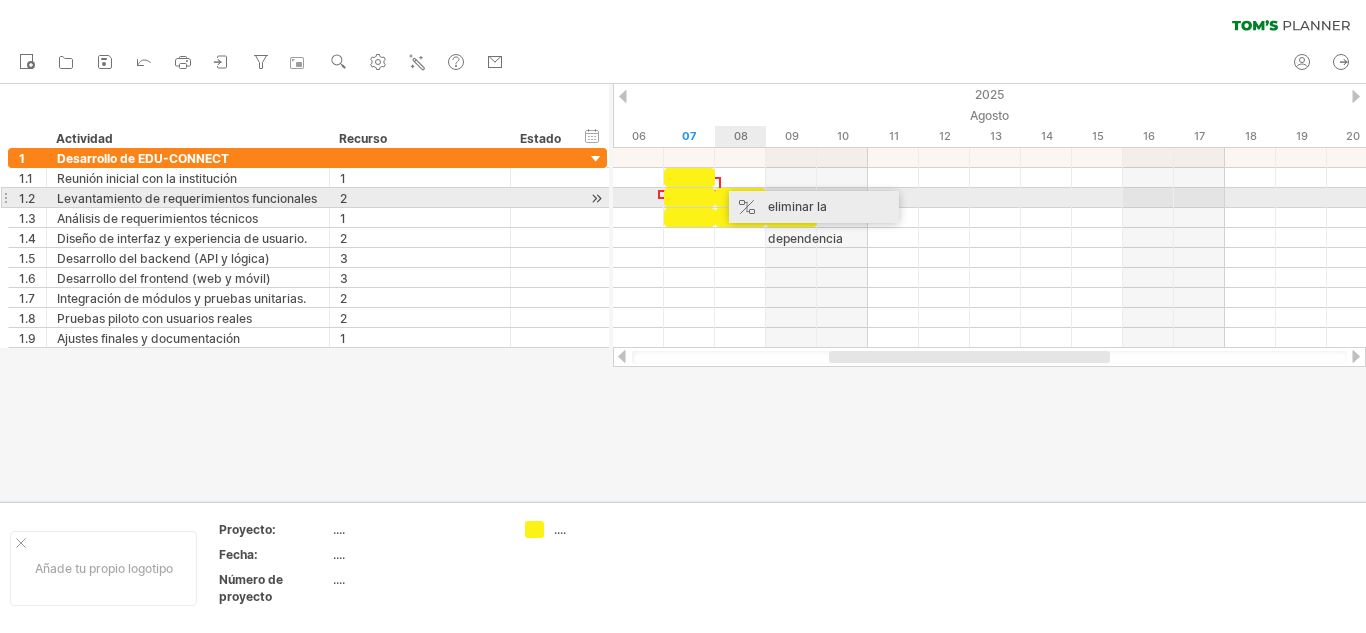 click on "eliminar la dependencia" at bounding box center [805, 222] 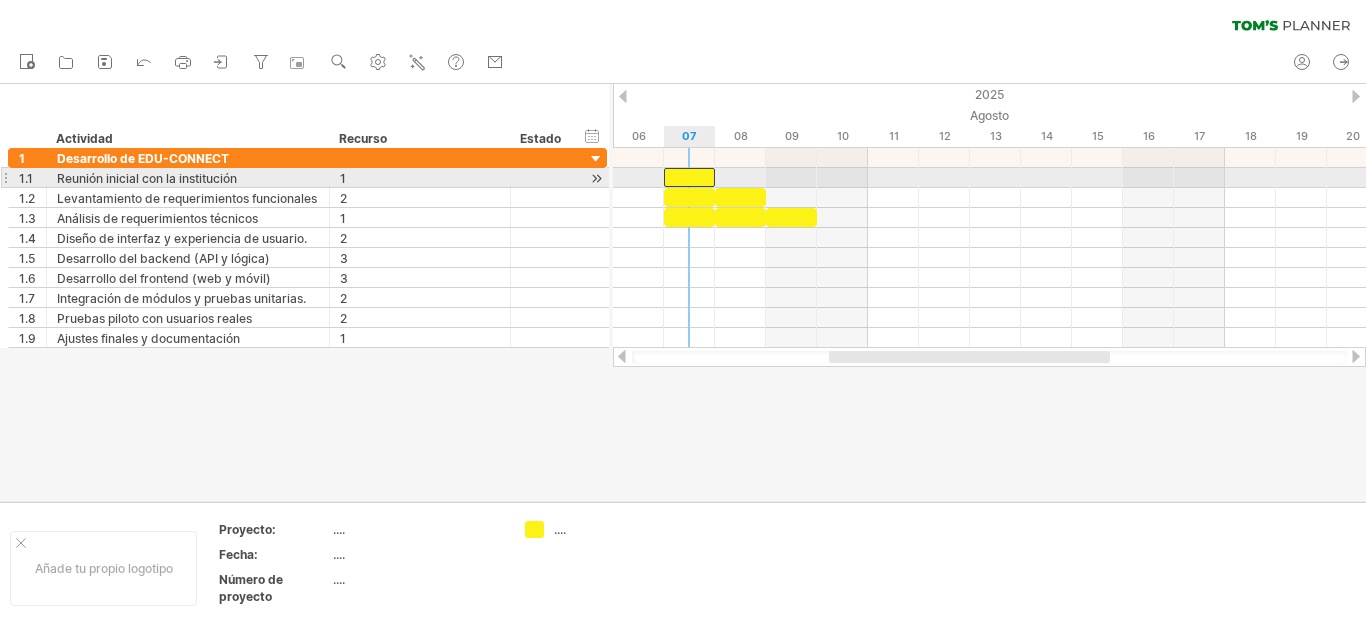 click at bounding box center [689, 177] 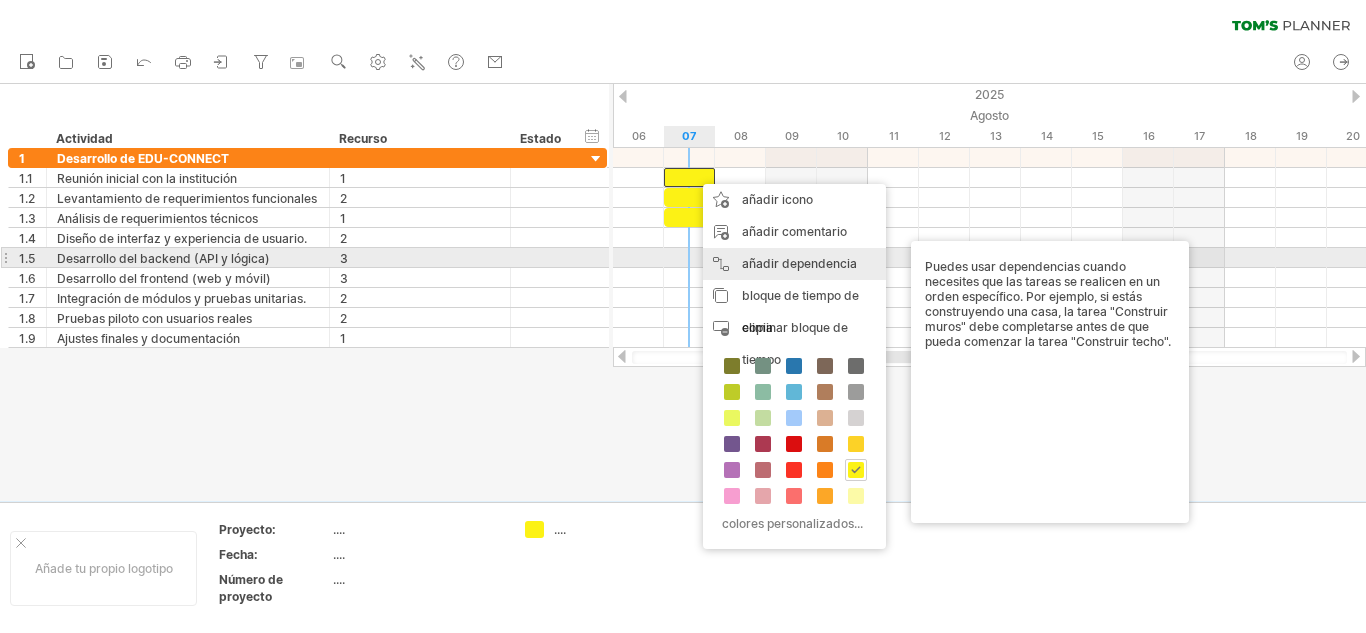 click on "añadir dependencia" at bounding box center [799, 263] 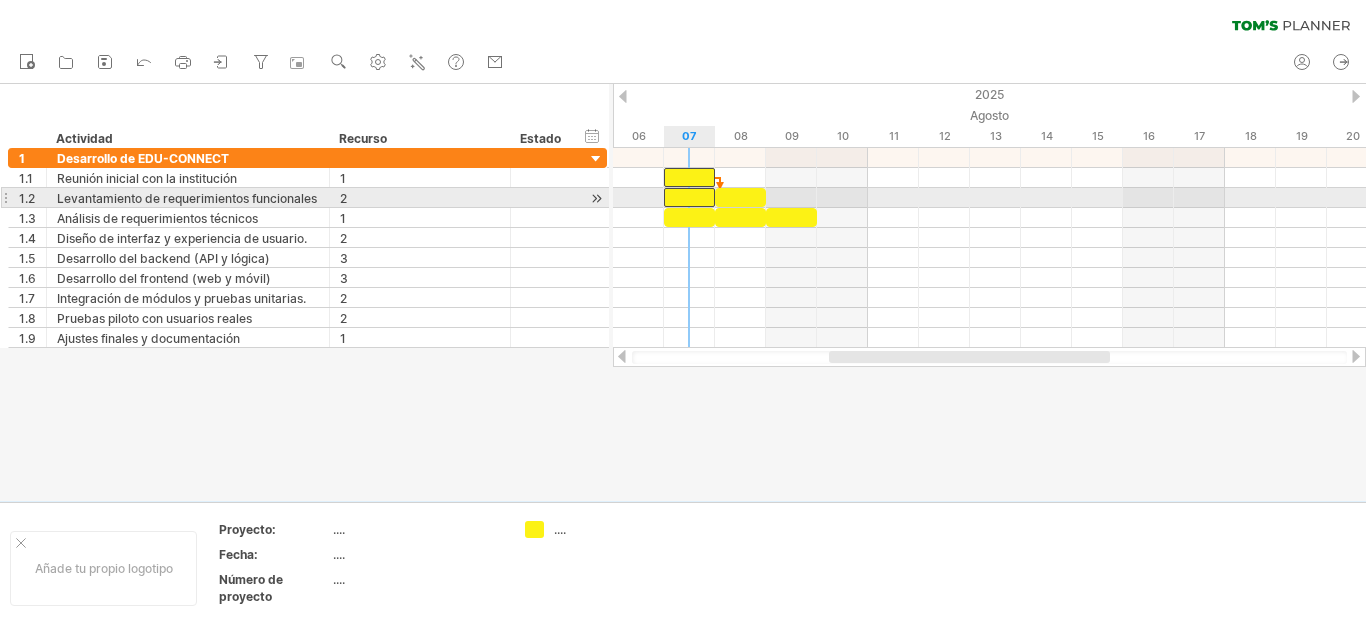 click at bounding box center [689, 197] 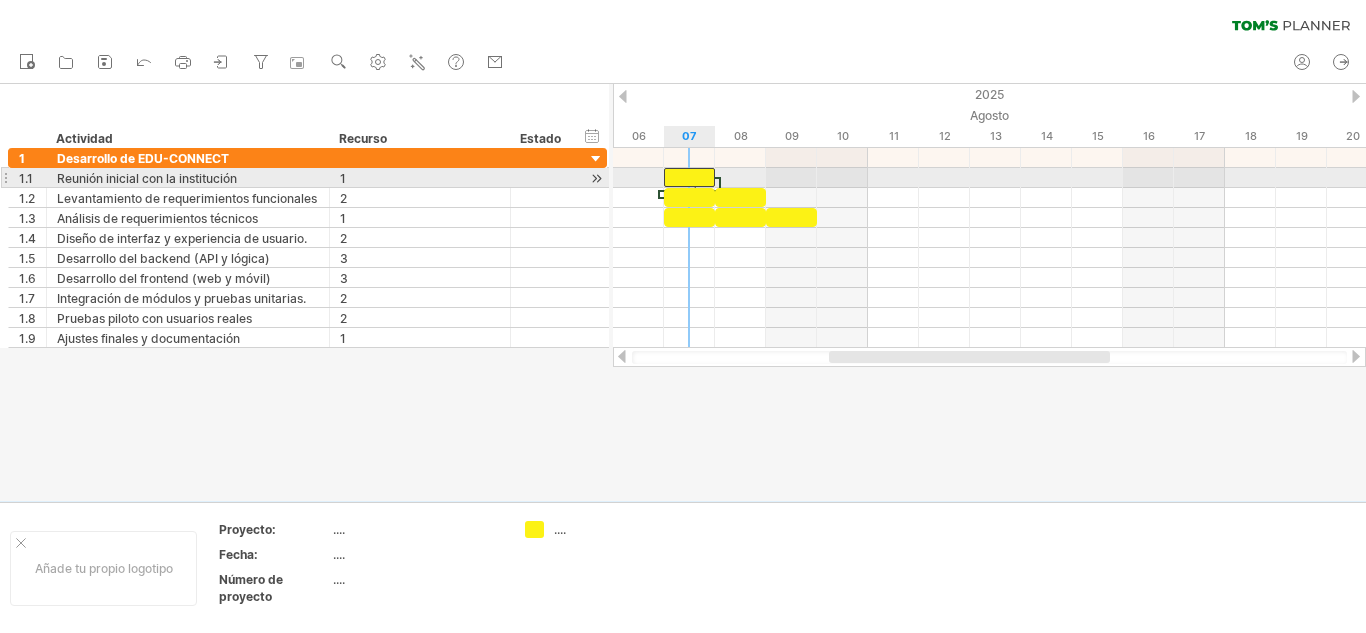 click at bounding box center (689, 177) 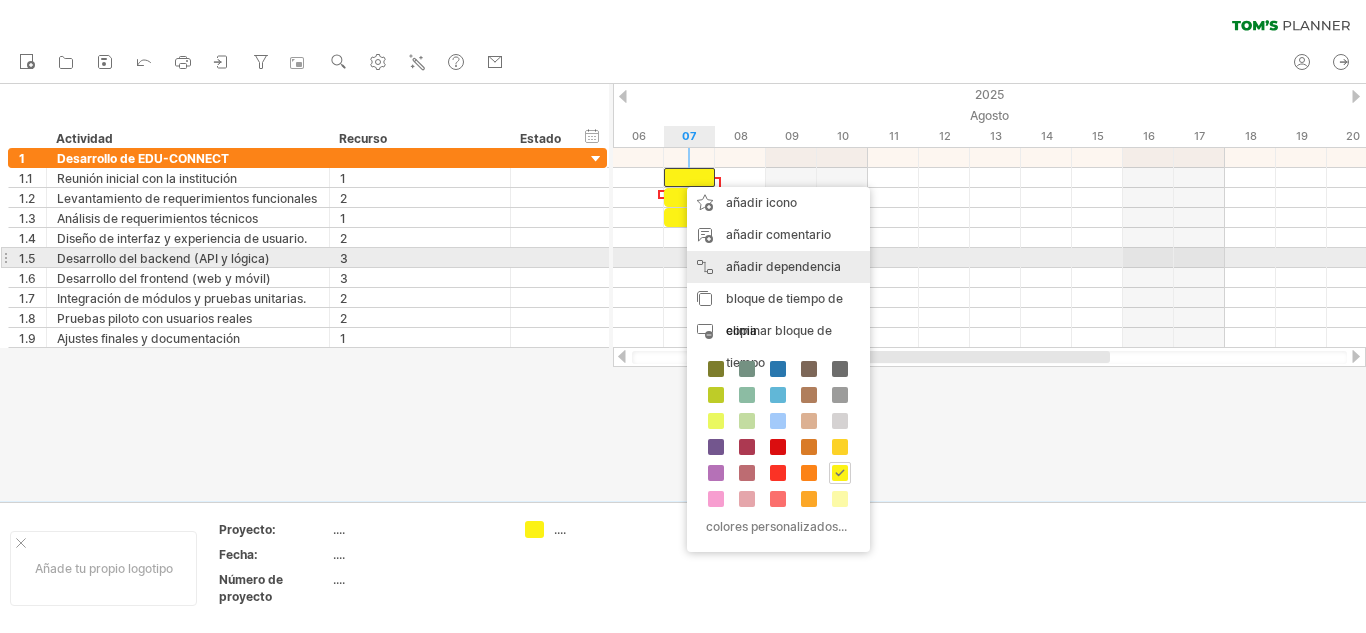 click on "añadir dependencia" at bounding box center (783, 266) 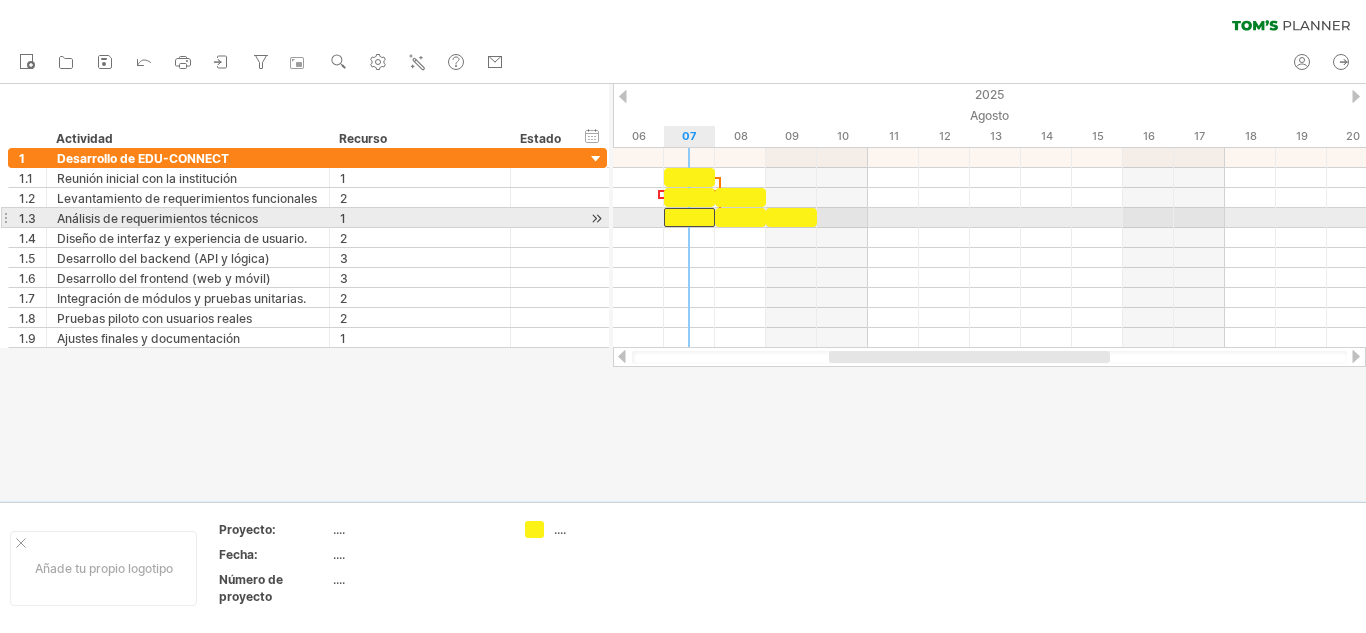 click at bounding box center (689, 217) 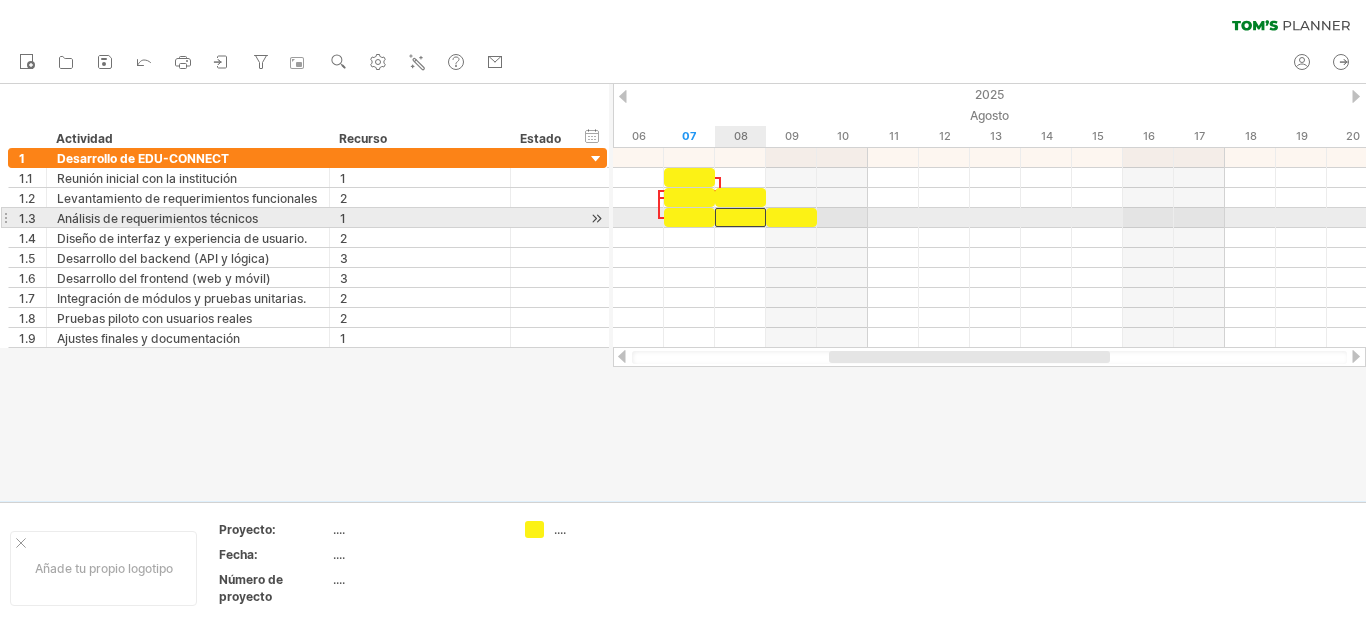 click at bounding box center [740, 217] 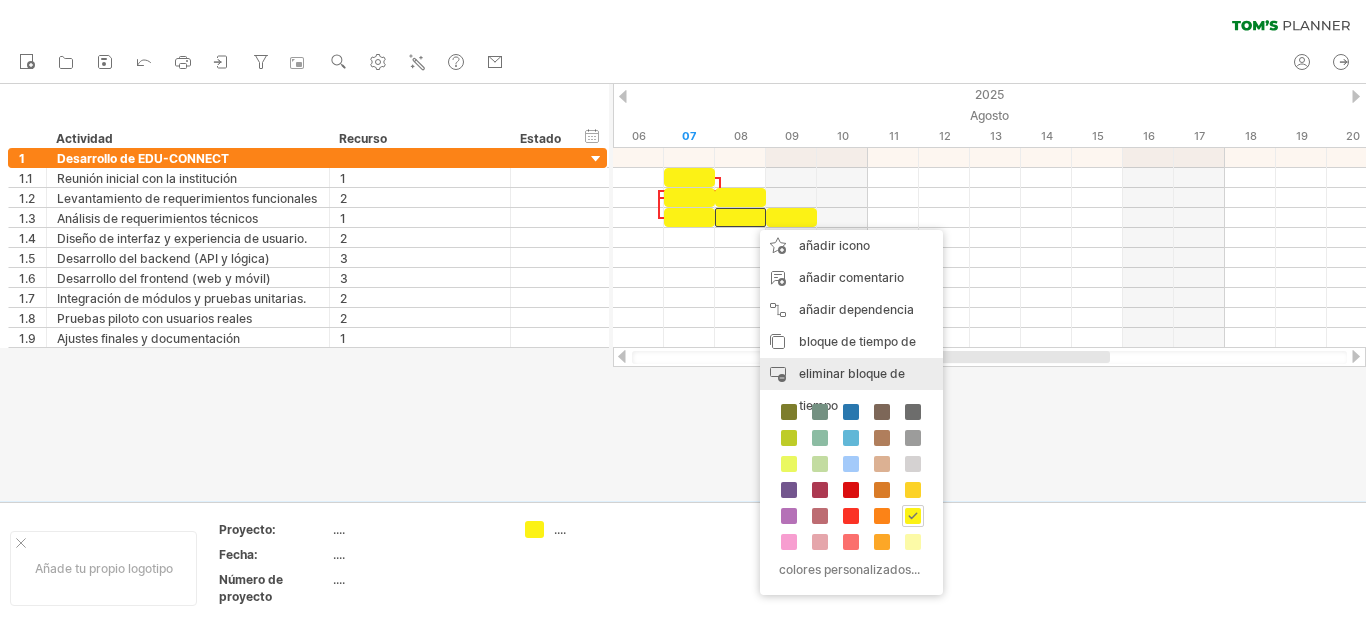click on "eliminar bloque de tiempo" at bounding box center [852, 389] 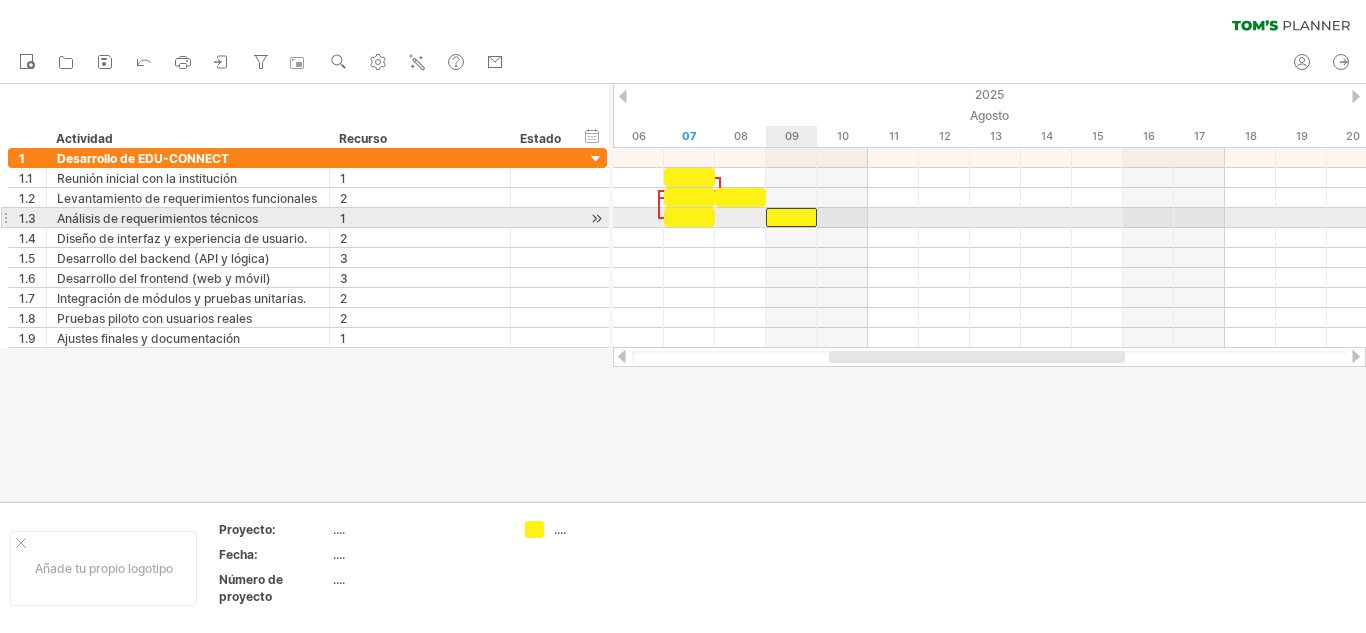 click at bounding box center (791, 217) 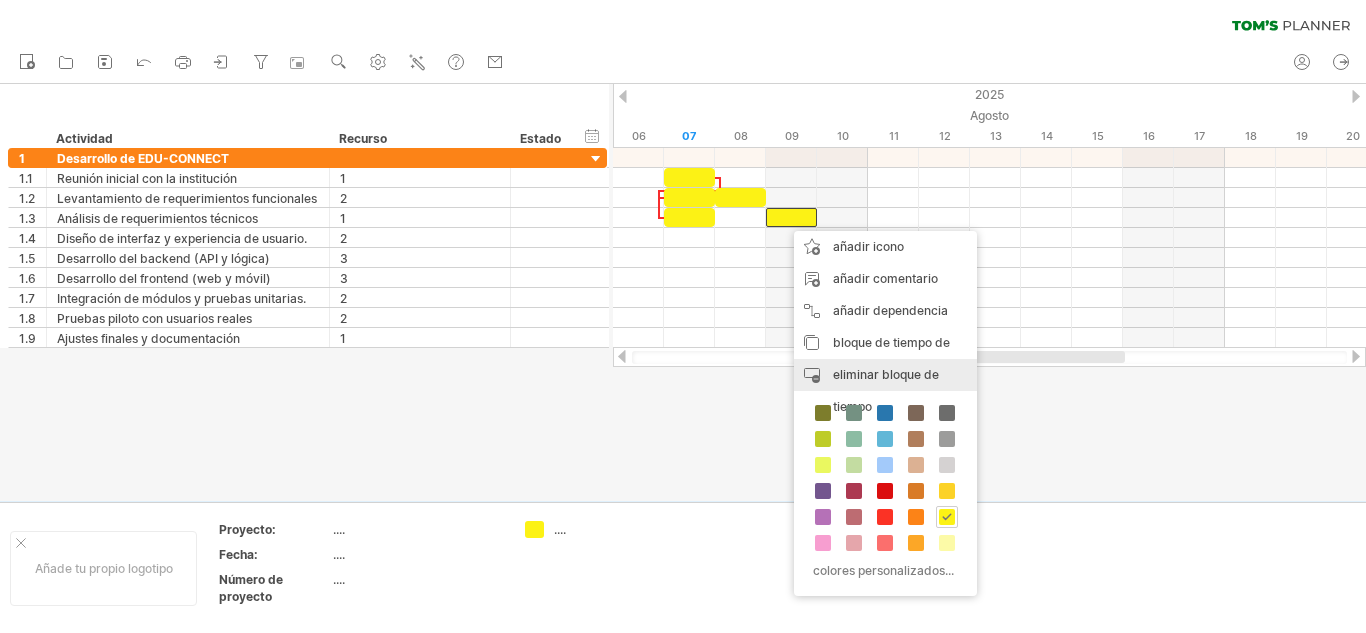 click on "eliminar bloque de tiempo" at bounding box center [886, 390] 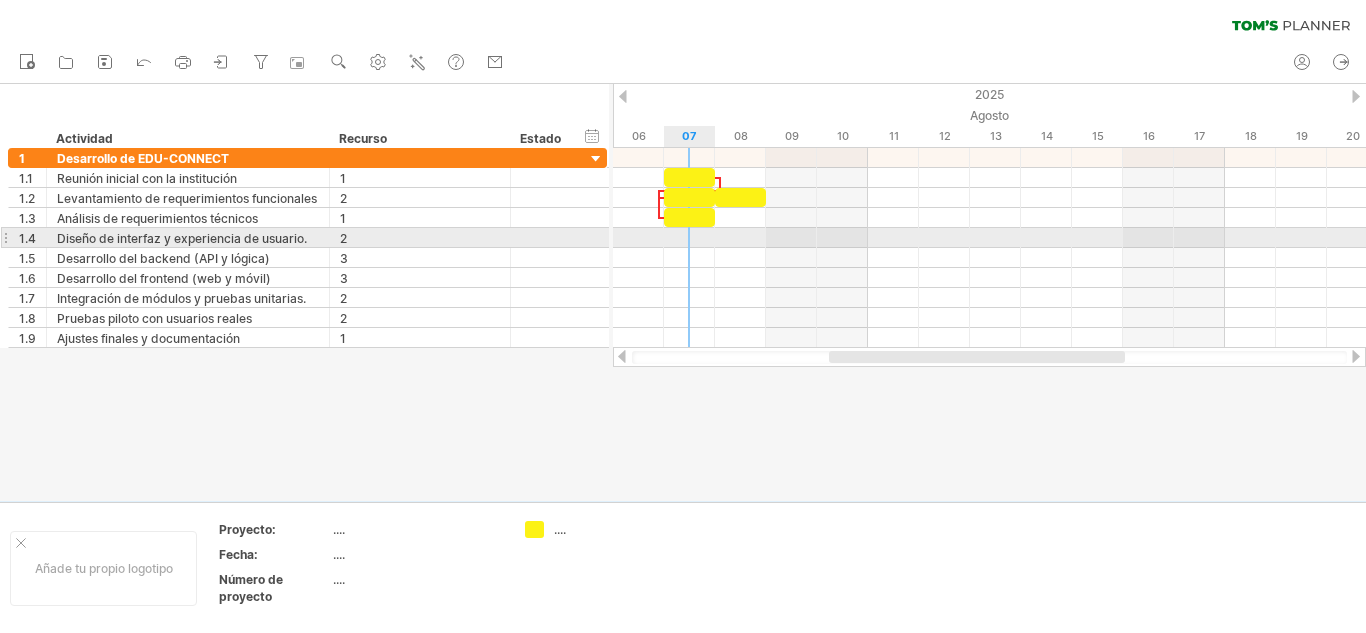 click at bounding box center [989, 238] 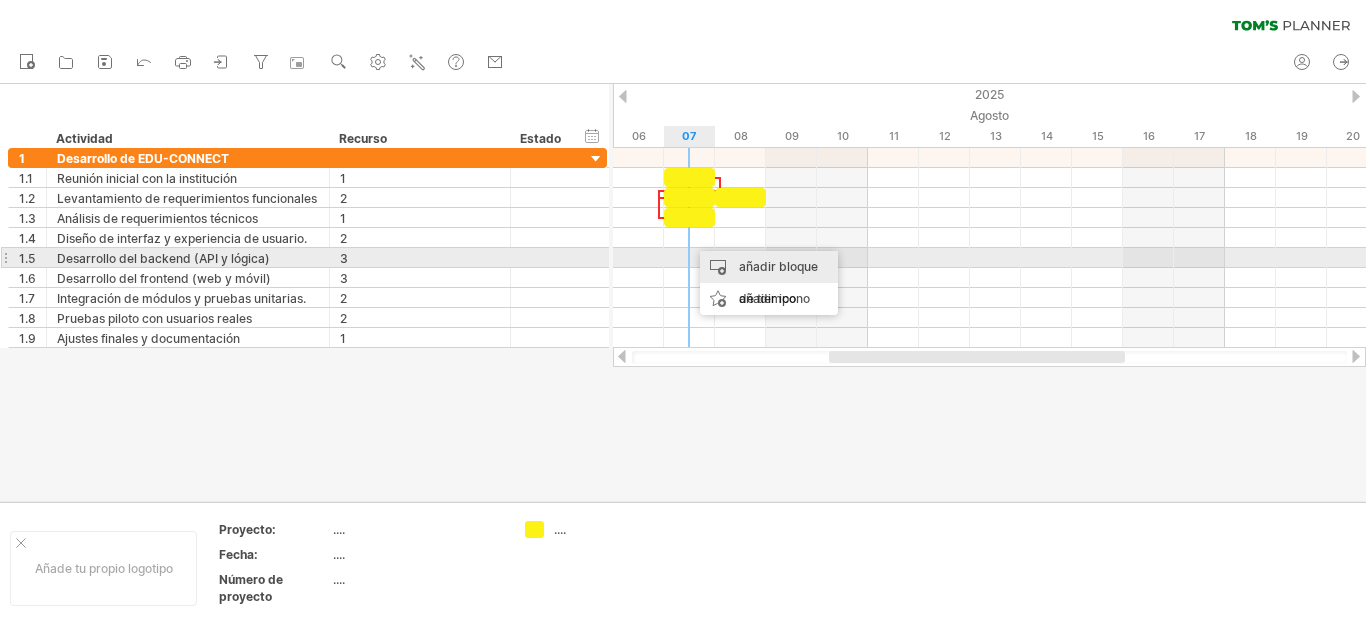 click on "añadir bloque de tiempo" at bounding box center [769, 283] 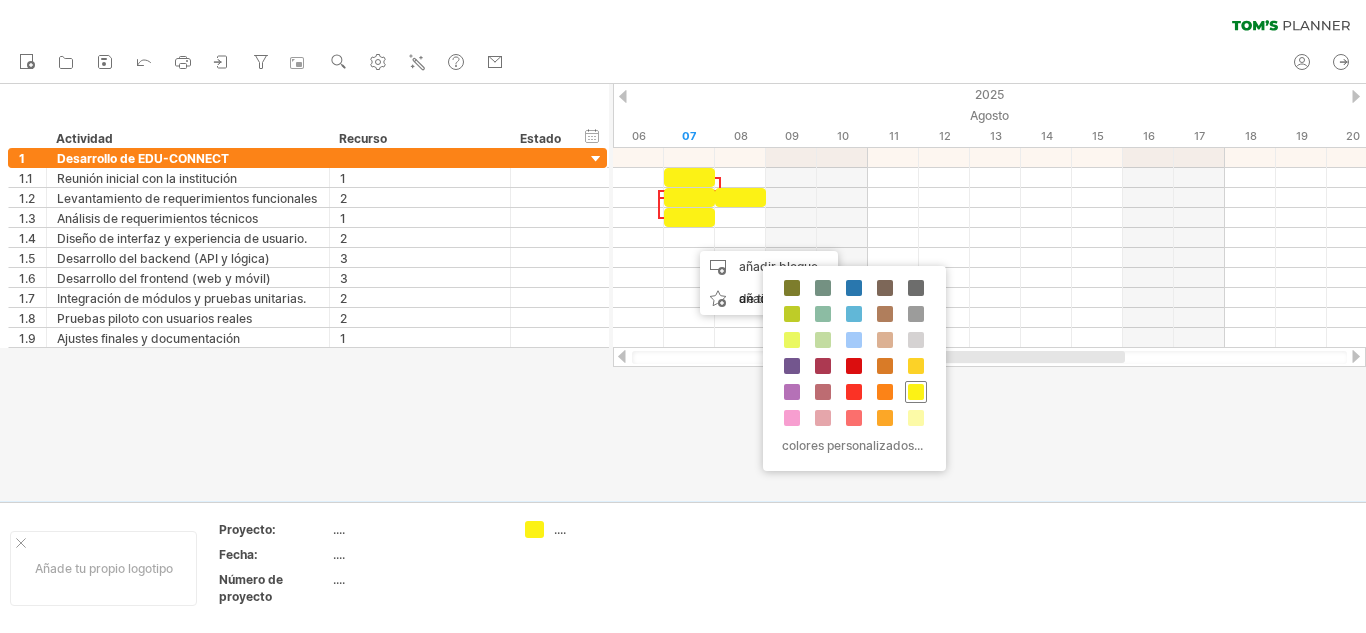click at bounding box center (916, 392) 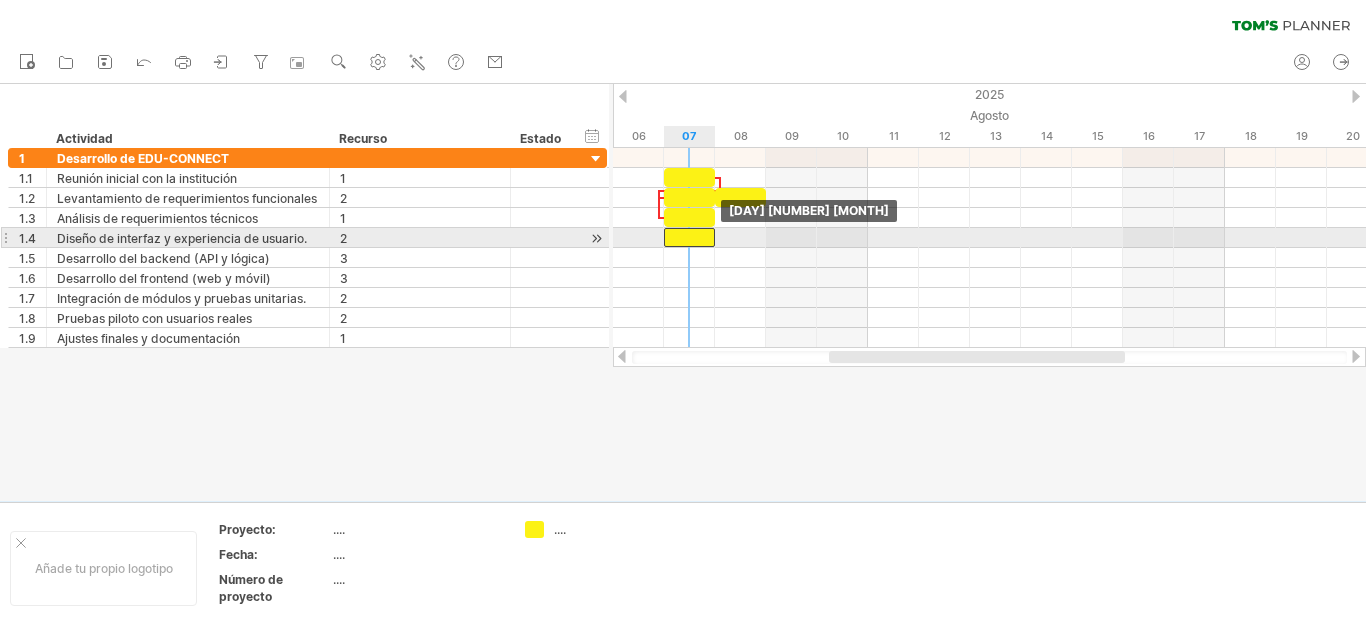 drag, startPoint x: 714, startPoint y: 242, endPoint x: 687, endPoint y: 243, distance: 27.018513 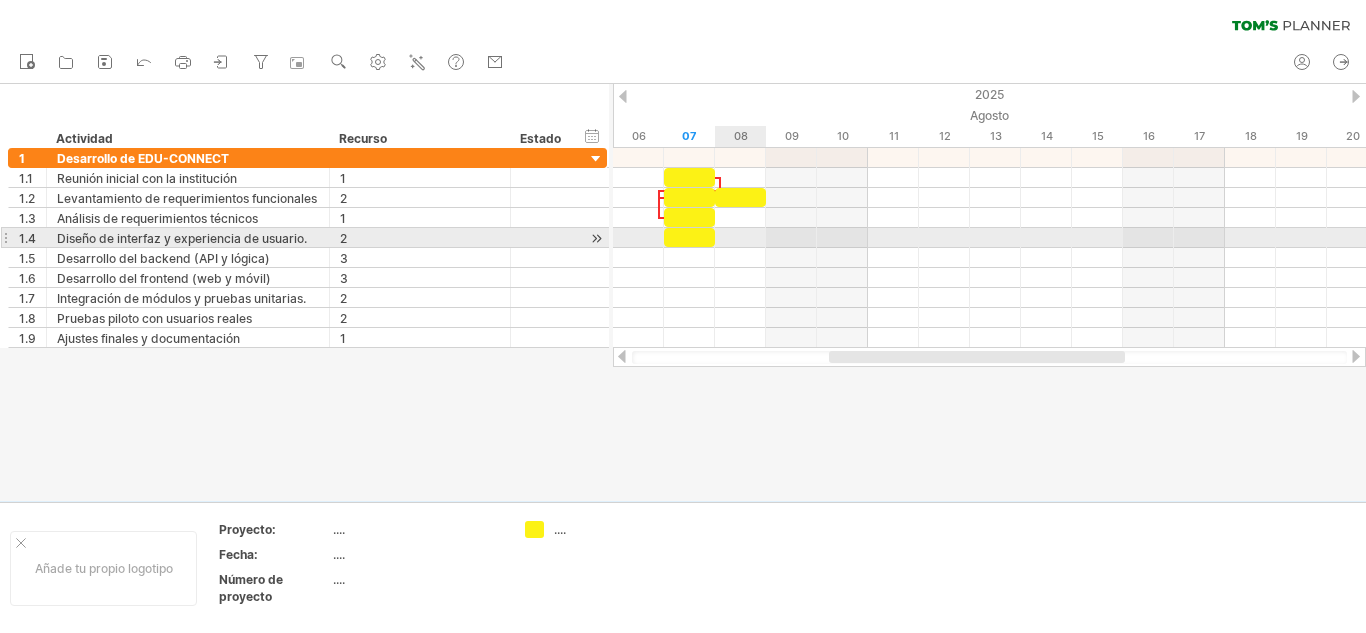 click at bounding box center (989, 238) 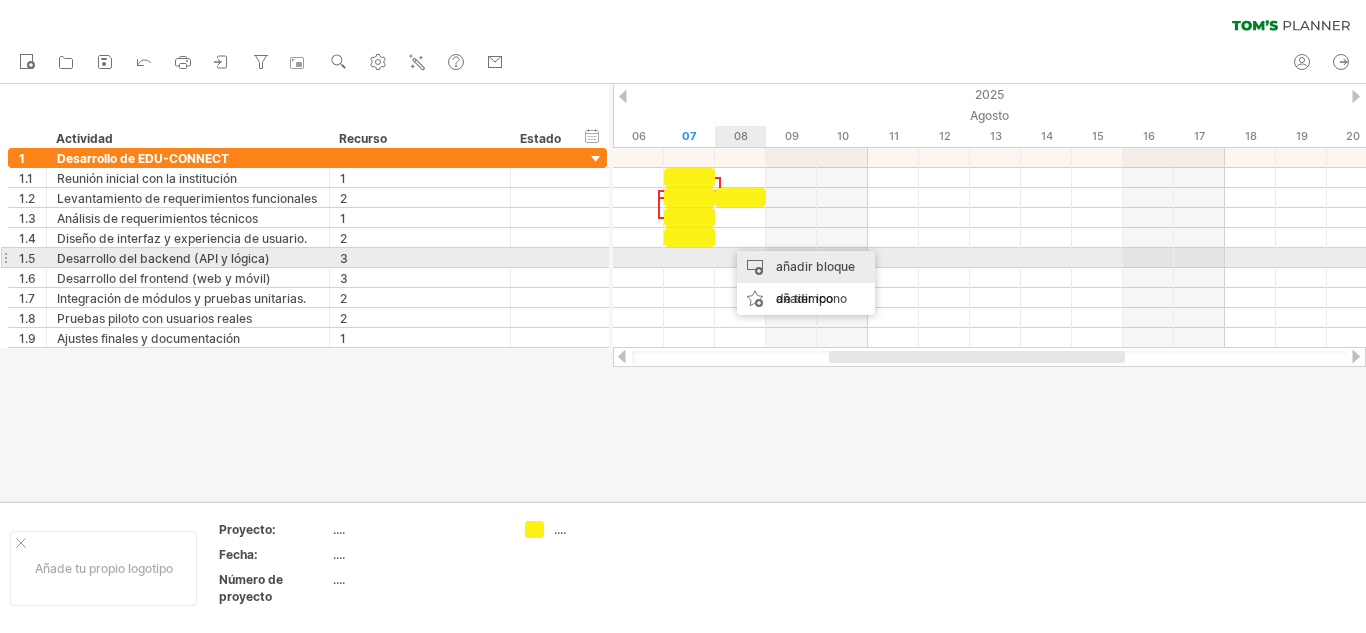click on "añadir bloque de tiempo" at bounding box center (815, 282) 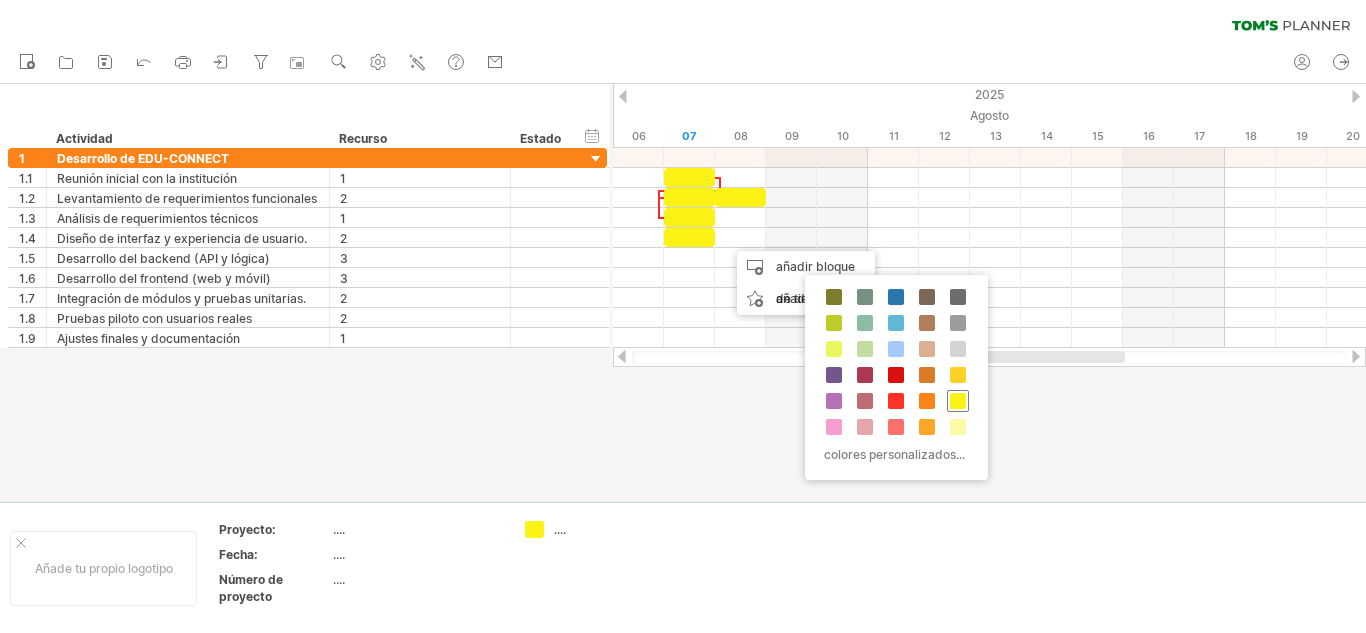 click at bounding box center (958, 401) 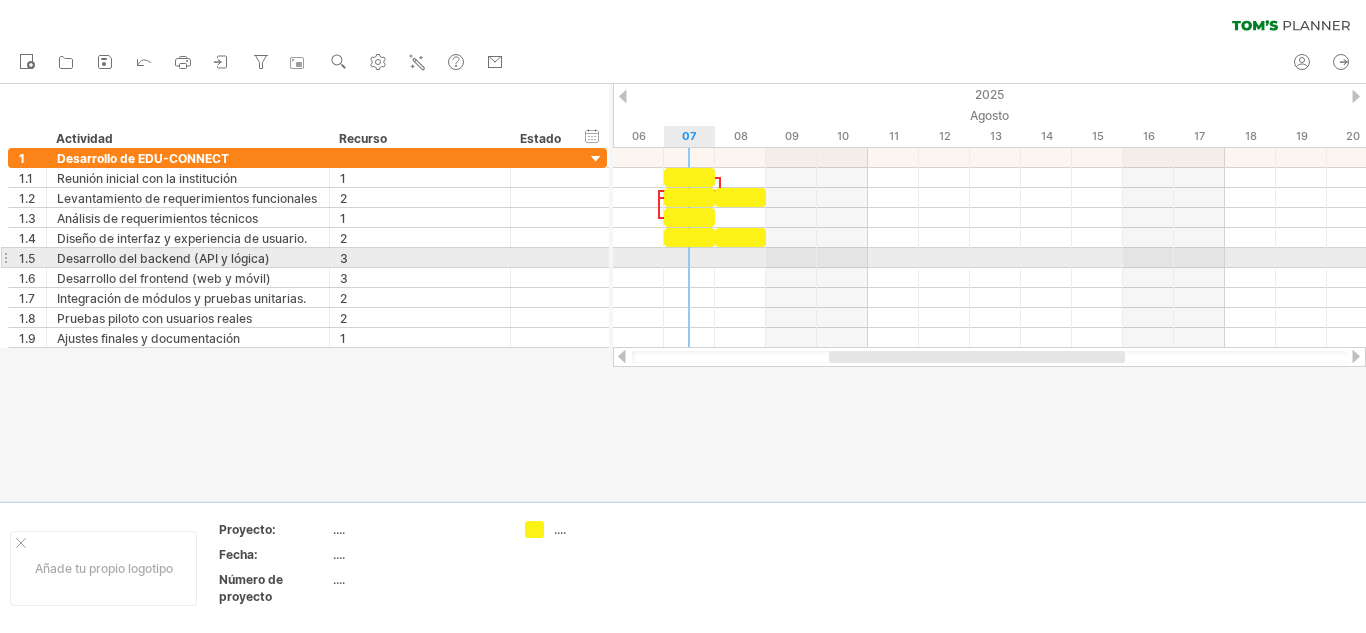 click at bounding box center (989, 258) 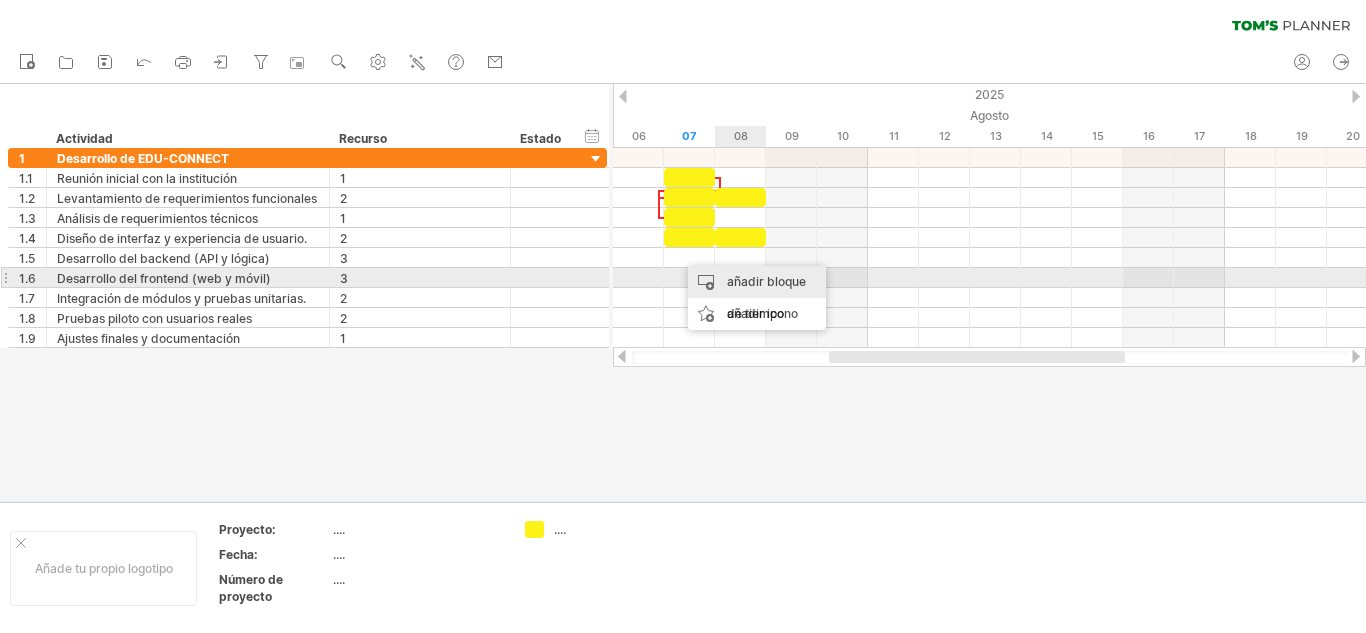 click on "añadir bloque de tiempo" at bounding box center (766, 297) 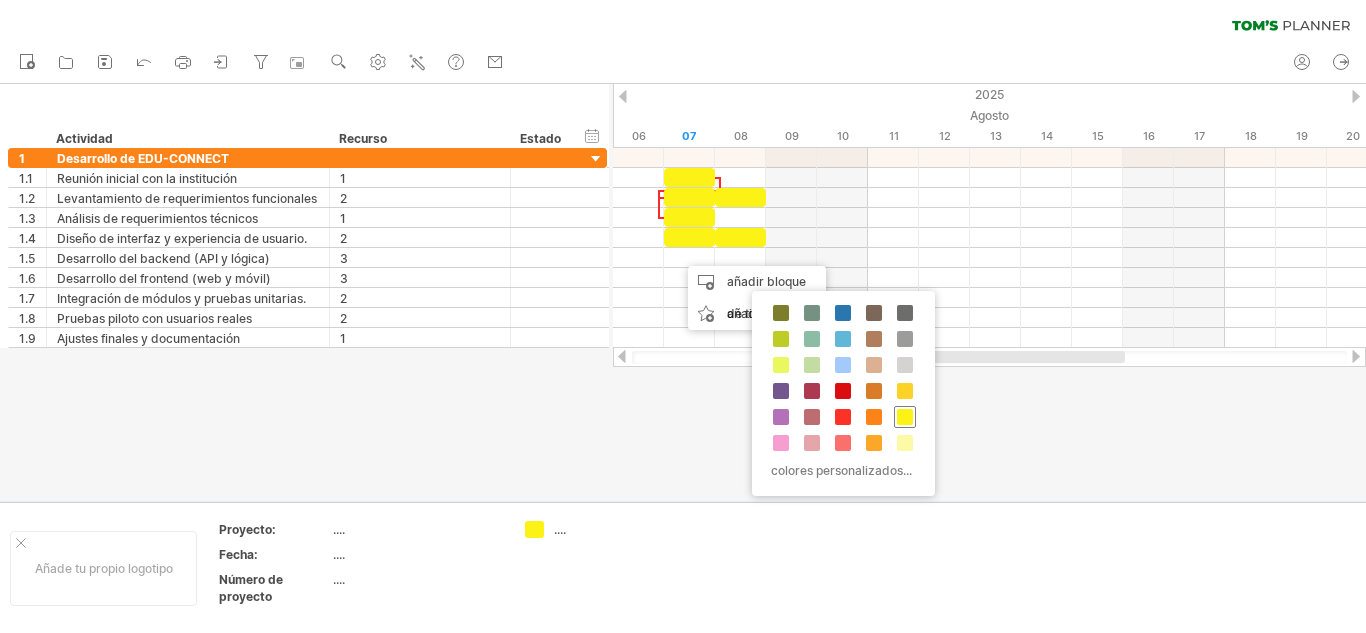 click at bounding box center (905, 417) 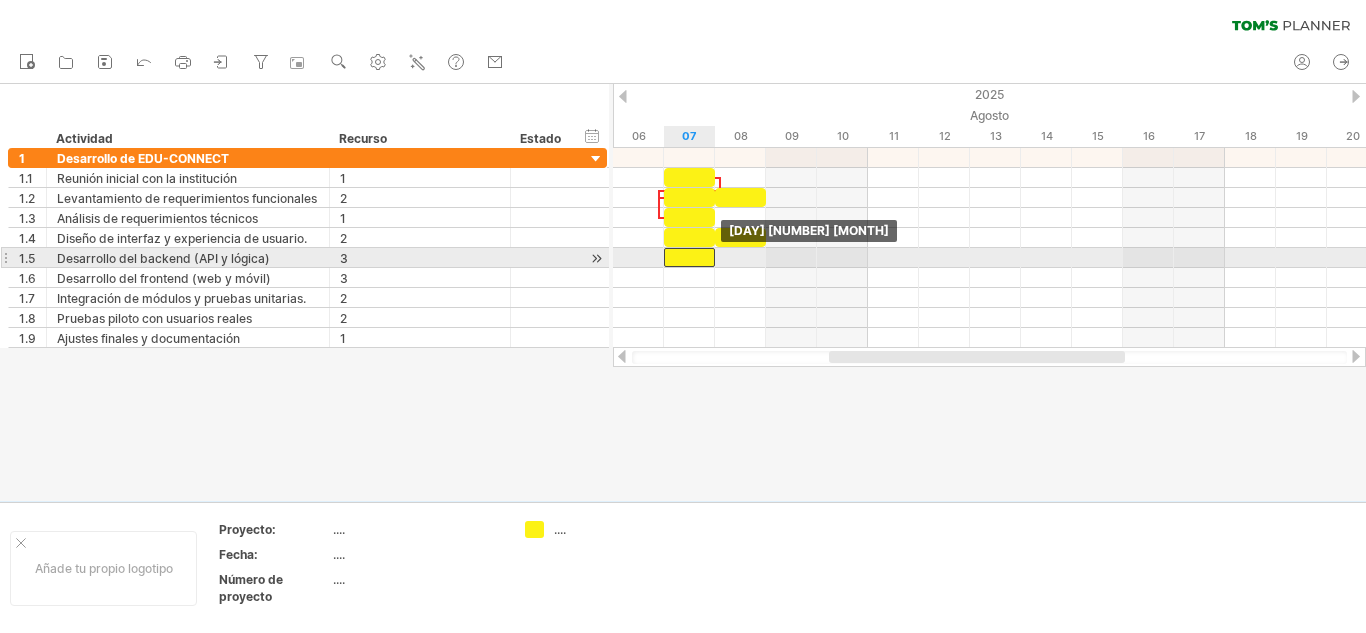 drag, startPoint x: 725, startPoint y: 262, endPoint x: 695, endPoint y: 267, distance: 30.413813 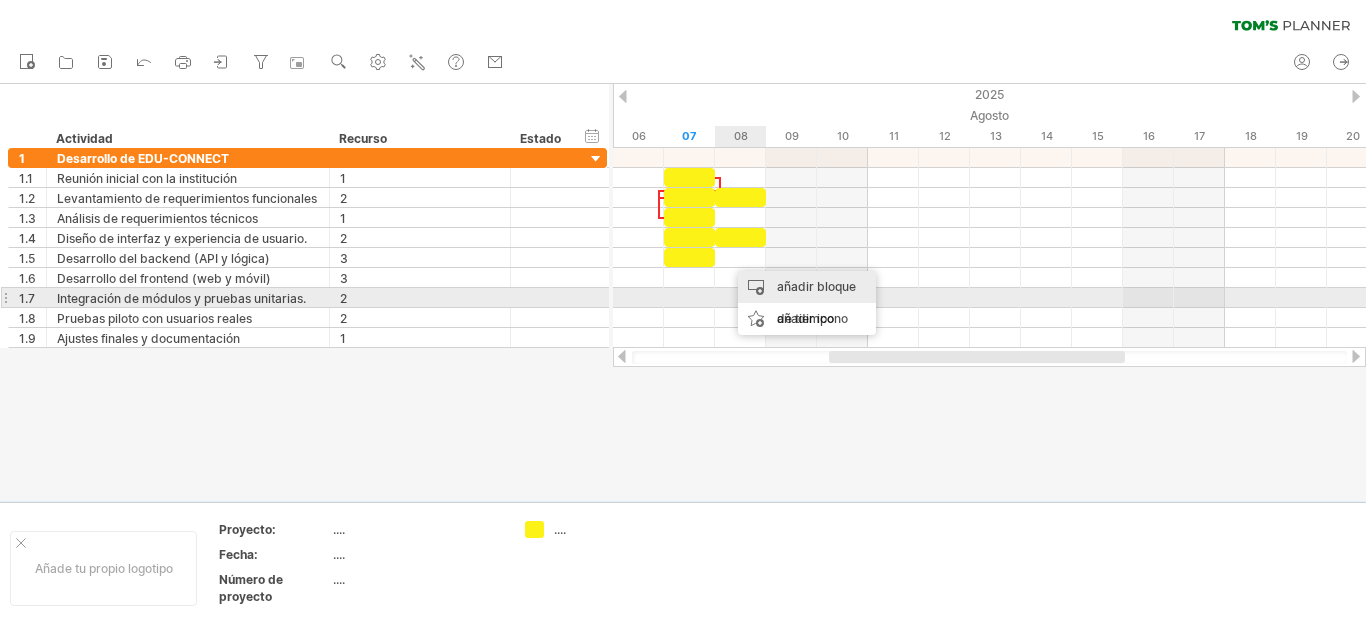 click on "añadir bloque de tiempo" at bounding box center (816, 302) 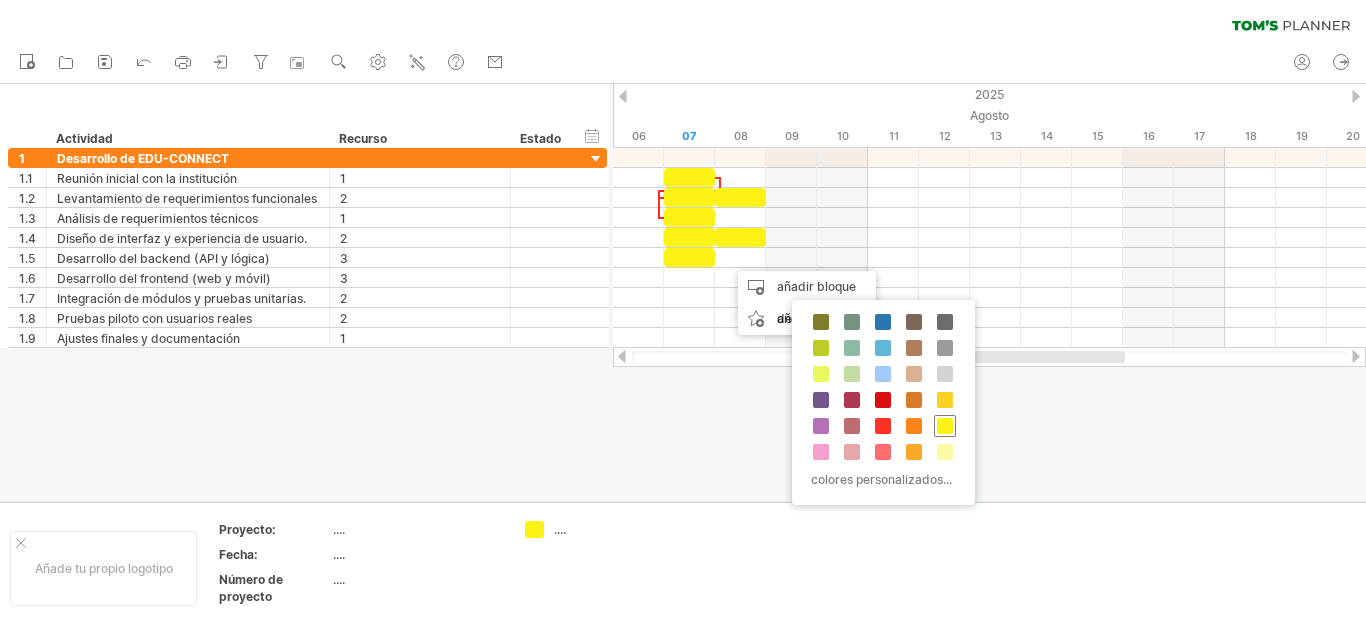 click at bounding box center [945, 426] 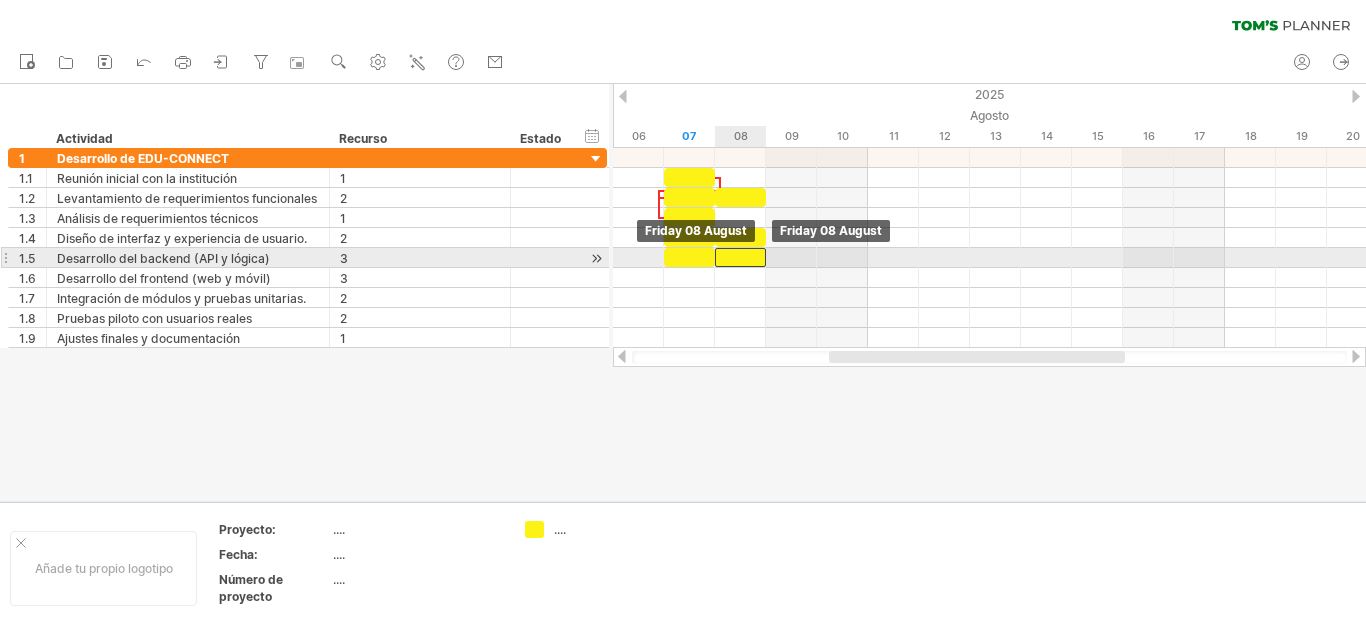 drag, startPoint x: 767, startPoint y: 257, endPoint x: 746, endPoint y: 259, distance: 21.095022 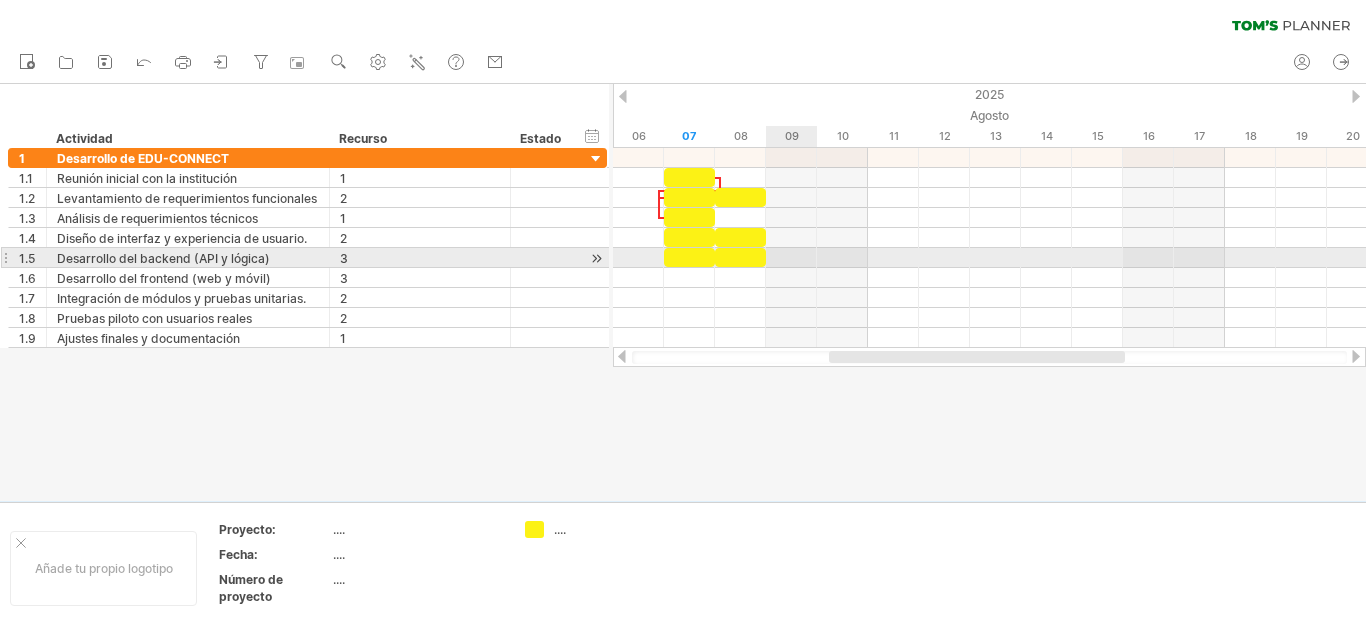 click at bounding box center (989, 258) 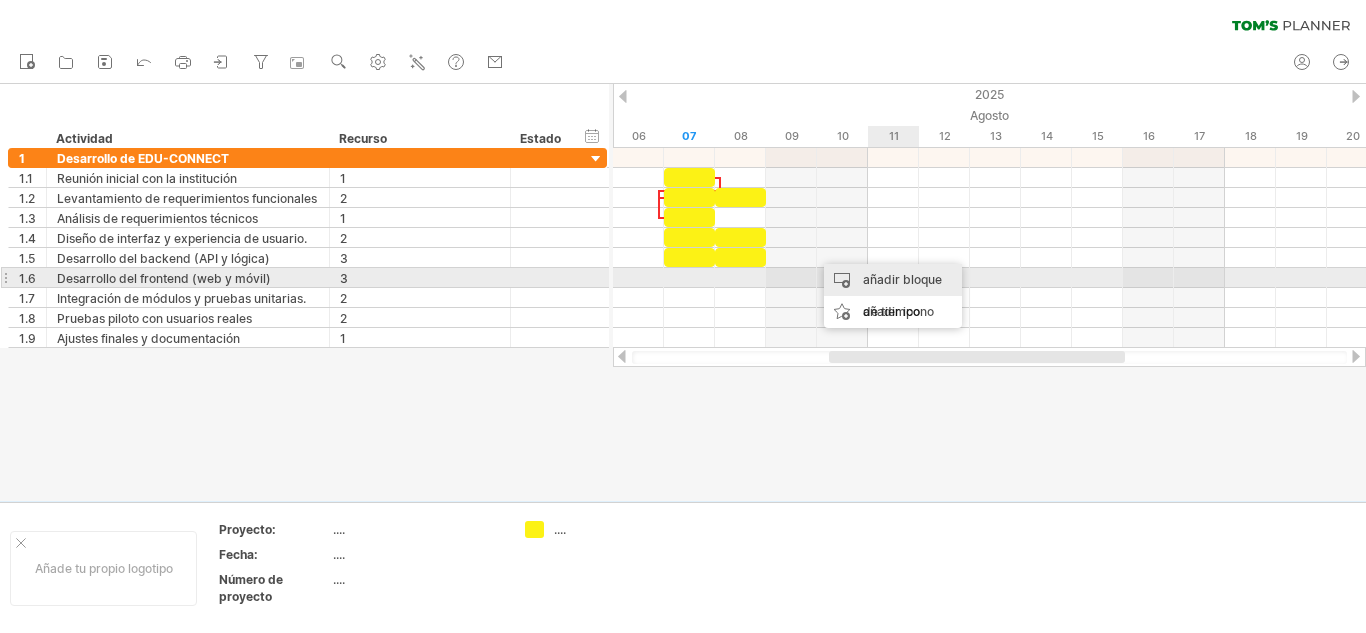 click on "añadir bloque de tiempo" at bounding box center [893, 296] 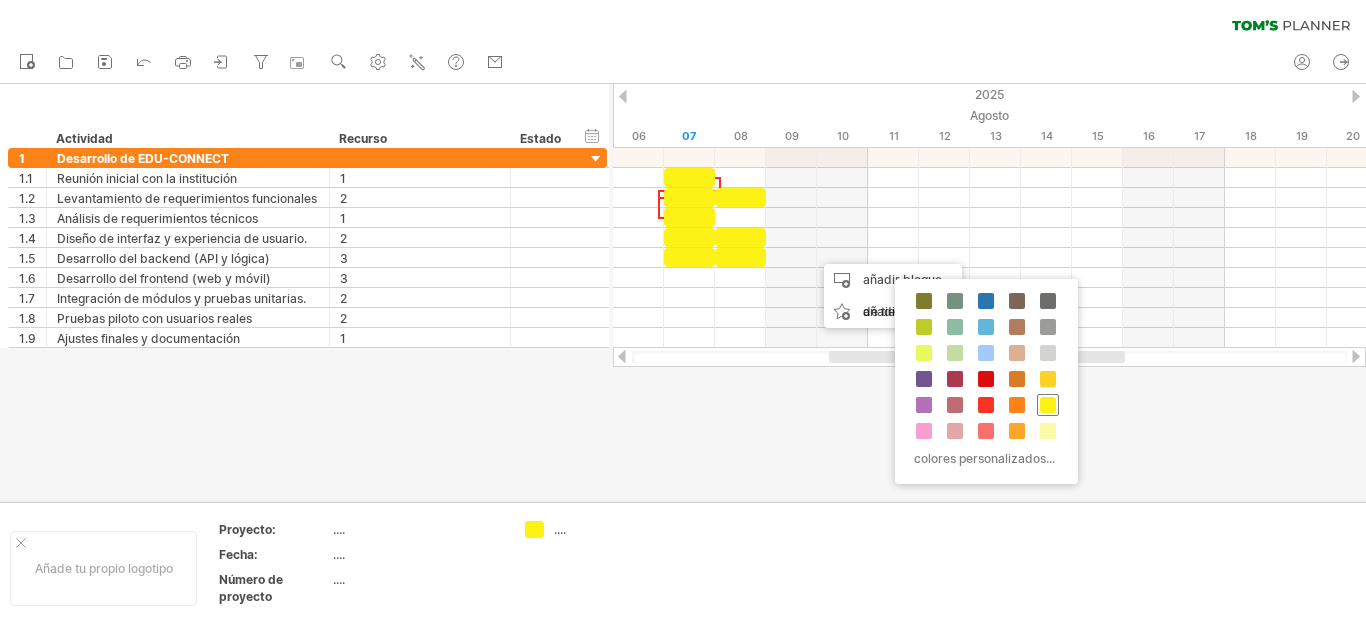 click at bounding box center (1048, 405) 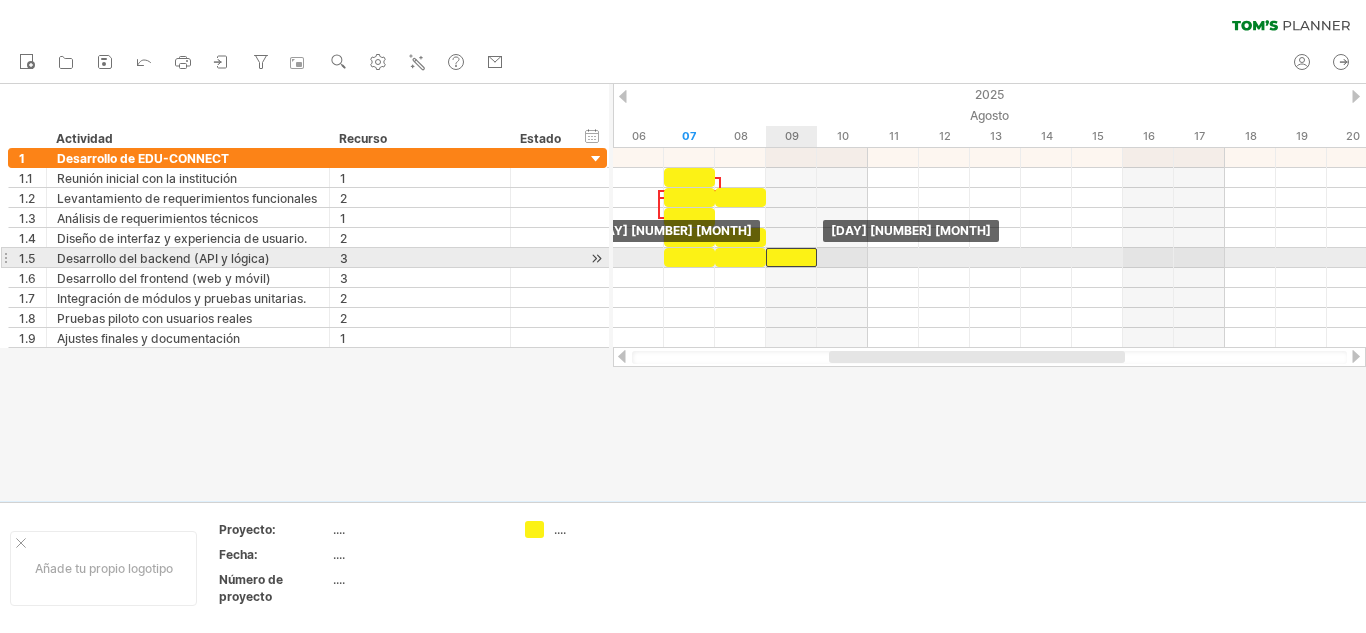 drag, startPoint x: 852, startPoint y: 262, endPoint x: 802, endPoint y: 263, distance: 50.01 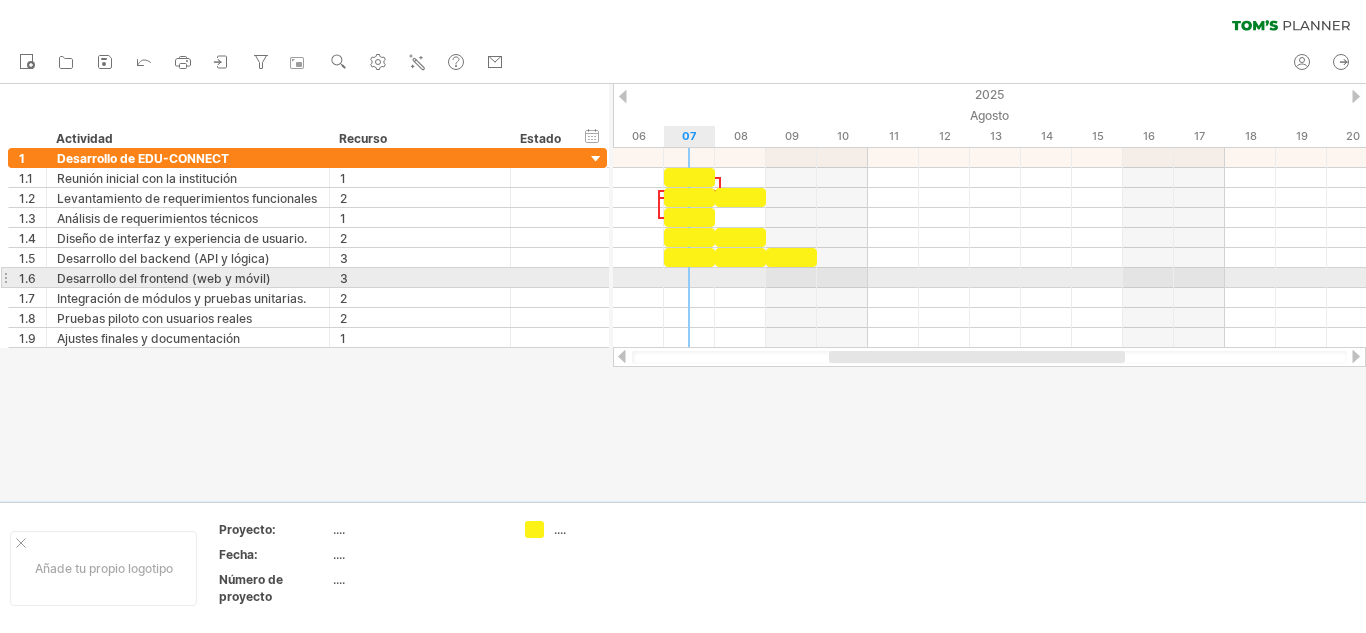 click at bounding box center [989, 278] 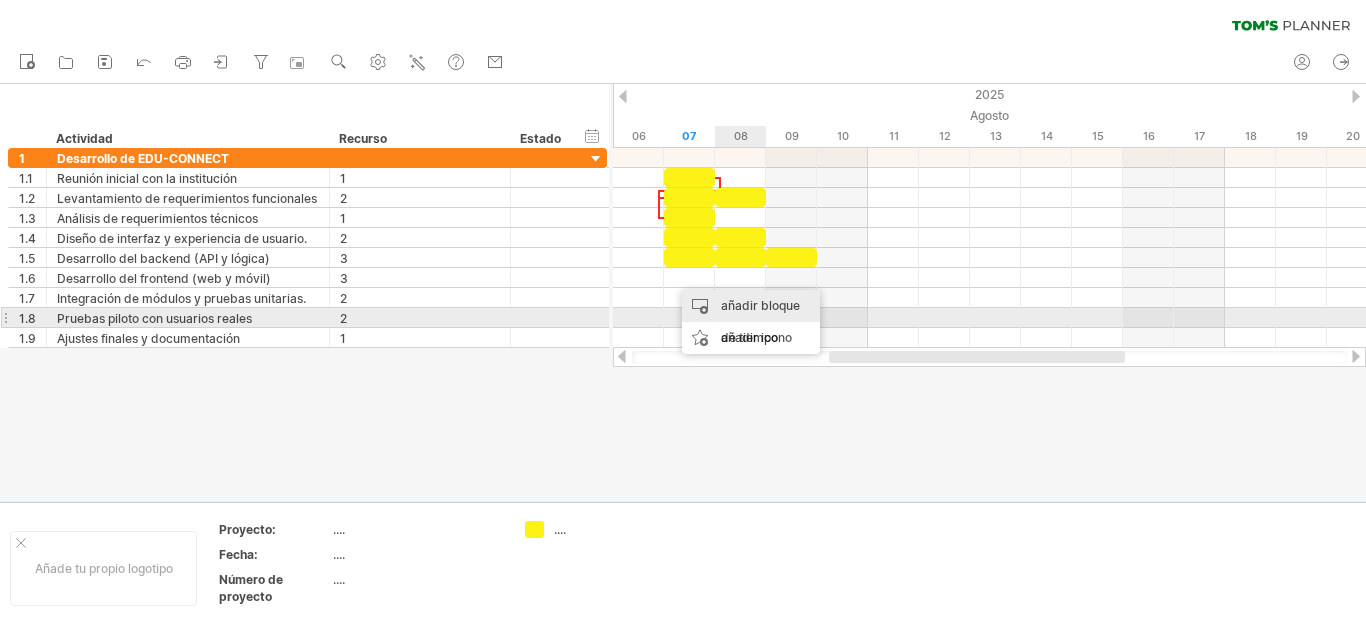 click on "añadir bloque de tiempo" at bounding box center (760, 321) 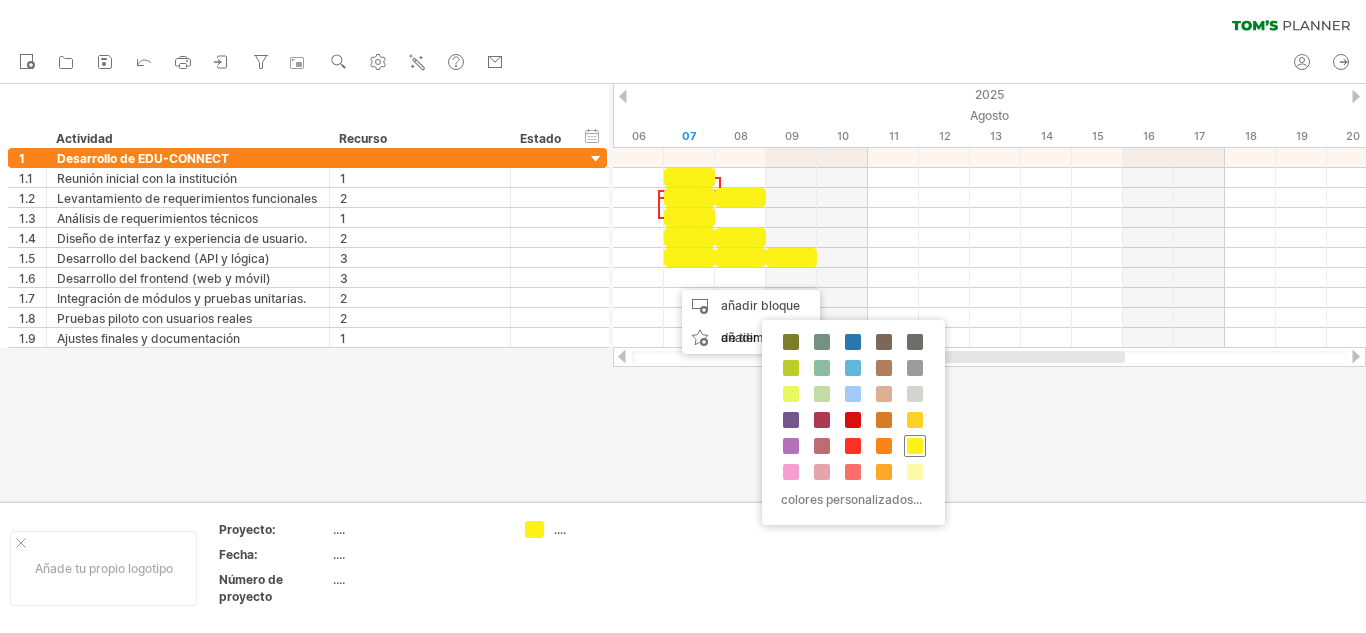 click at bounding box center (915, 446) 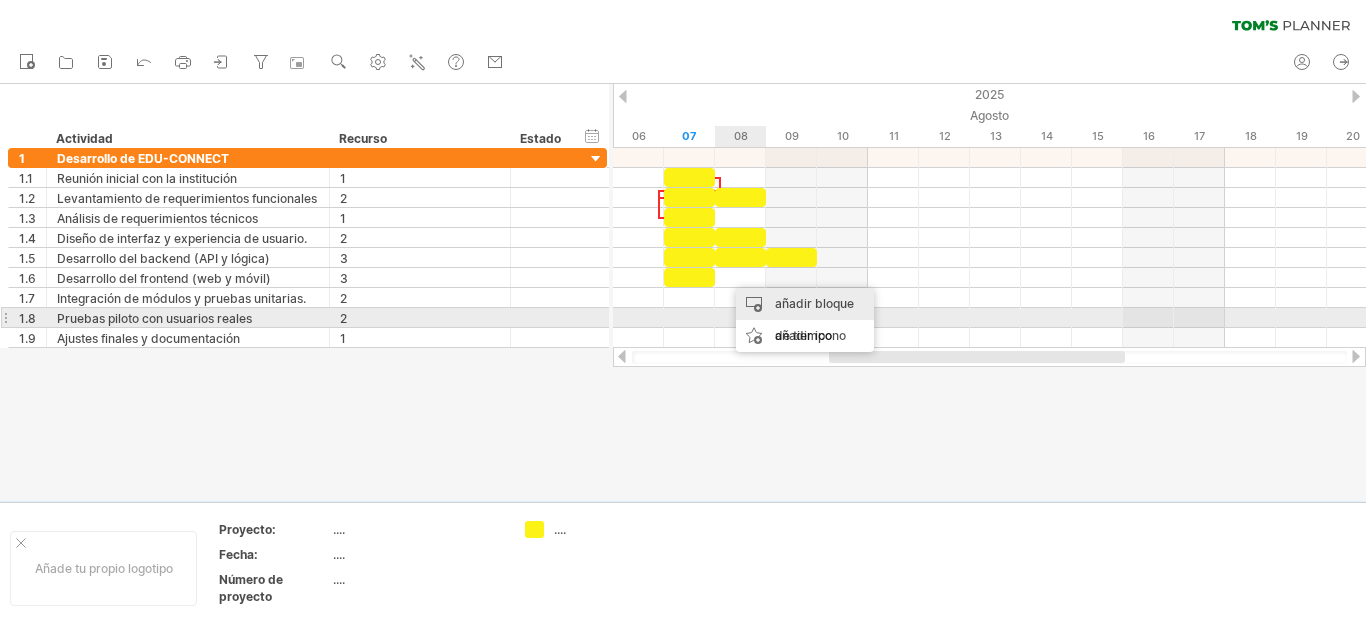 click on "añadir bloque de tiempo" at bounding box center (814, 319) 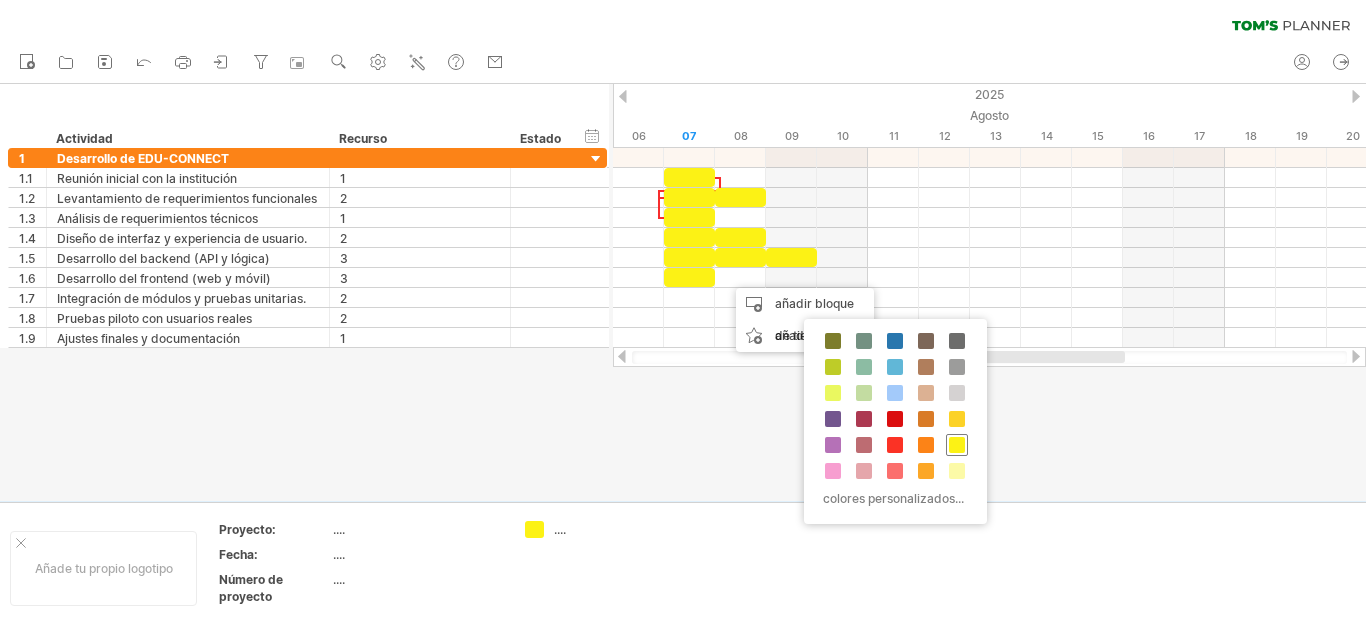 click at bounding box center (957, 445) 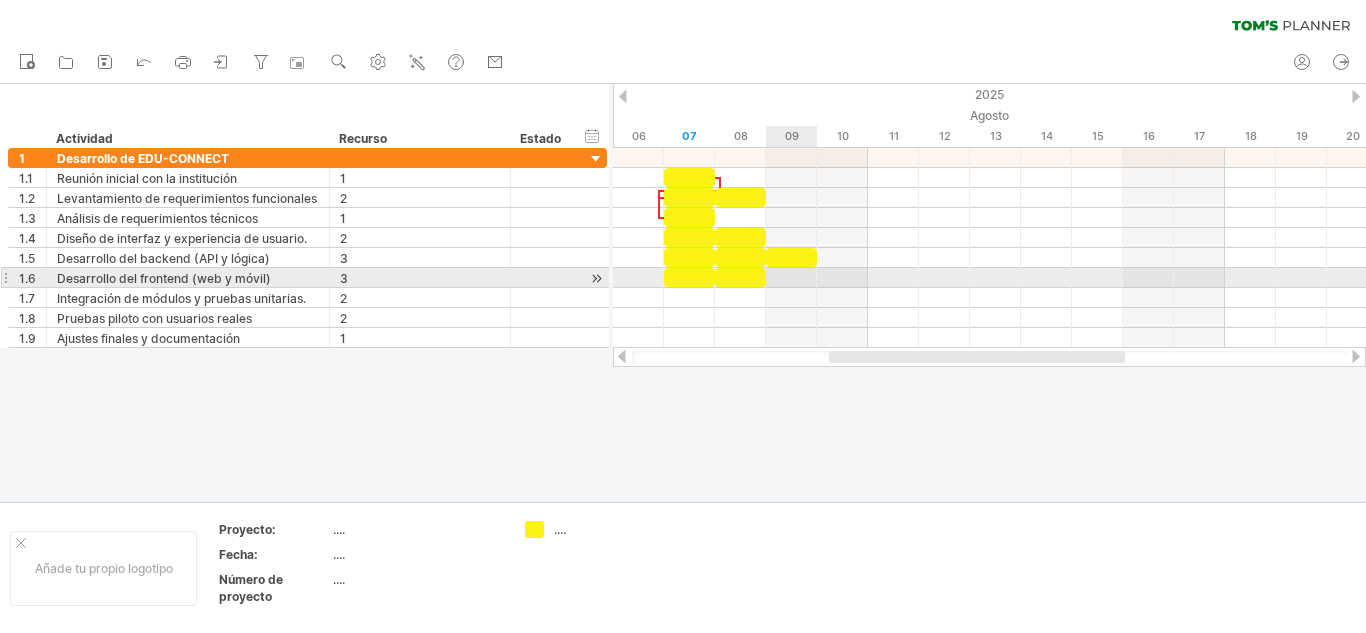 click at bounding box center [989, 278] 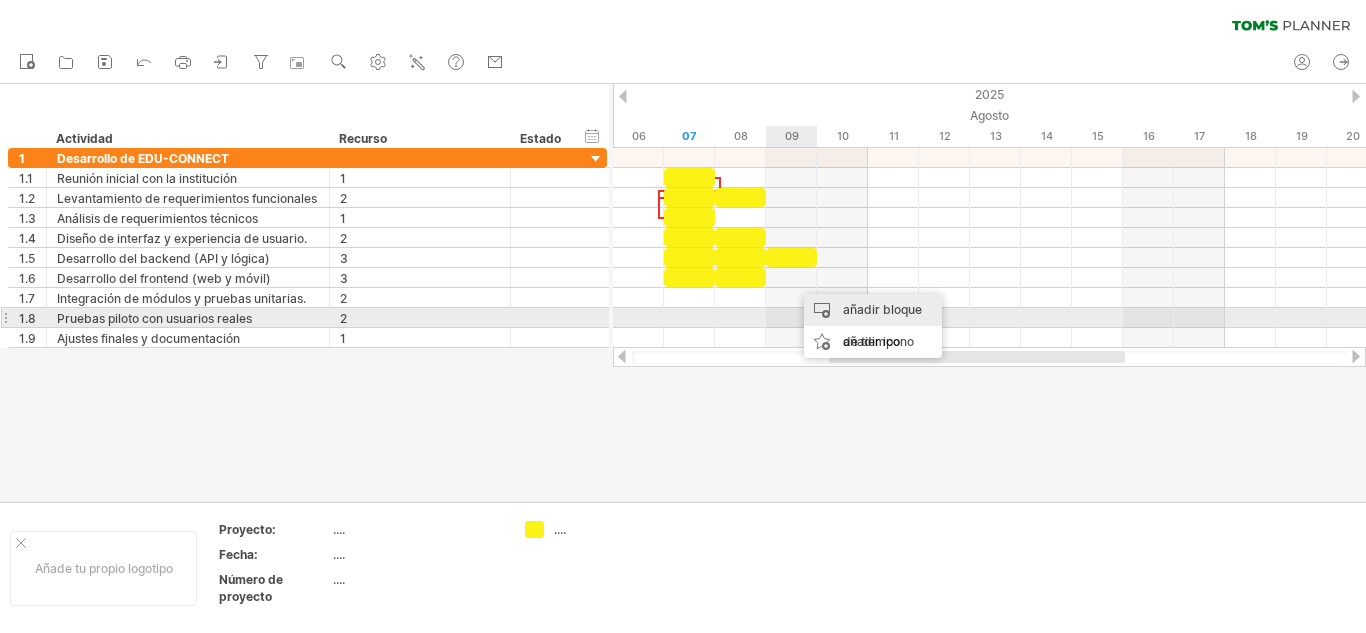 click on "añadir bloque de tiempo" at bounding box center [882, 325] 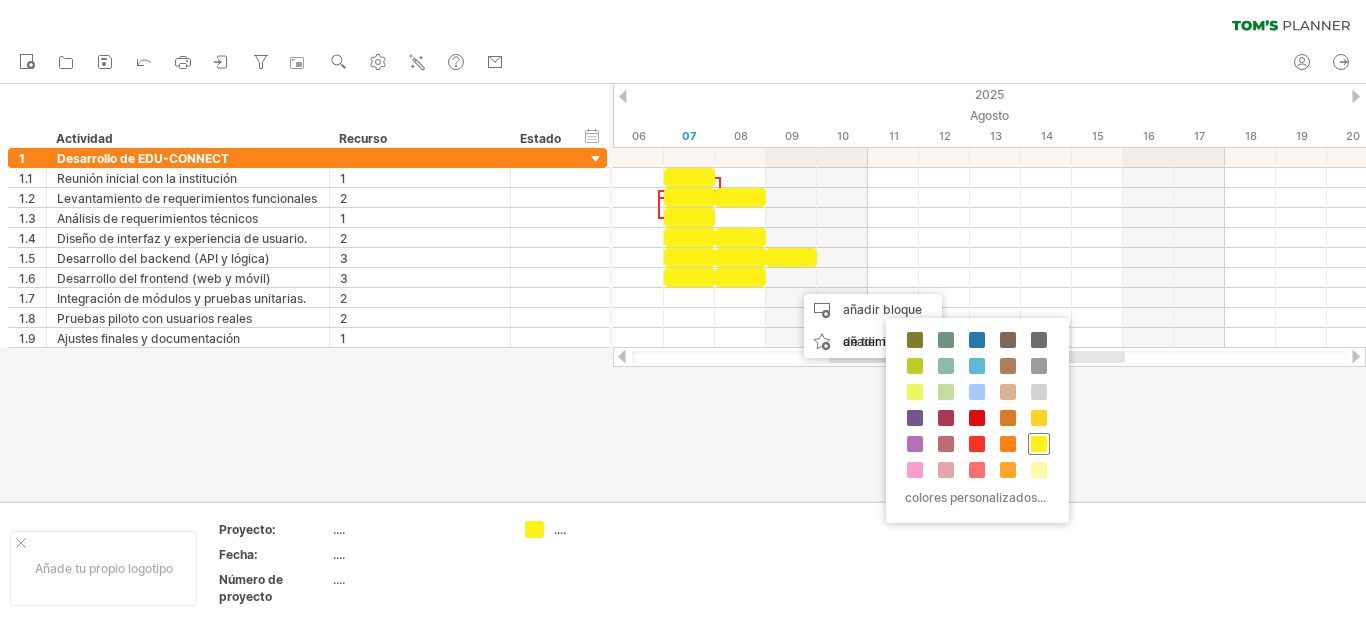 click at bounding box center [1039, 444] 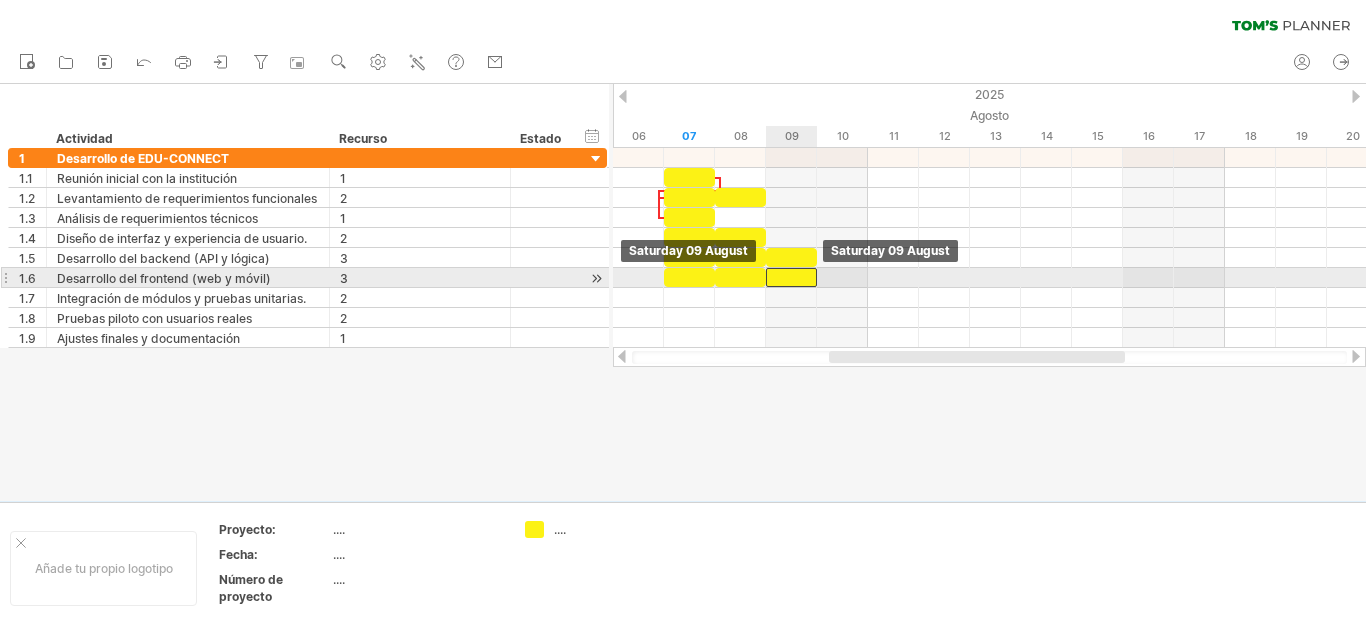 click at bounding box center [791, 277] 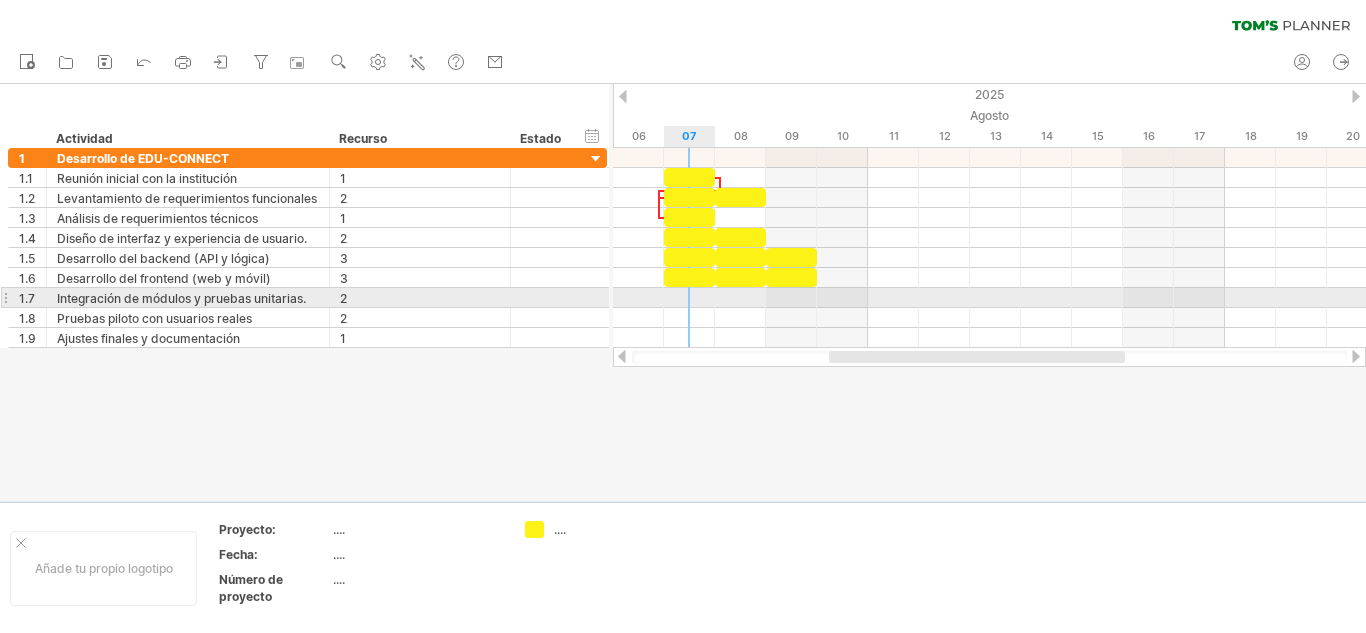 click at bounding box center [989, 298] 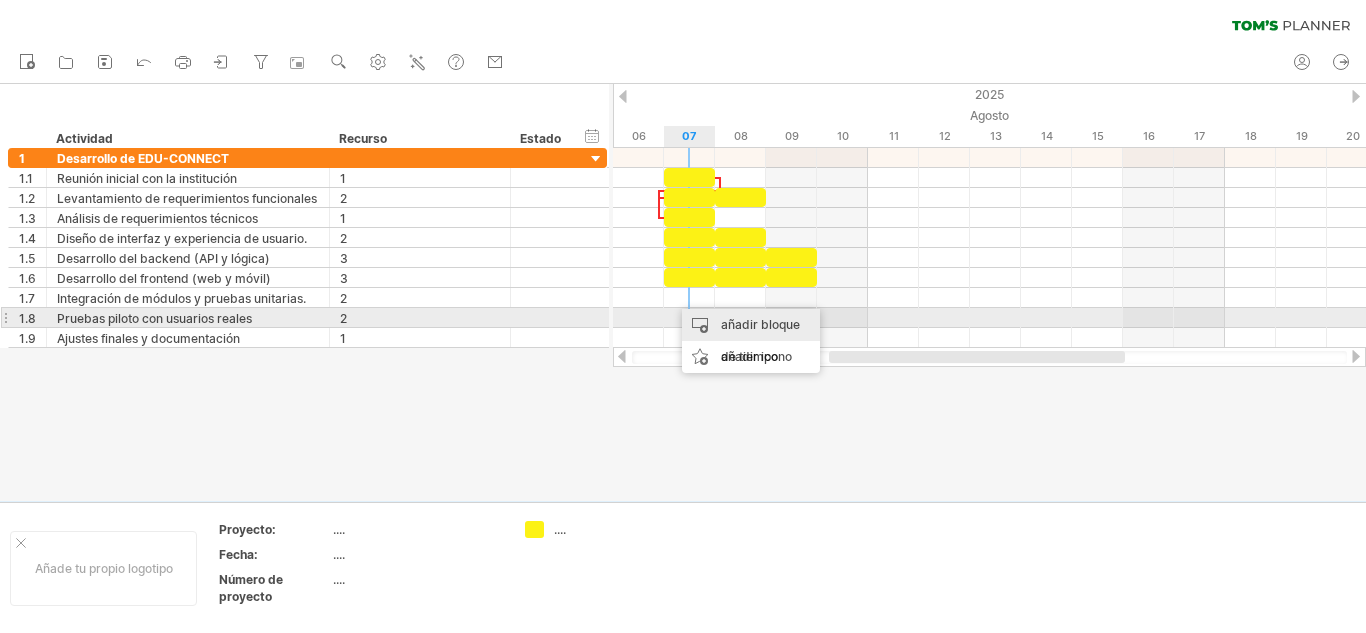 click on "añadir bloque de tiempo" at bounding box center (760, 340) 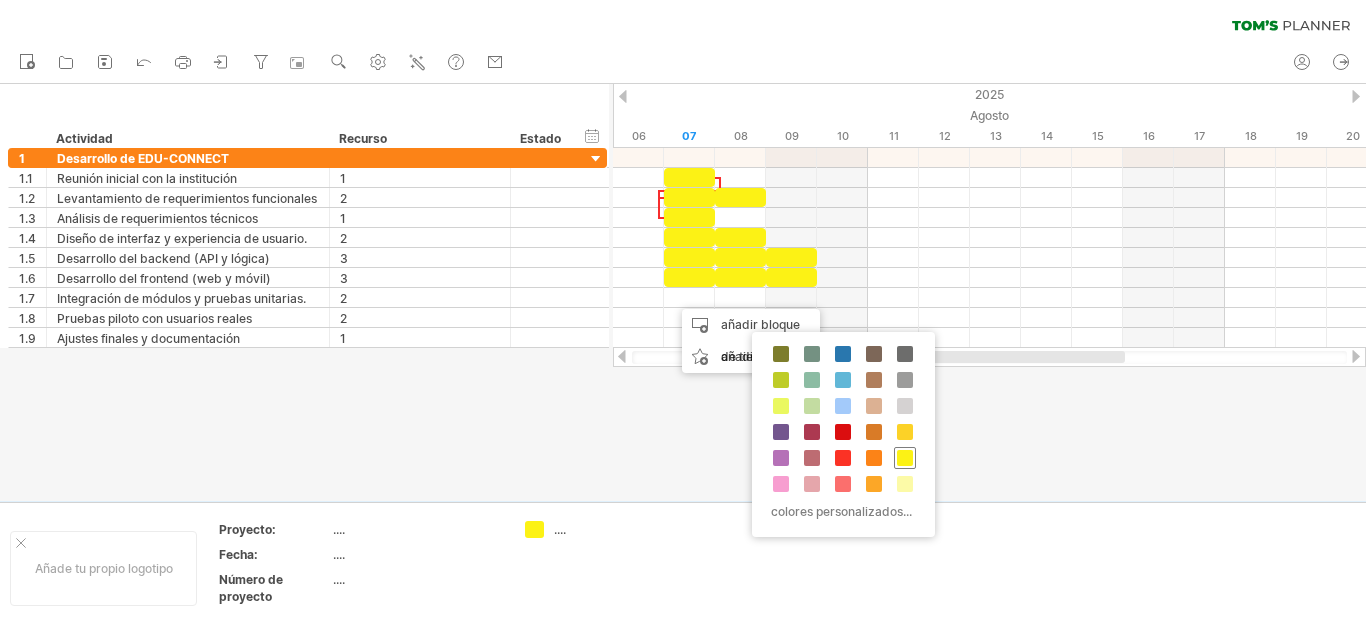 click at bounding box center [905, 458] 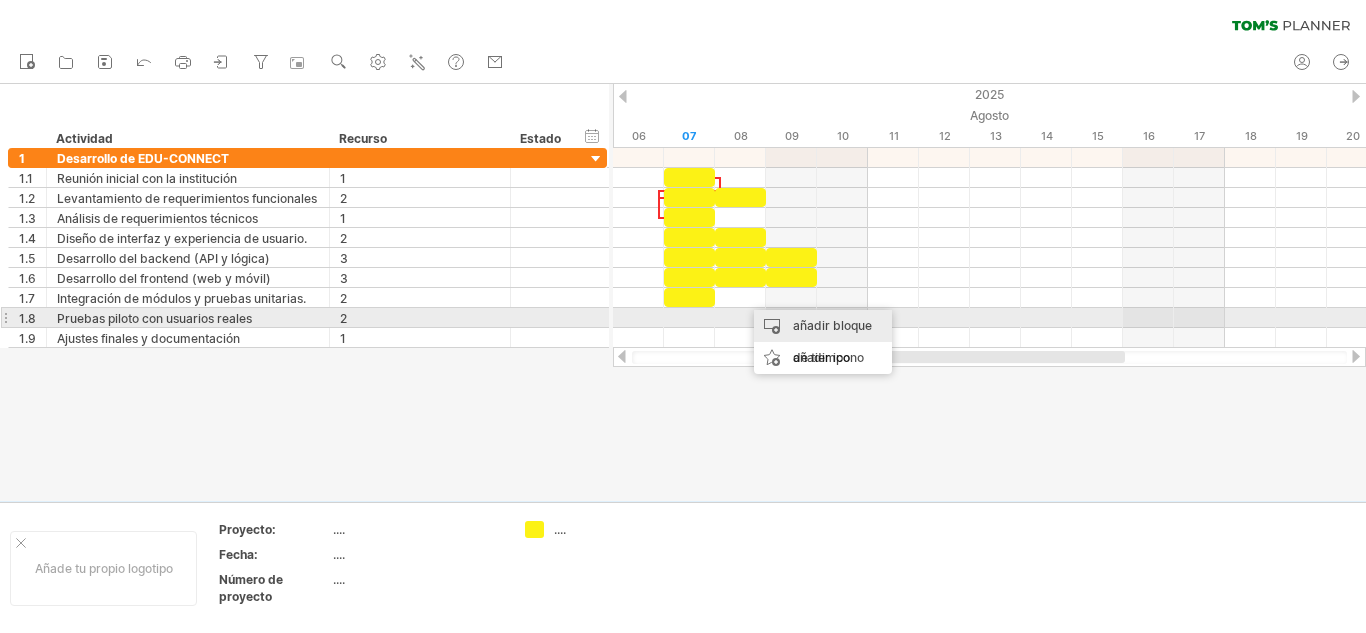 click on "añadir bloque de tiempo" at bounding box center [832, 341] 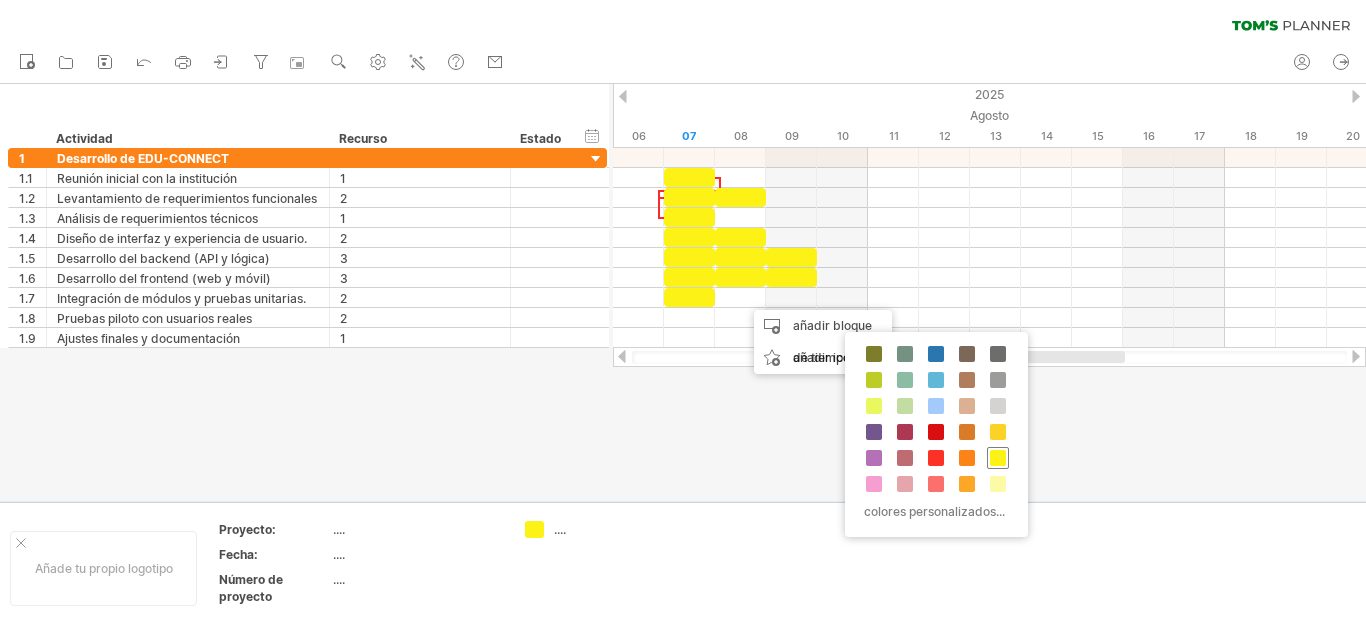 click at bounding box center [998, 458] 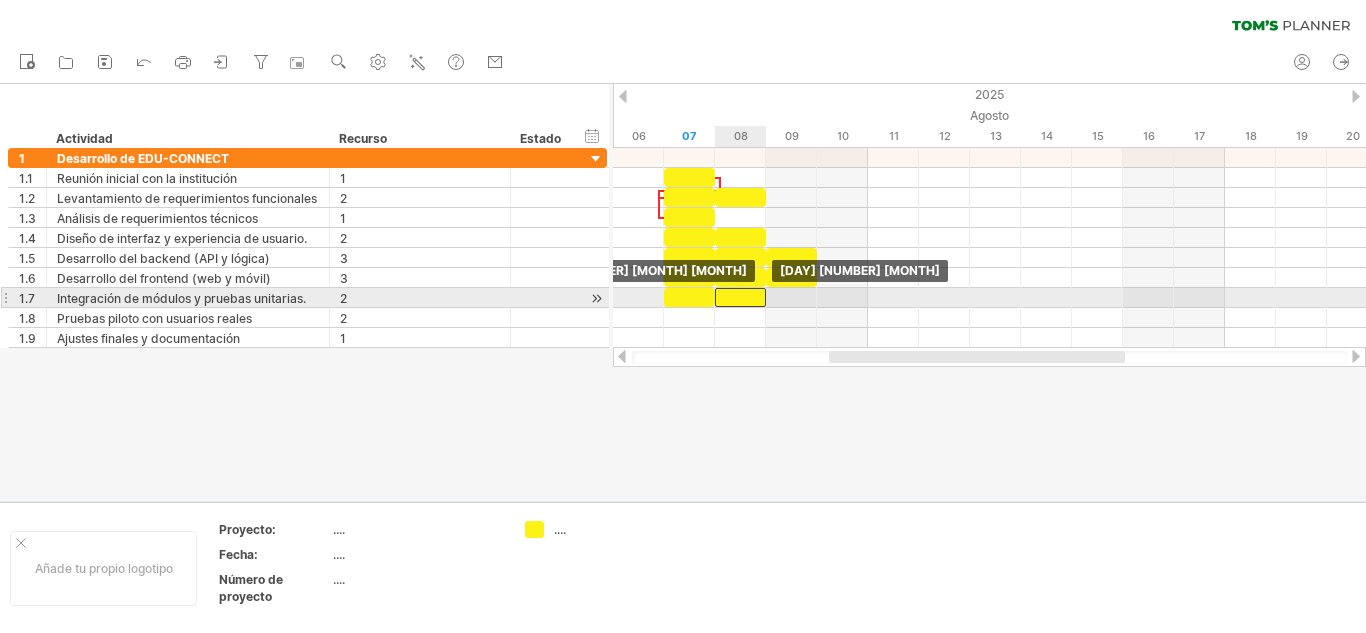 drag, startPoint x: 765, startPoint y: 297, endPoint x: 745, endPoint y: 299, distance: 20.09975 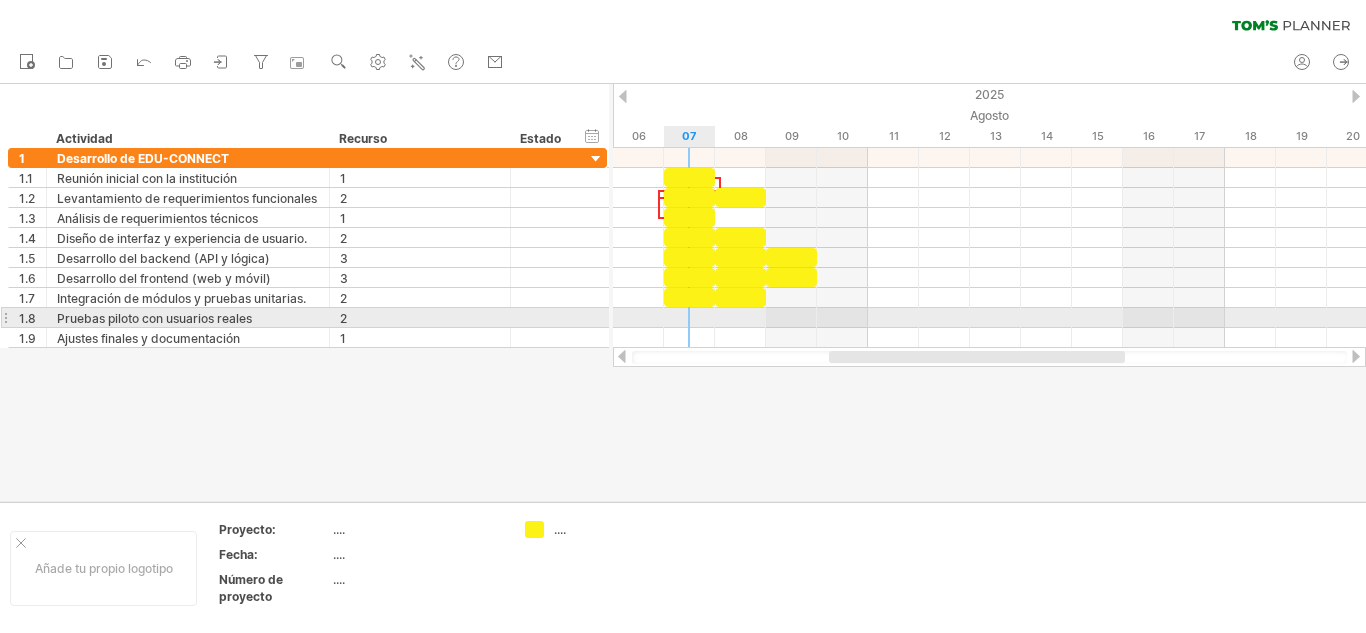 click at bounding box center (989, 318) 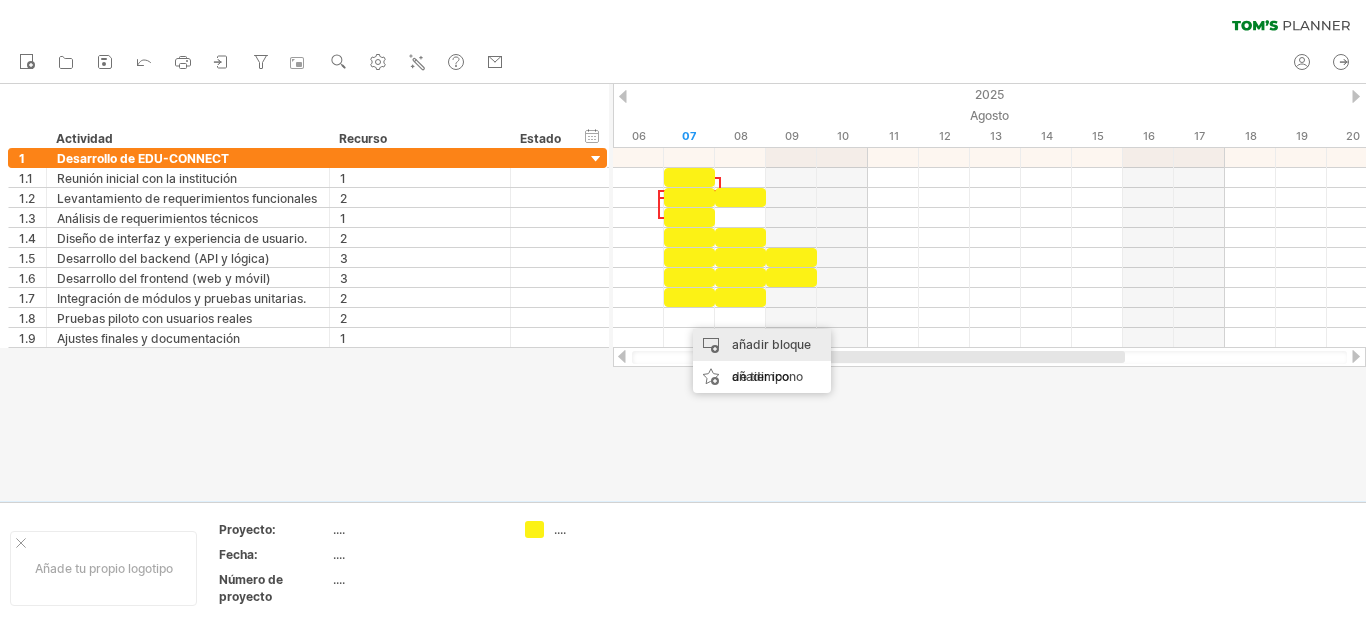click on "añadir bloque de tiempo" at bounding box center [762, 361] 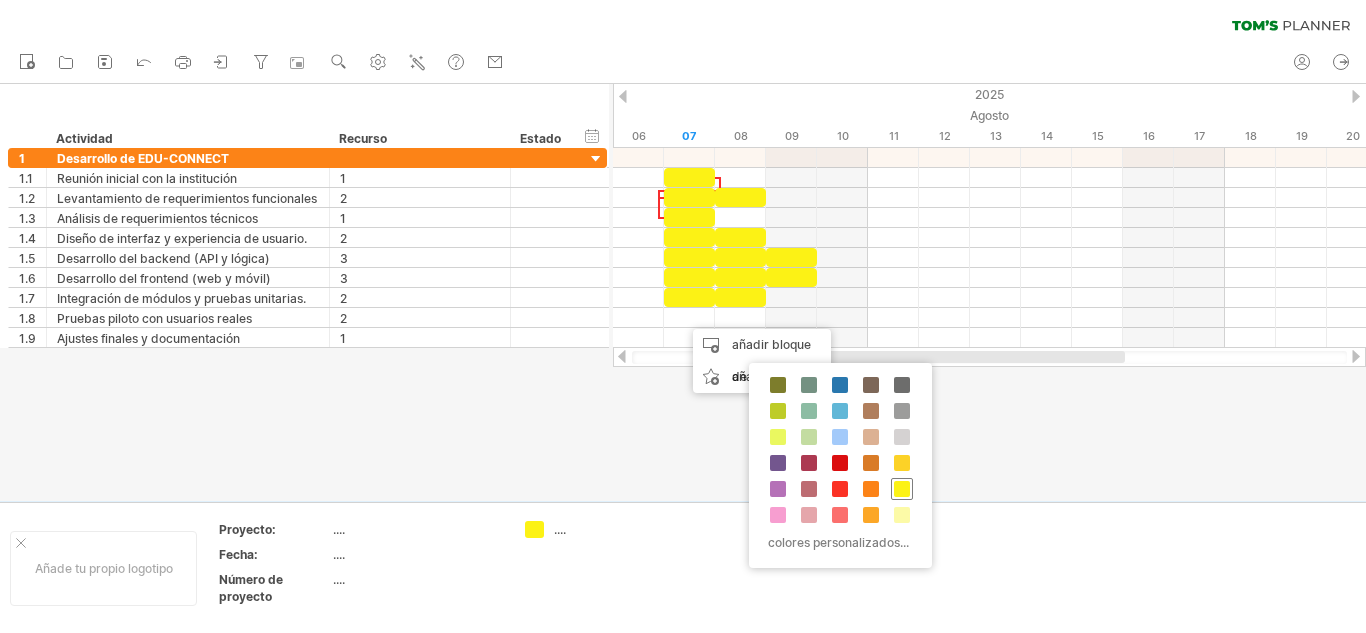 click at bounding box center [902, 489] 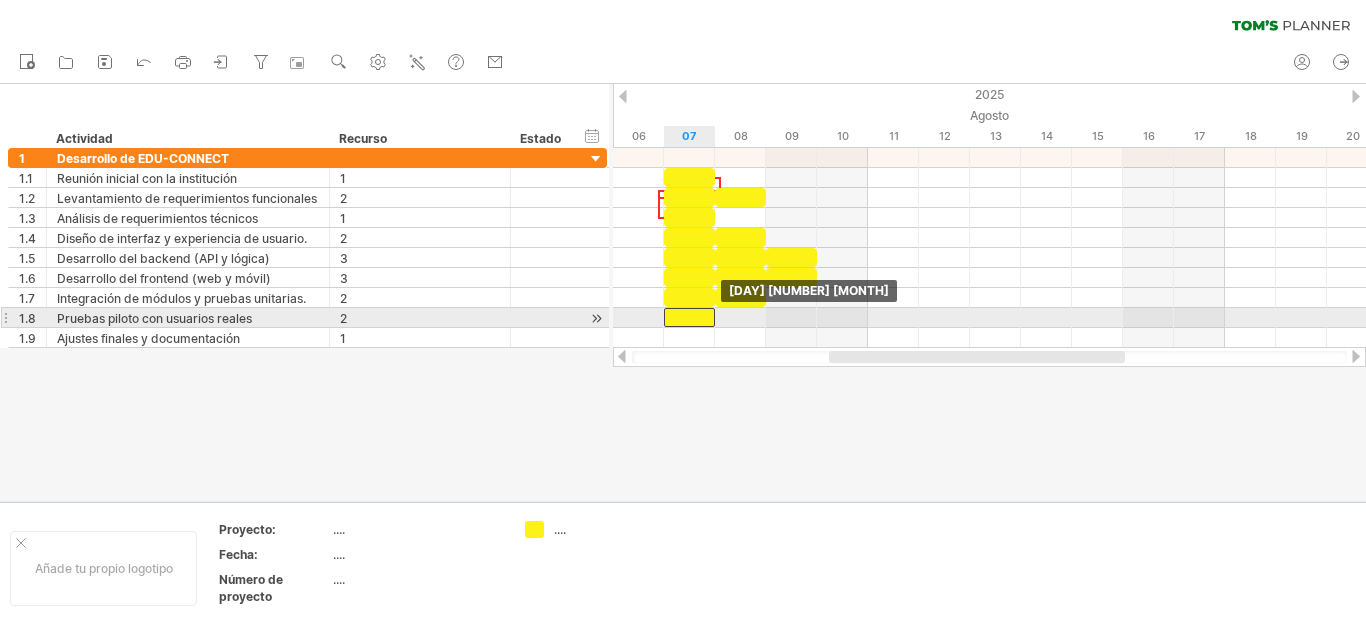 drag, startPoint x: 718, startPoint y: 321, endPoint x: 691, endPoint y: 321, distance: 27 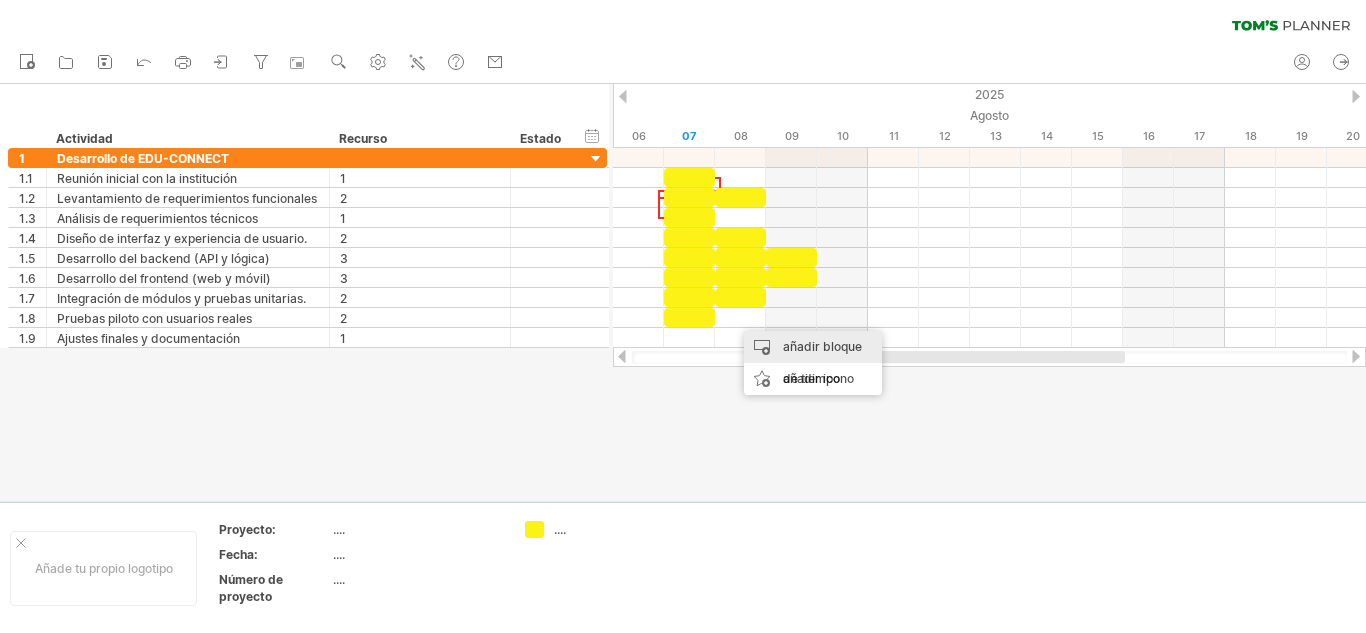 click on "añadir bloque de tiempo" at bounding box center [822, 362] 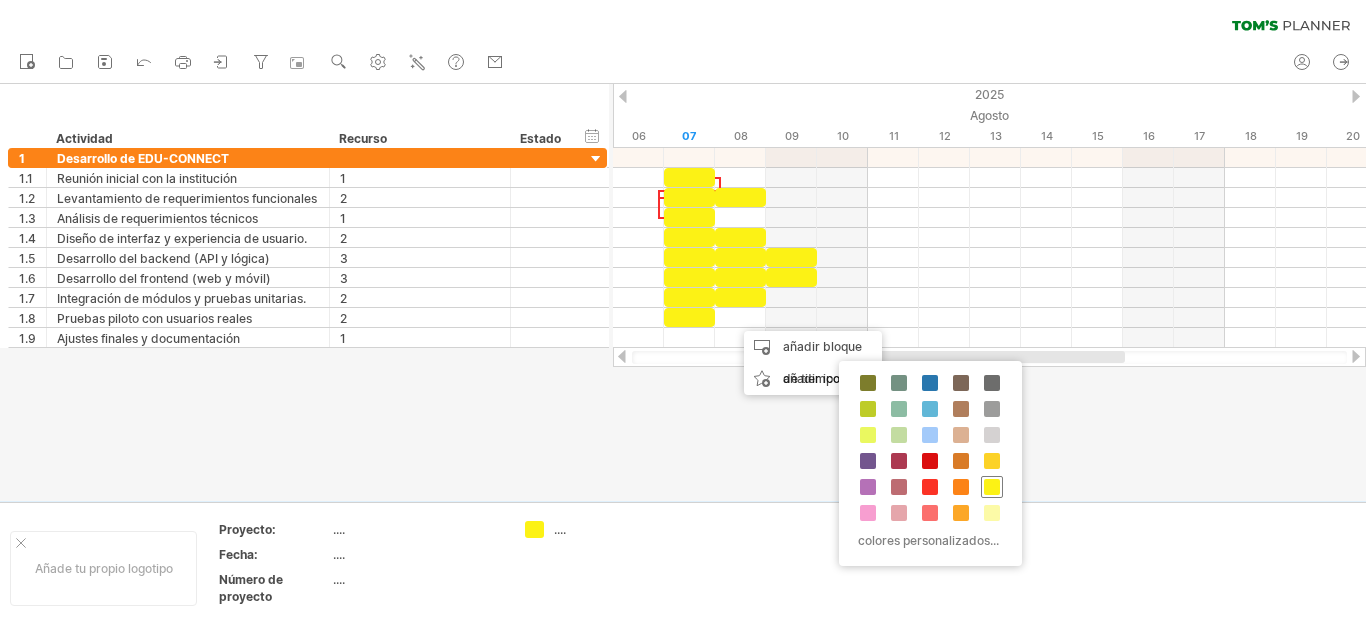 click at bounding box center (992, 487) 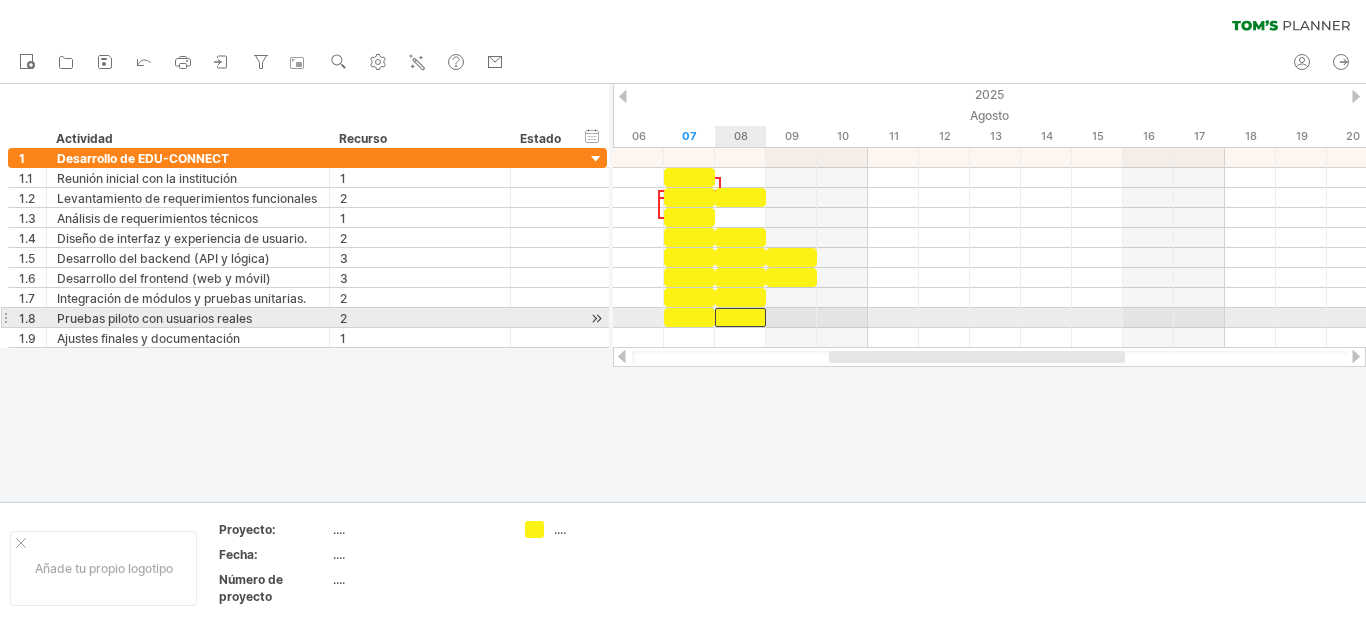 drag, startPoint x: 762, startPoint y: 323, endPoint x: 742, endPoint y: 322, distance: 20.024984 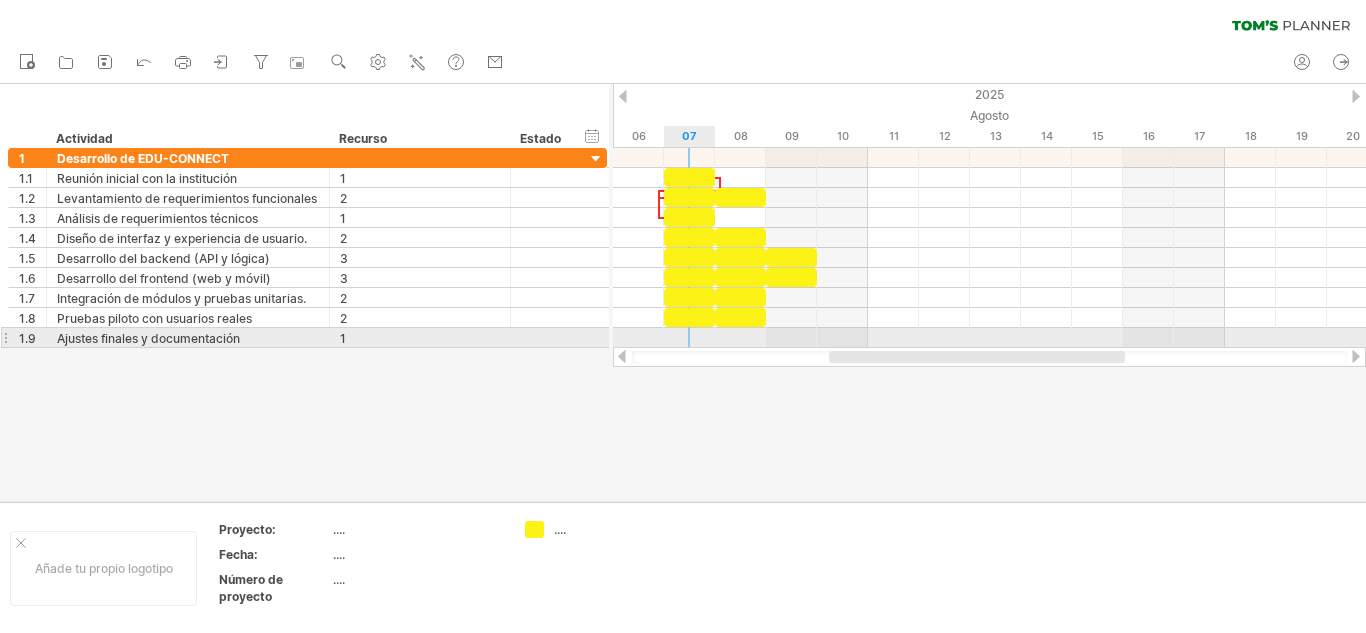 click at bounding box center (989, 338) 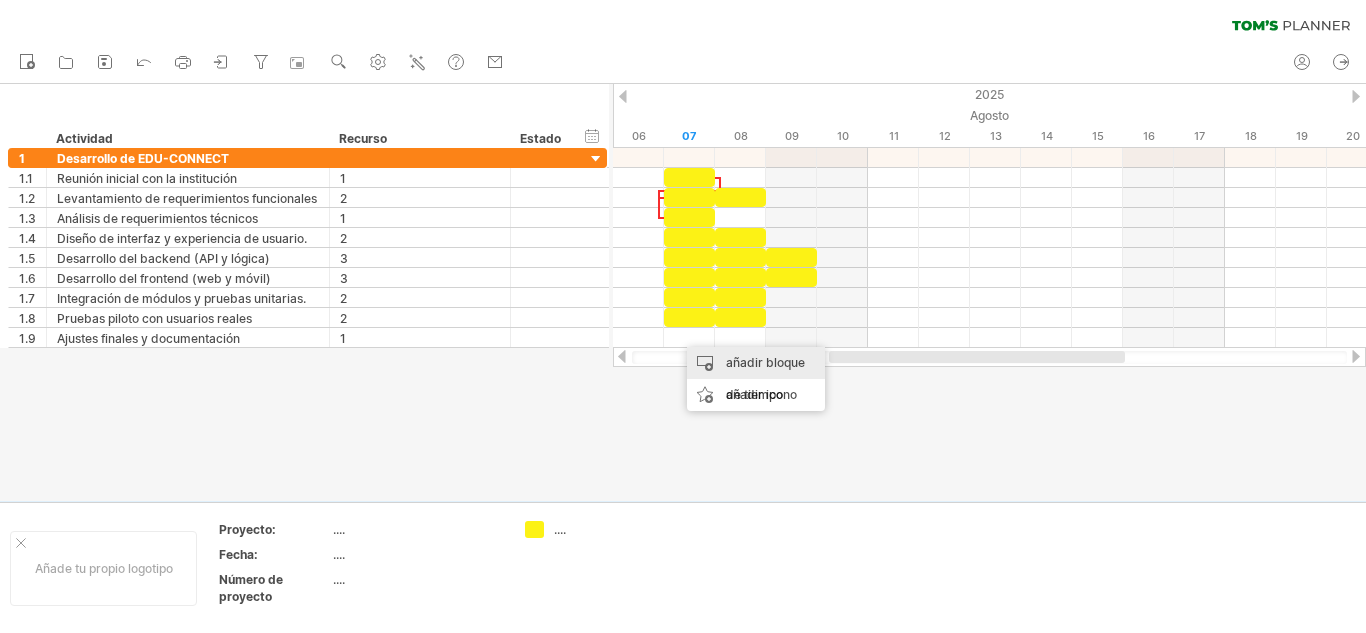 click on "añadir bloque de tiempo" at bounding box center (765, 378) 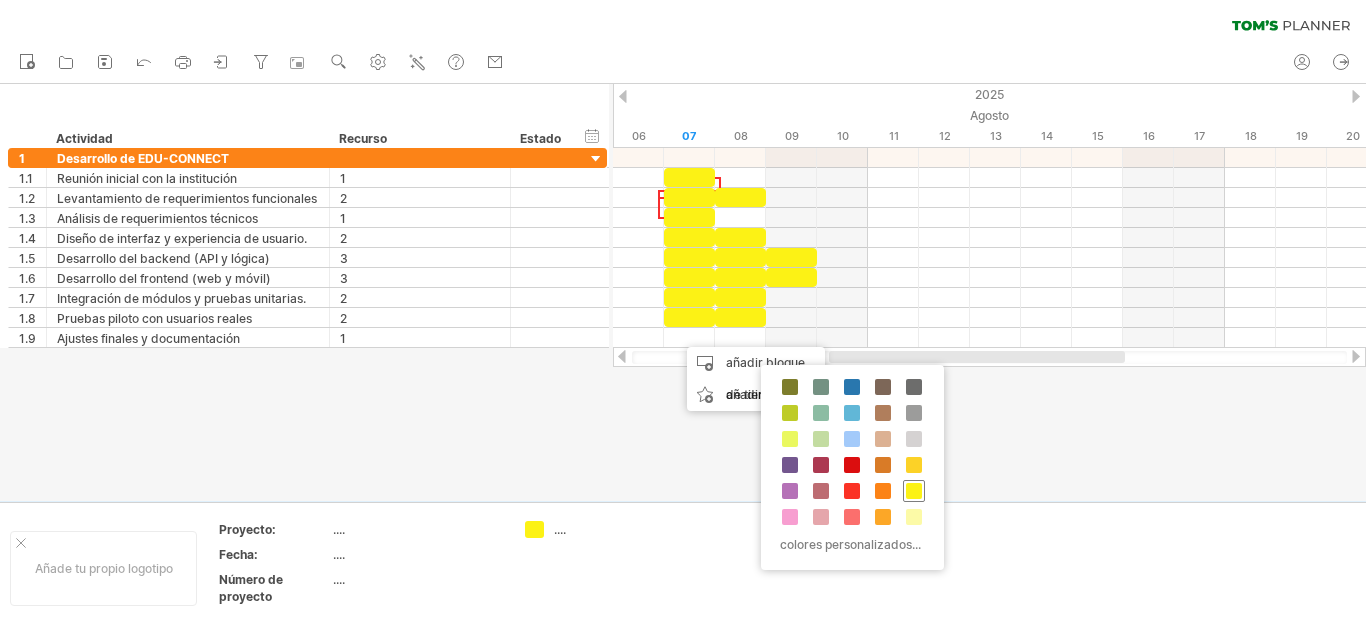 click at bounding box center [914, 491] 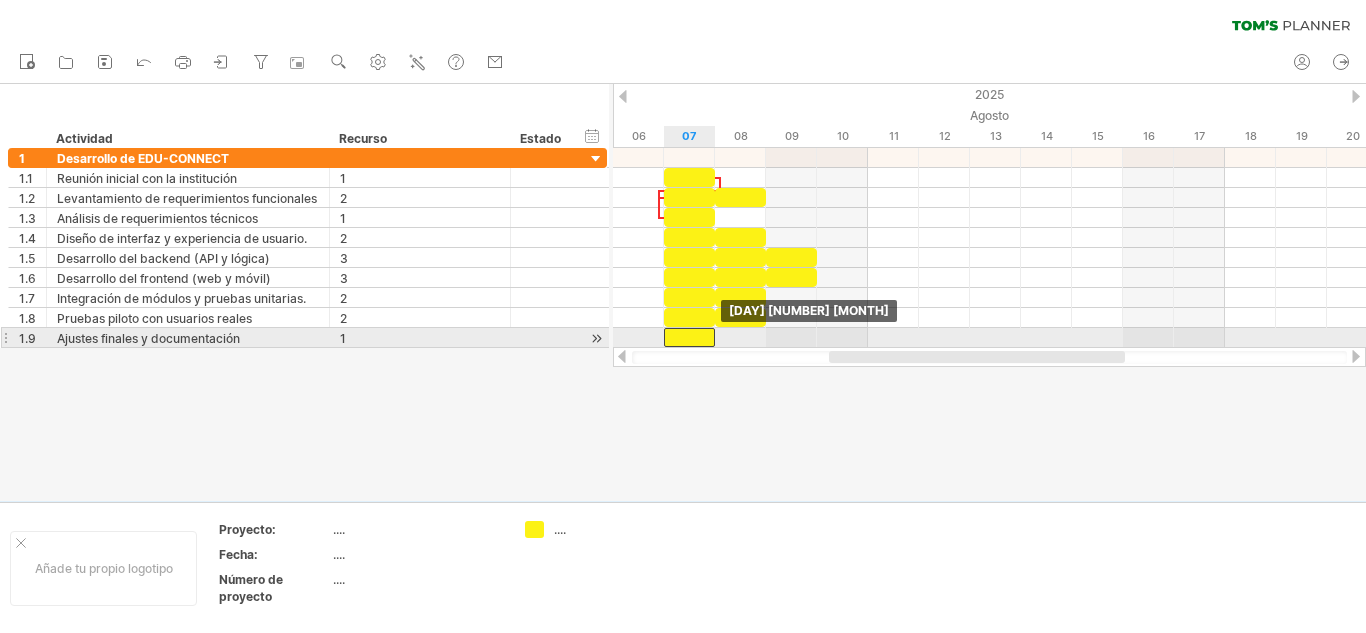 drag, startPoint x: 719, startPoint y: 340, endPoint x: 701, endPoint y: 340, distance: 18 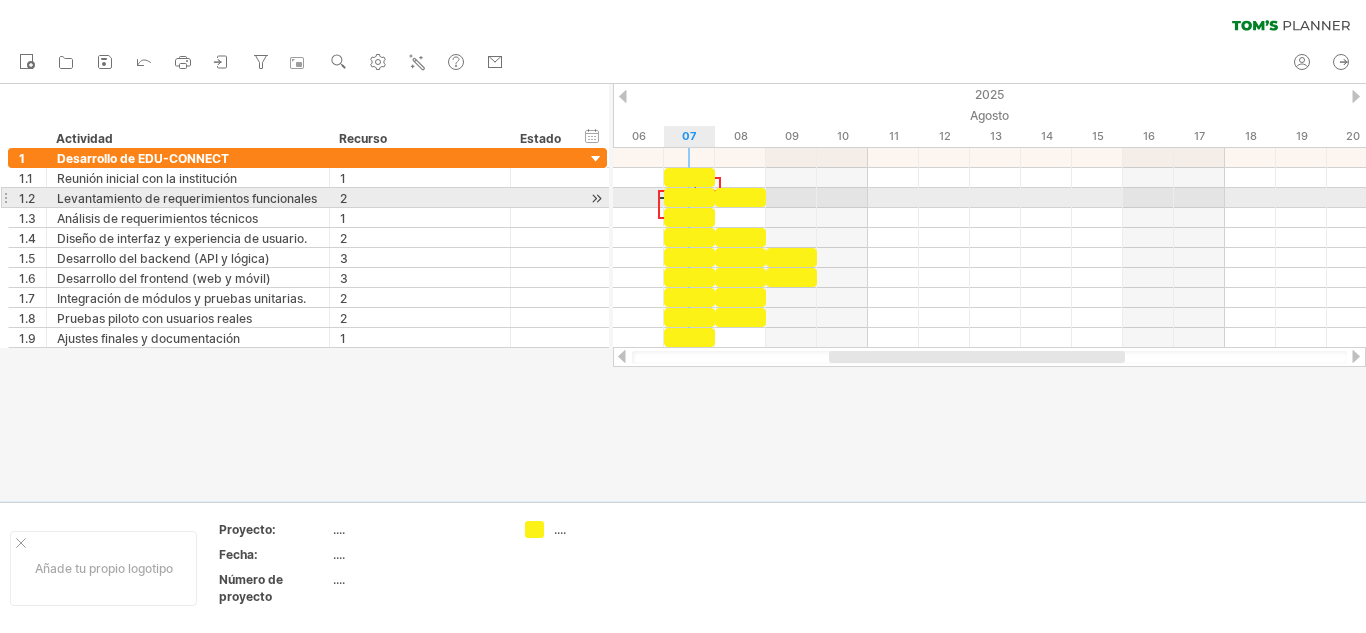 click at bounding box center [689, 197] 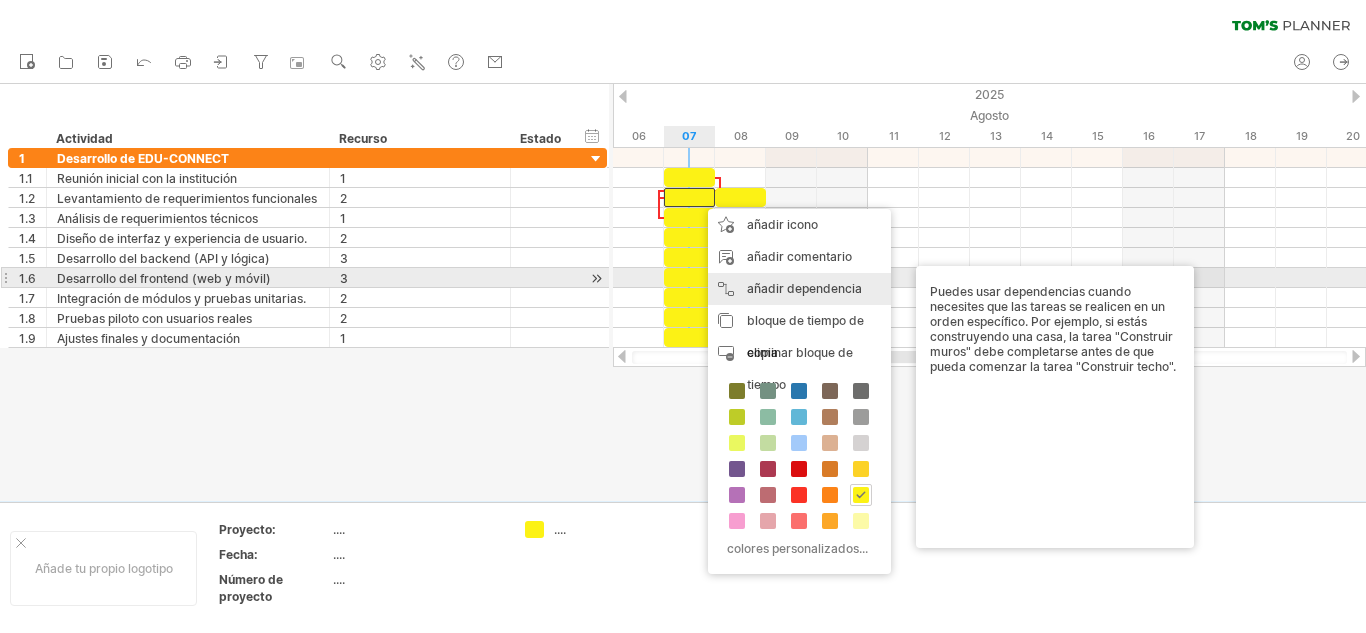 click on "añadir dependencia" at bounding box center [804, 288] 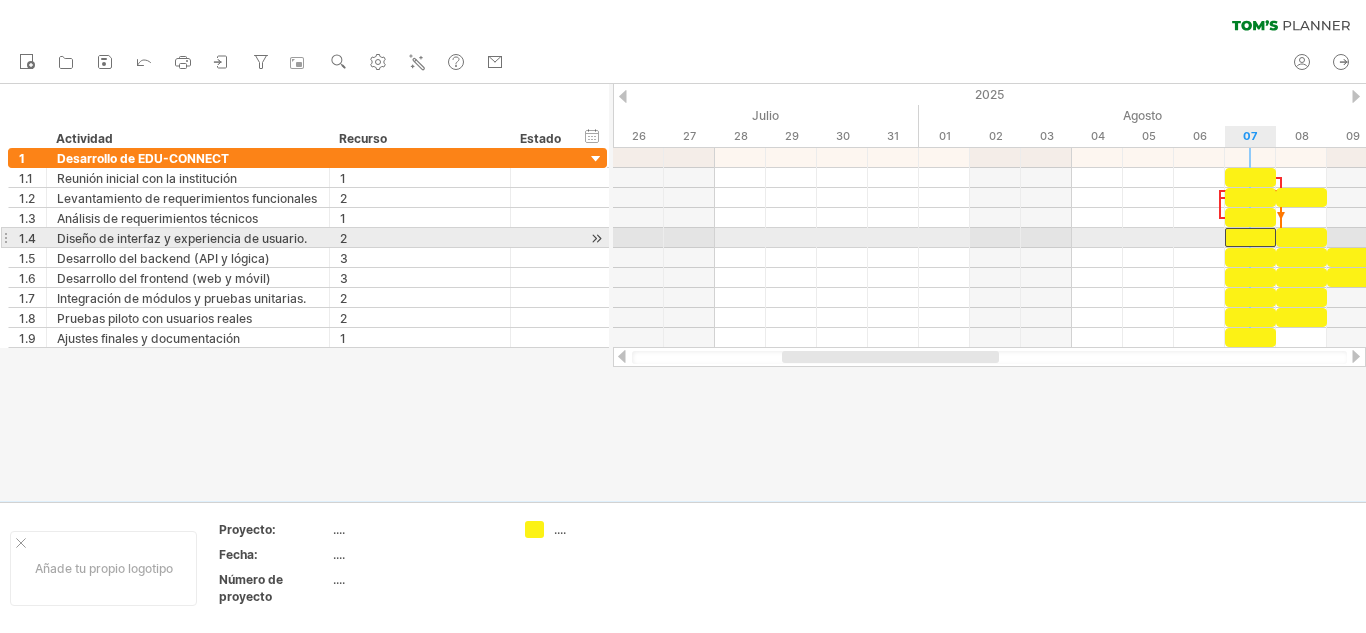 click at bounding box center (1250, 237) 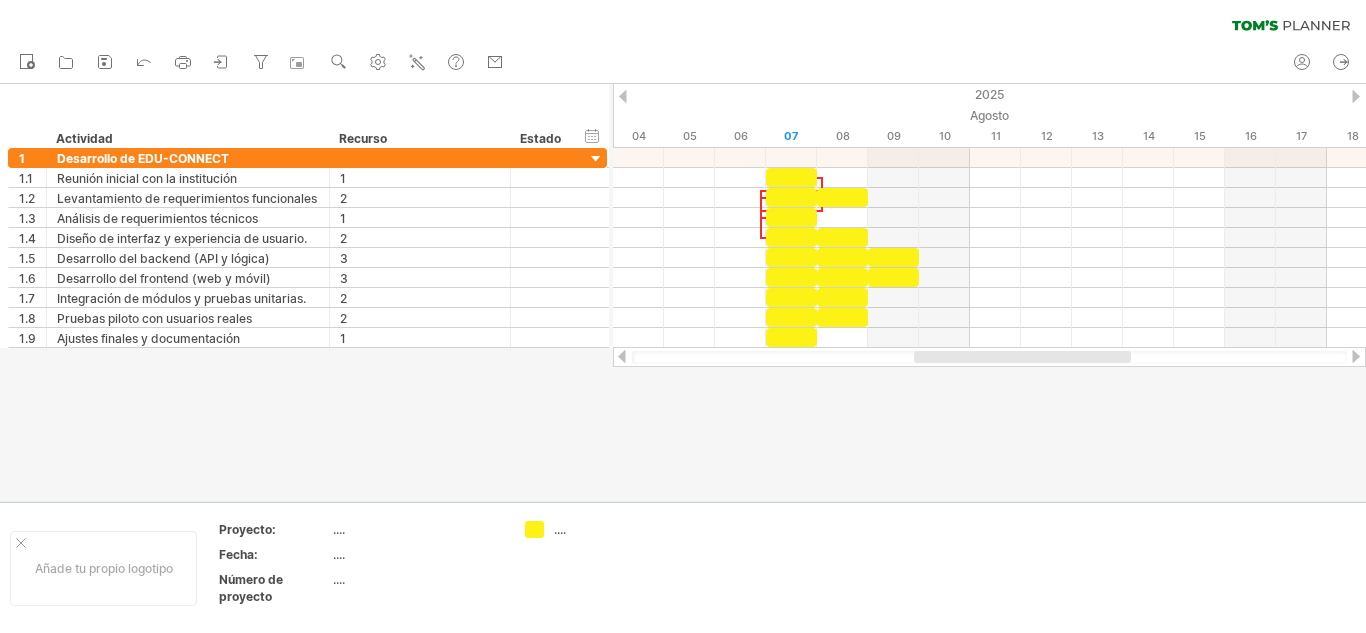 drag, startPoint x: 836, startPoint y: 355, endPoint x: 968, endPoint y: 359, distance: 132.0606 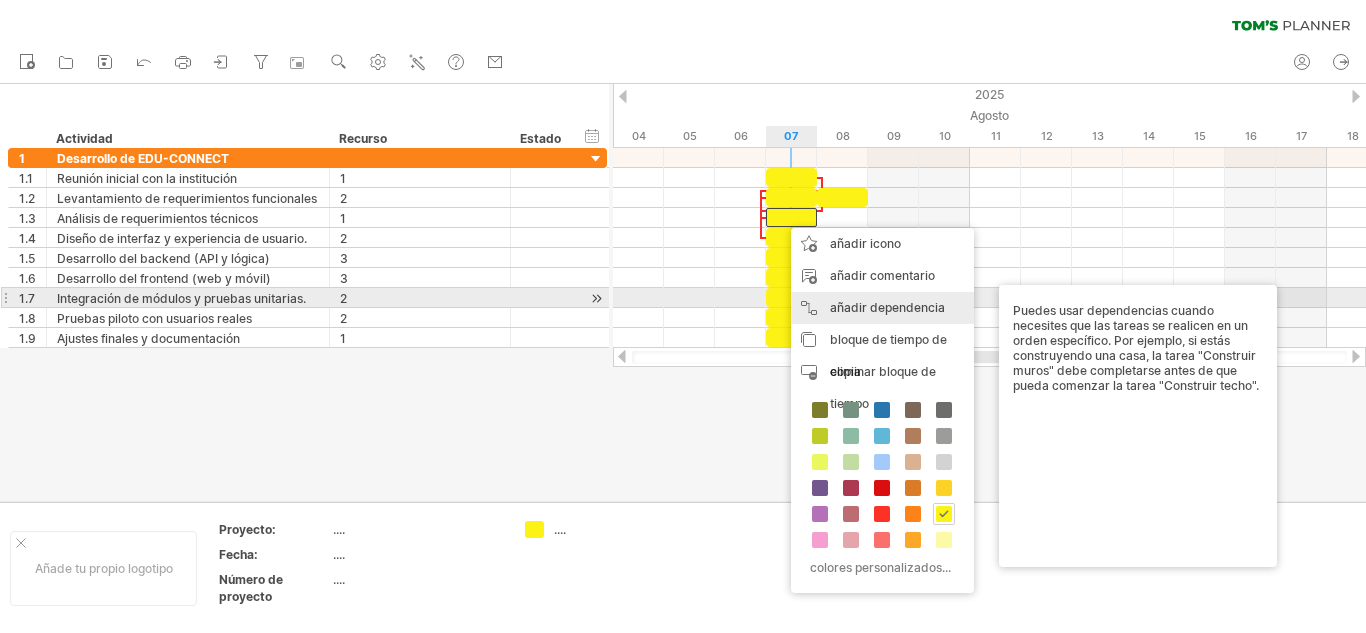 click on "añadir dependencia" at bounding box center [887, 307] 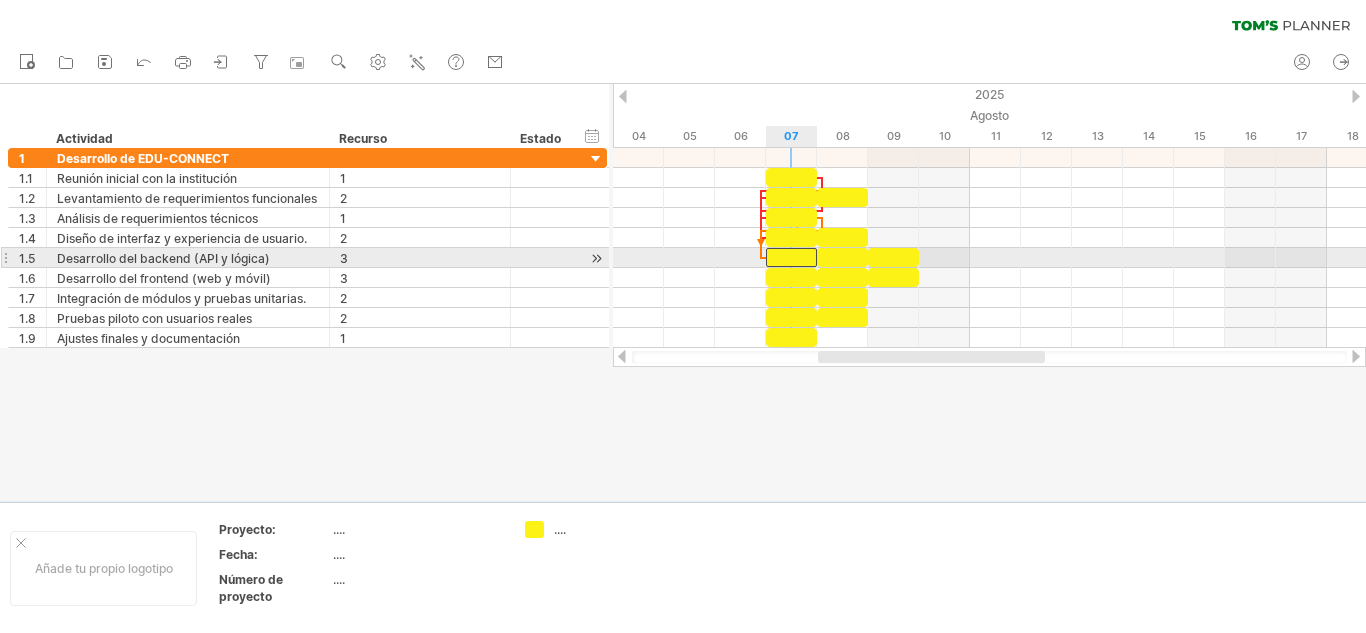 click at bounding box center [791, 257] 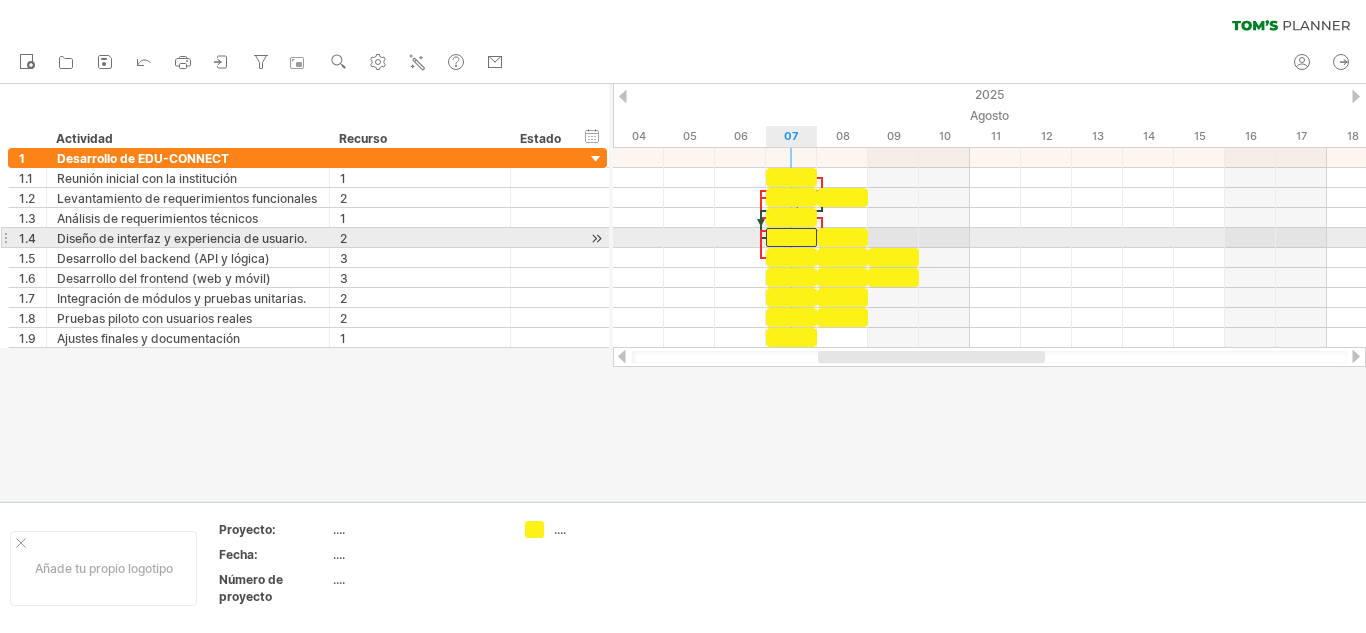 click at bounding box center [791, 237] 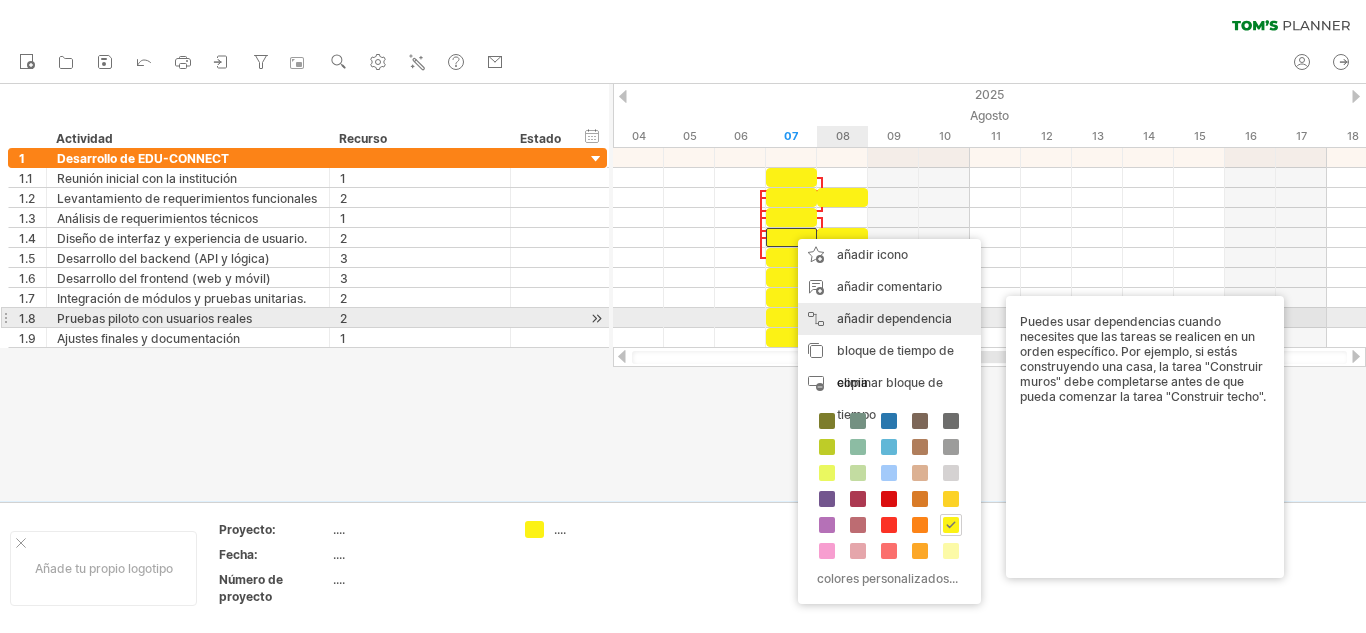 click on "añadir dependencia" at bounding box center (894, 318) 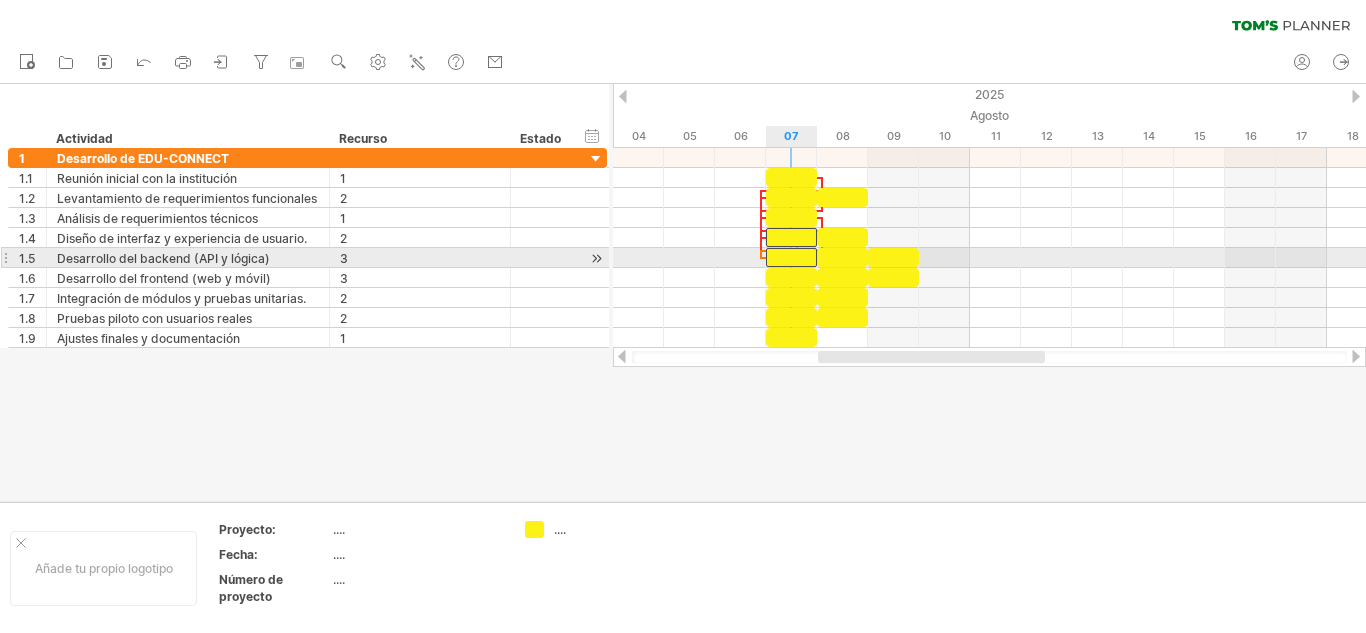 click at bounding box center (791, 257) 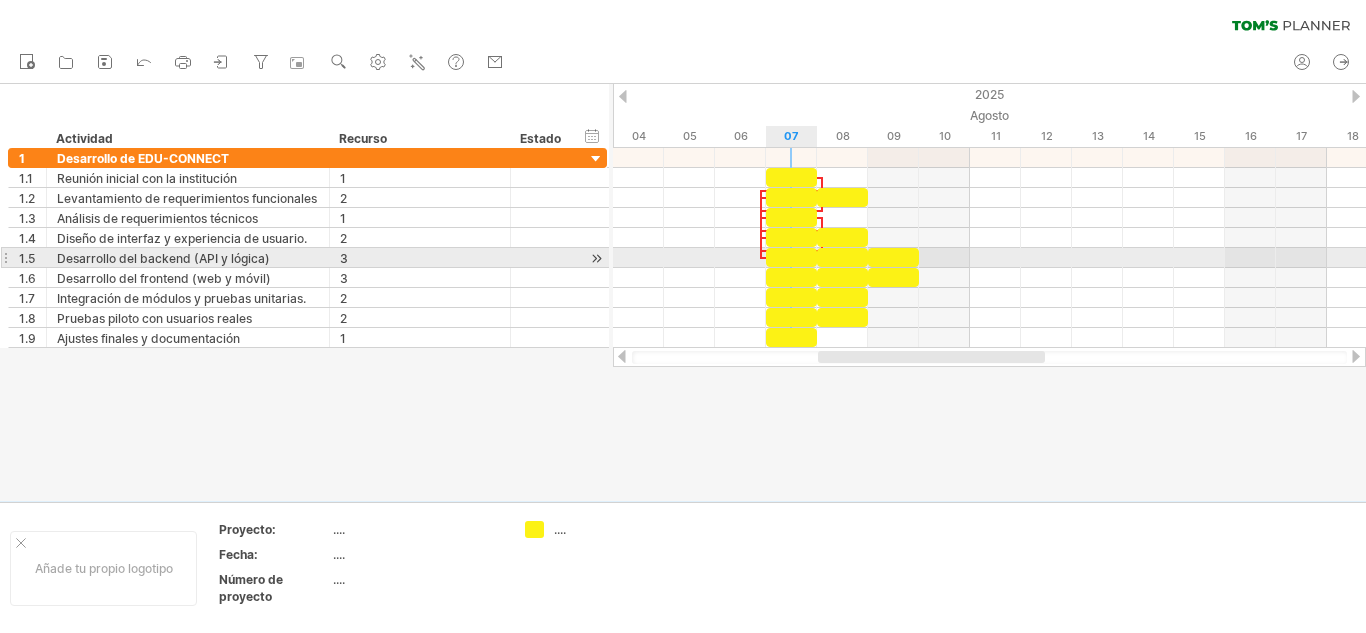 click at bounding box center [791, 257] 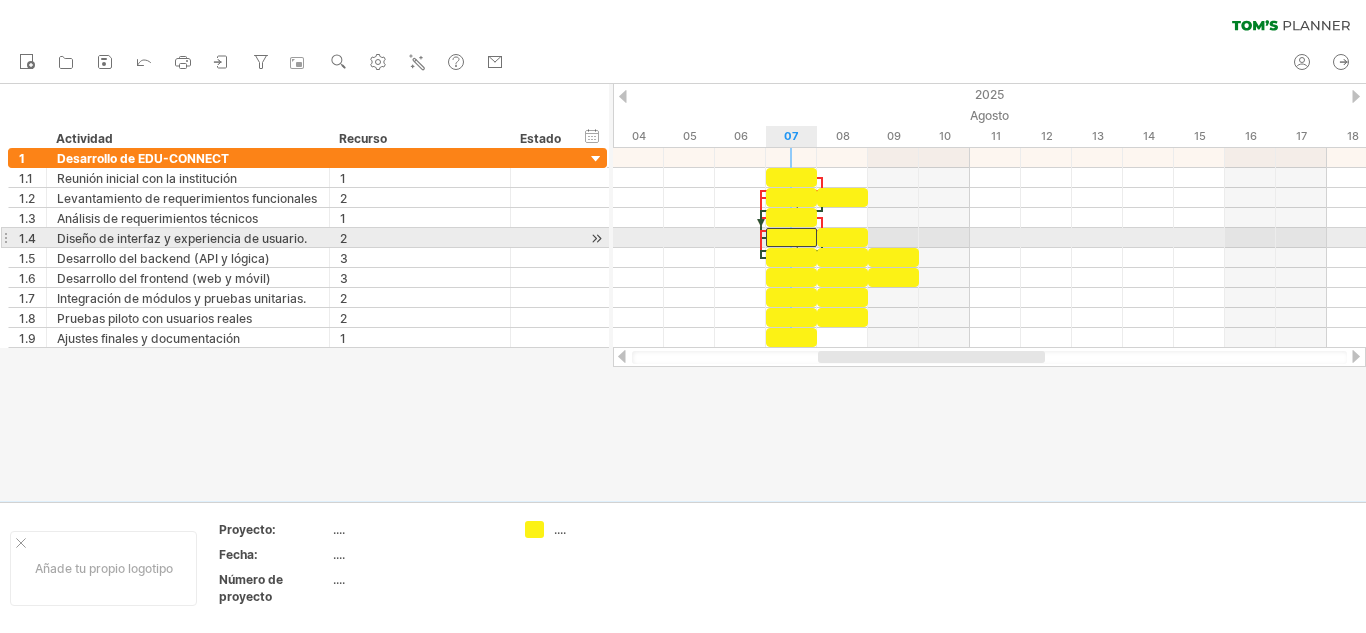 click at bounding box center [791, 237] 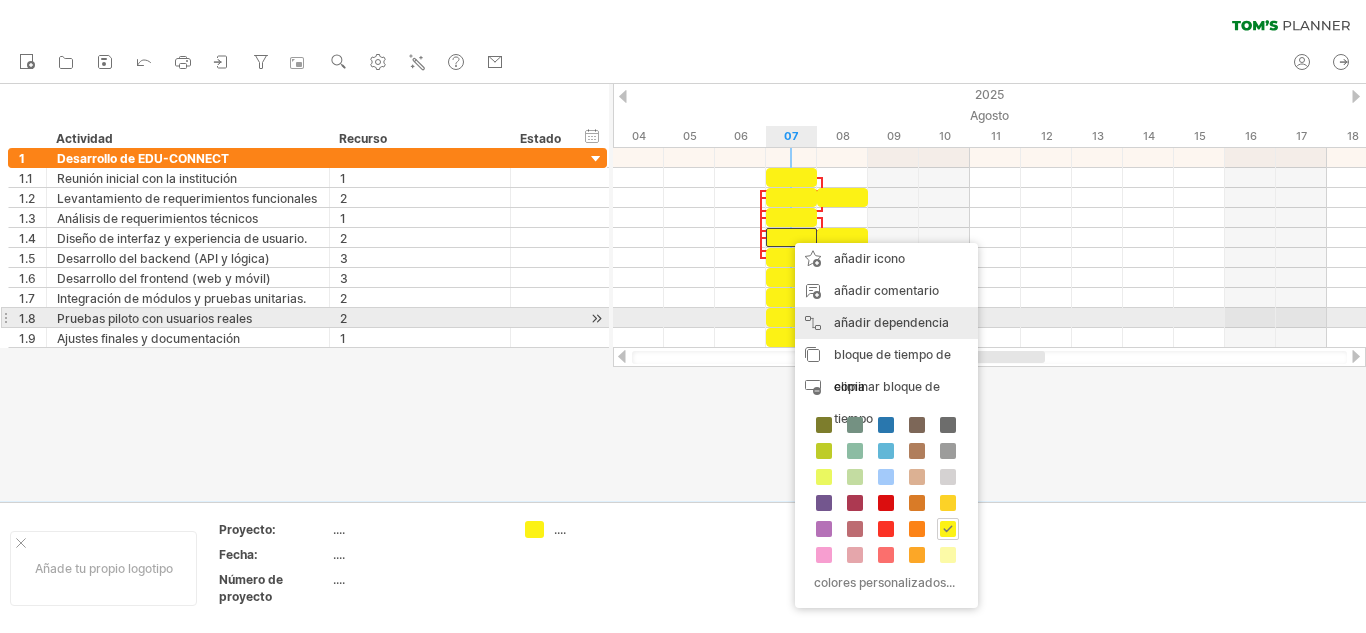 click on "añadir dependencia" at bounding box center [891, 322] 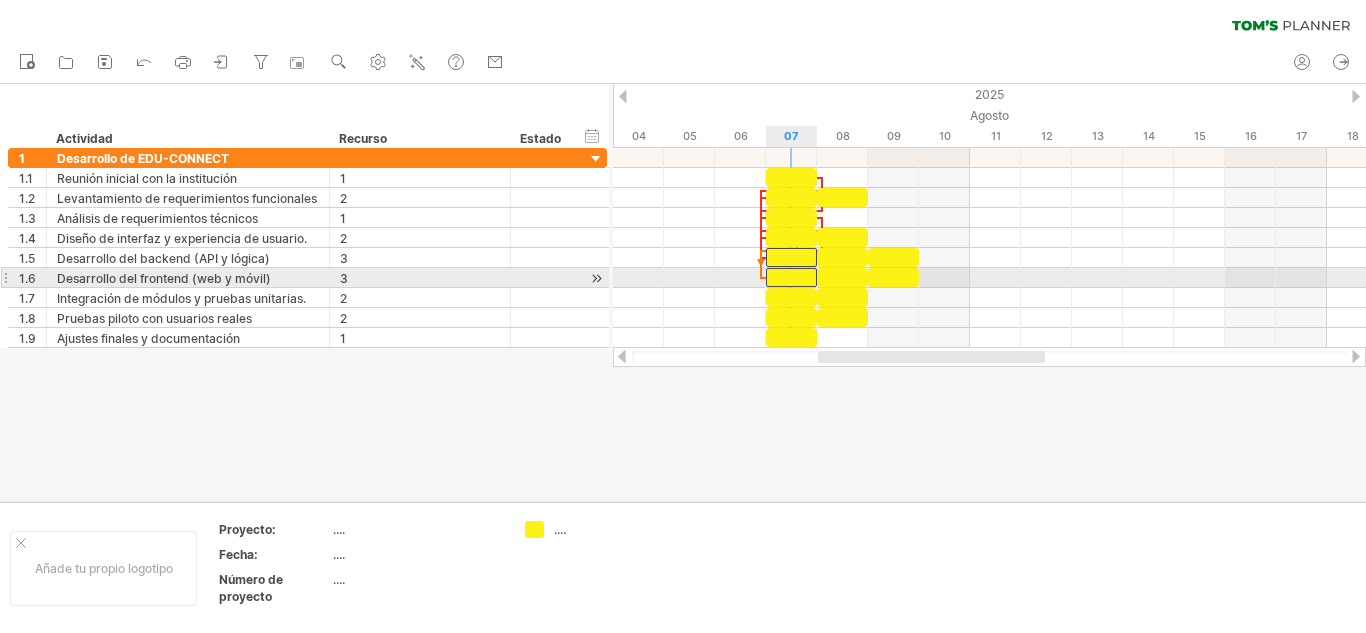 click at bounding box center (791, 277) 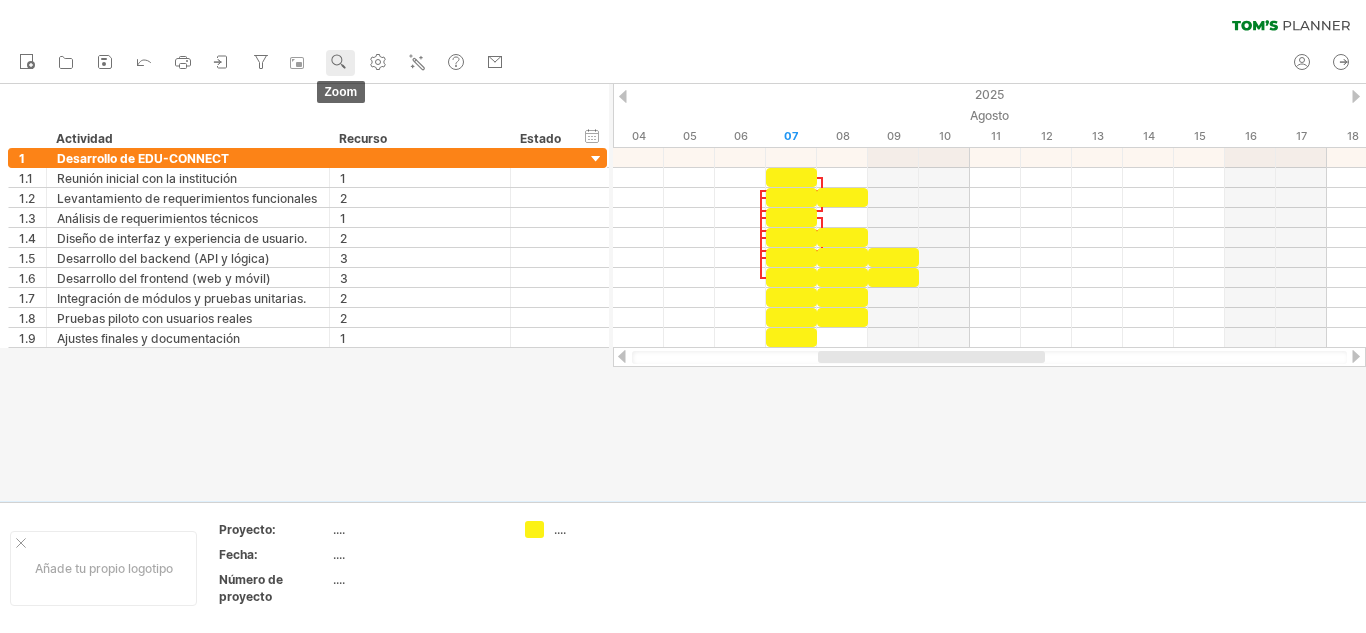click 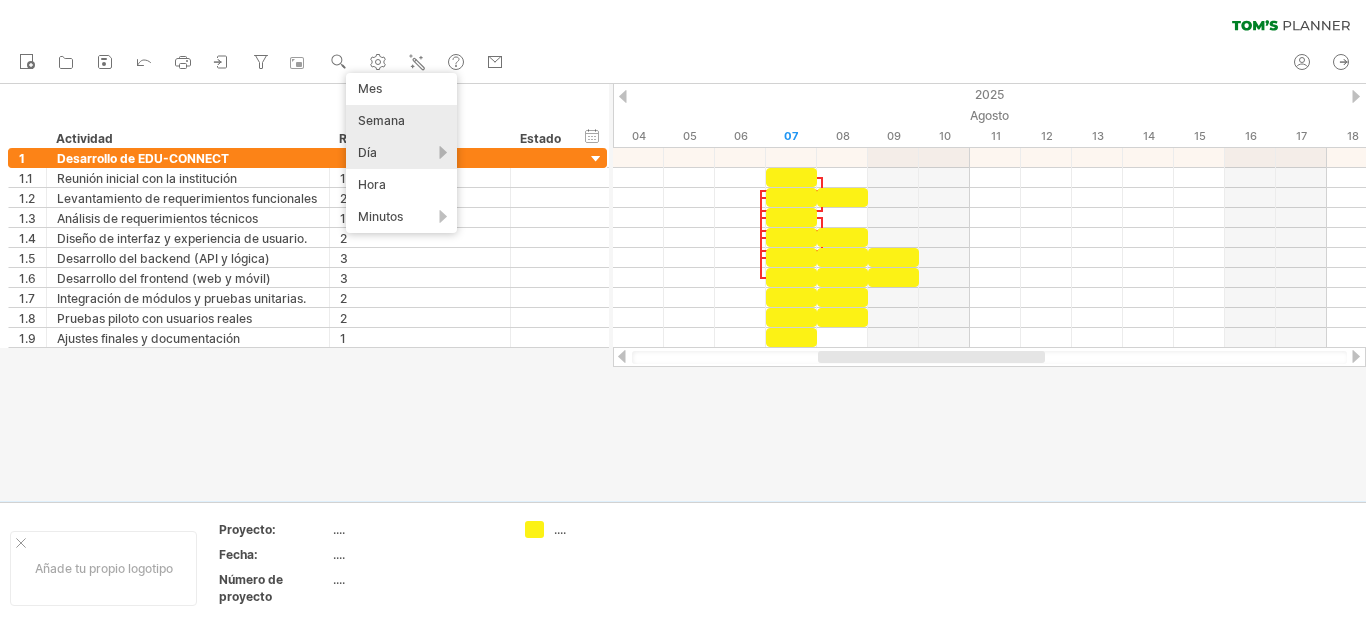 click on "Semana" at bounding box center (381, 120) 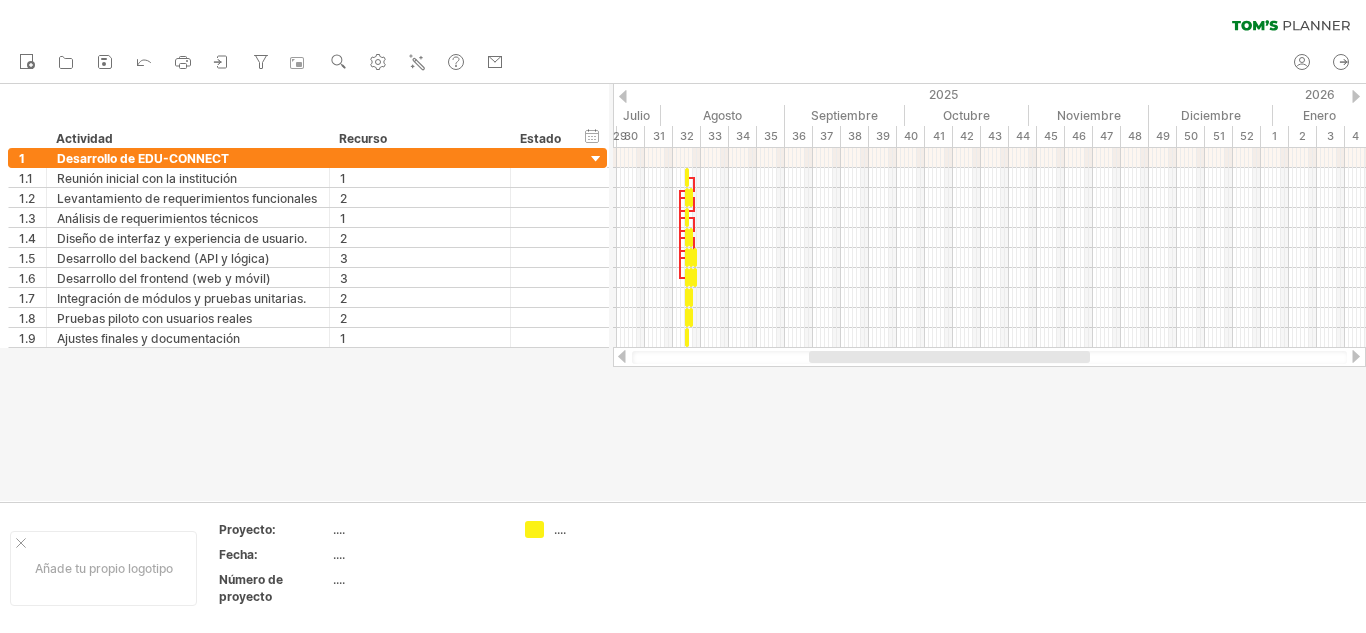 drag, startPoint x: 959, startPoint y: 356, endPoint x: 913, endPoint y: 335, distance: 50.566788 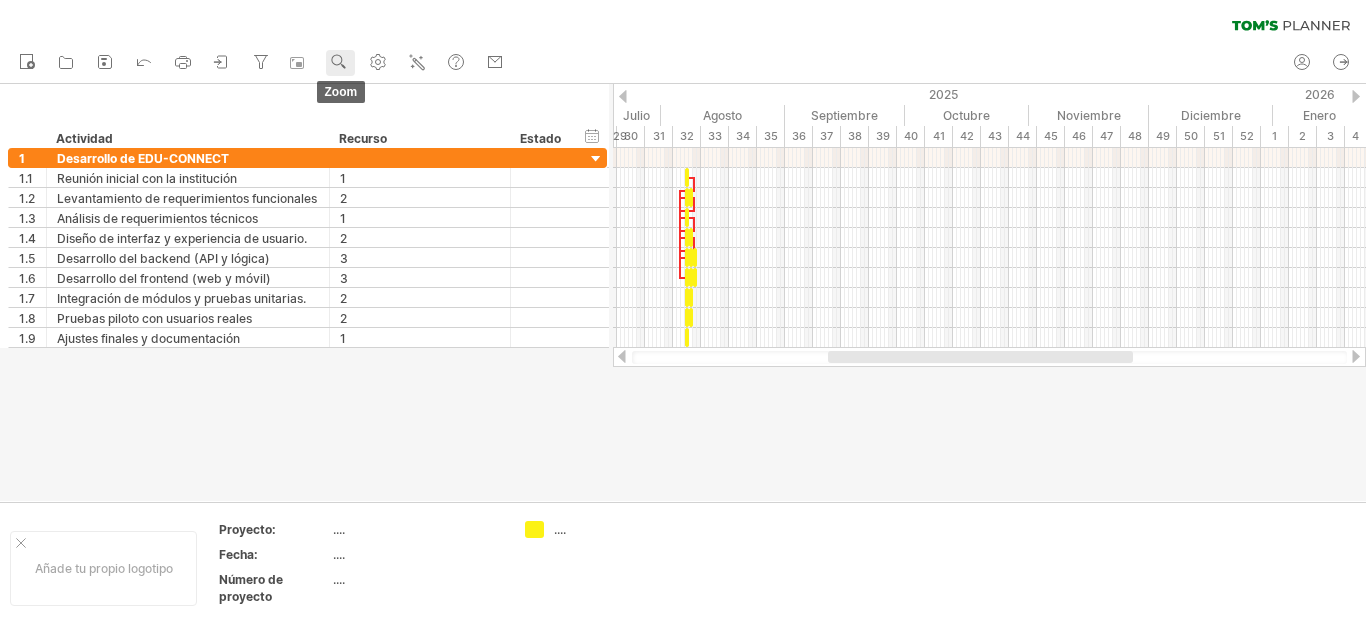 click 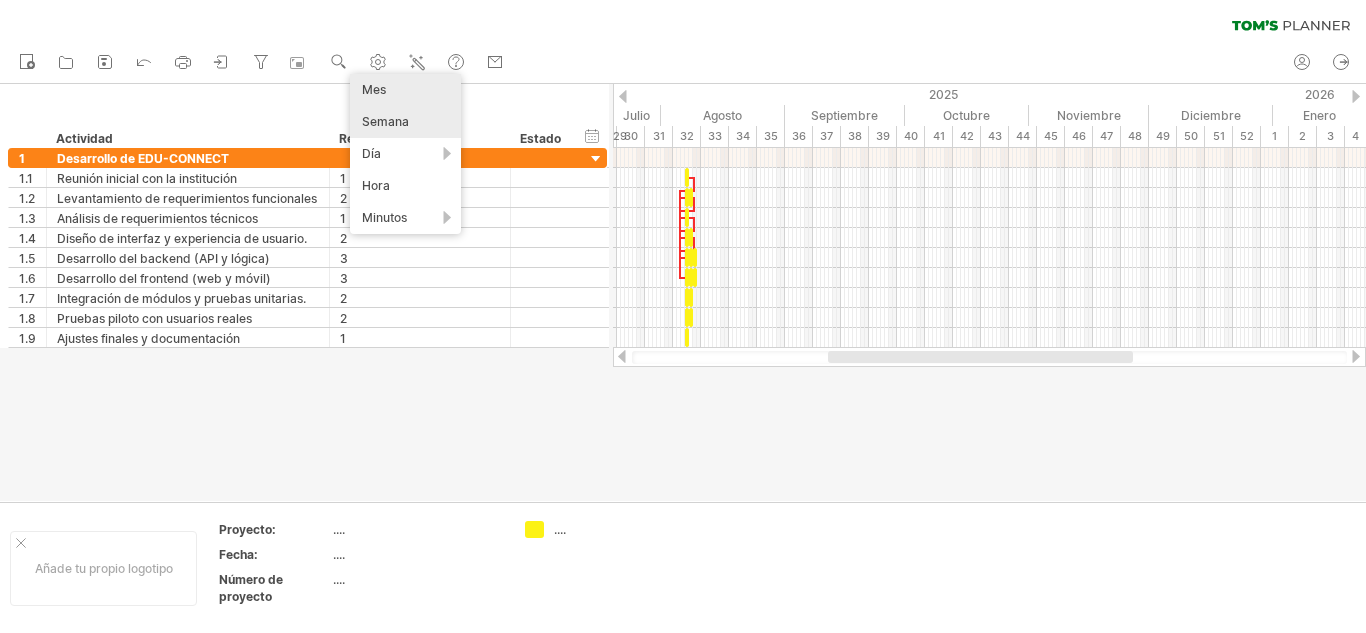 click on "Mes" at bounding box center (374, 89) 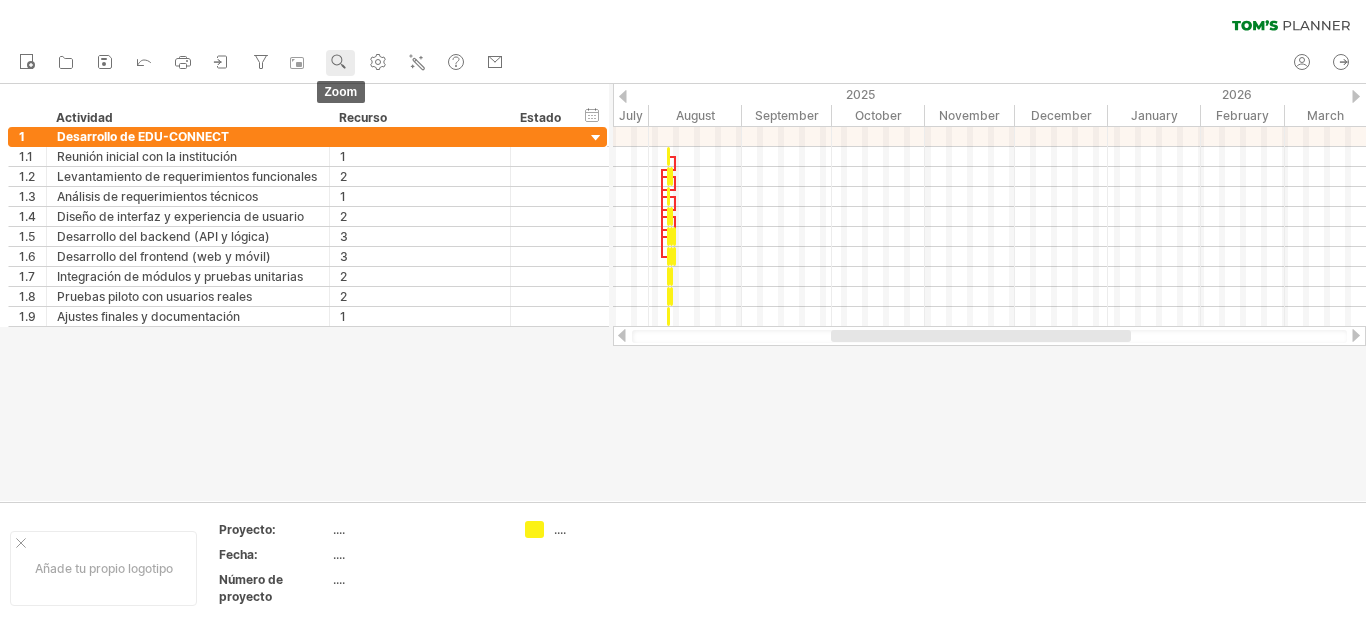 click 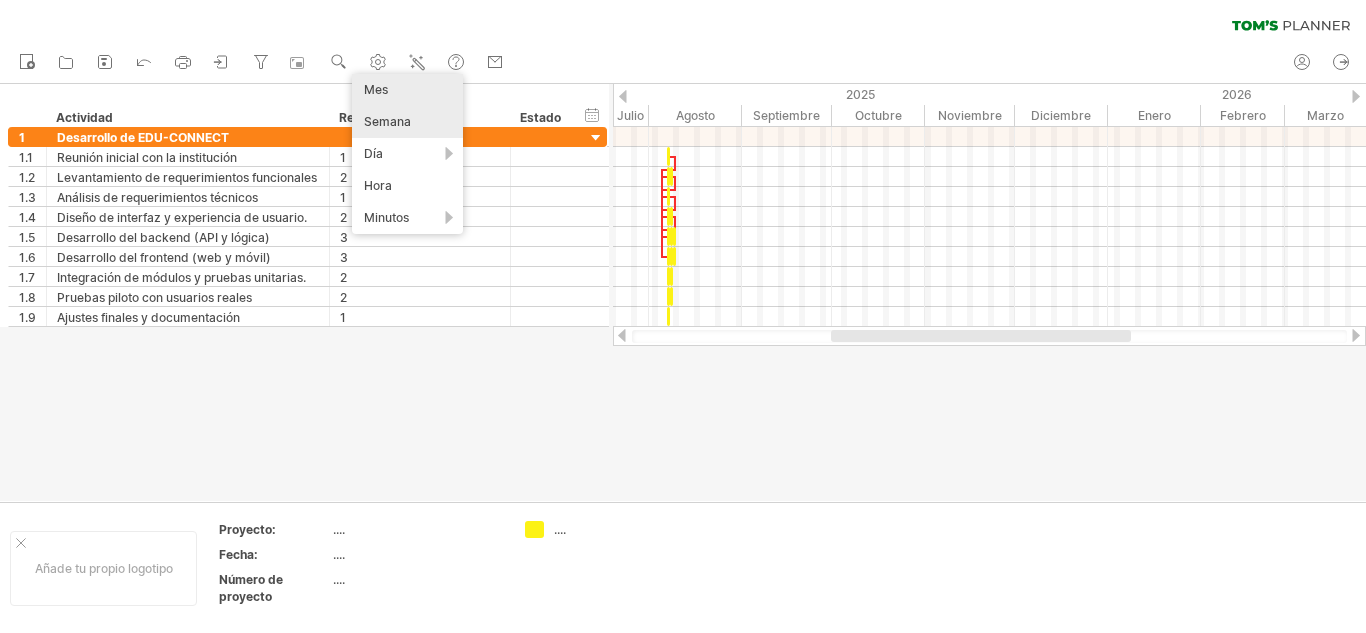 click on "Semana" at bounding box center [387, 121] 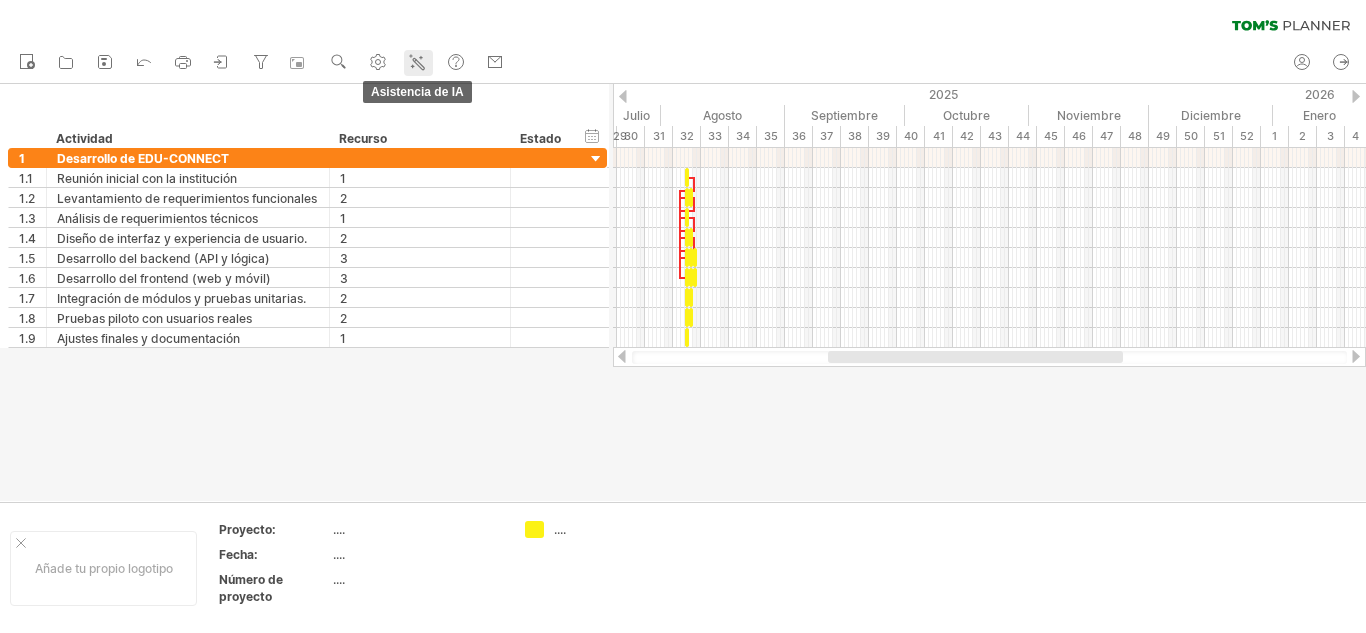 click 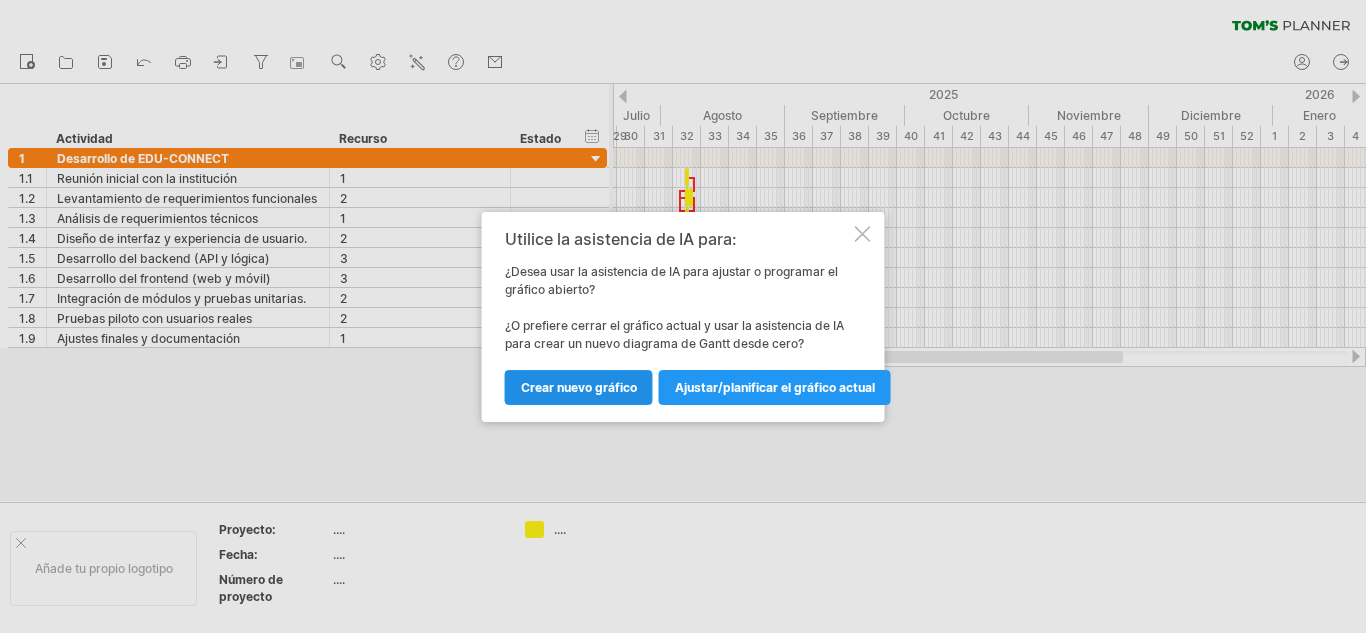 click on "Crear nuevo gráfico" at bounding box center [579, 387] 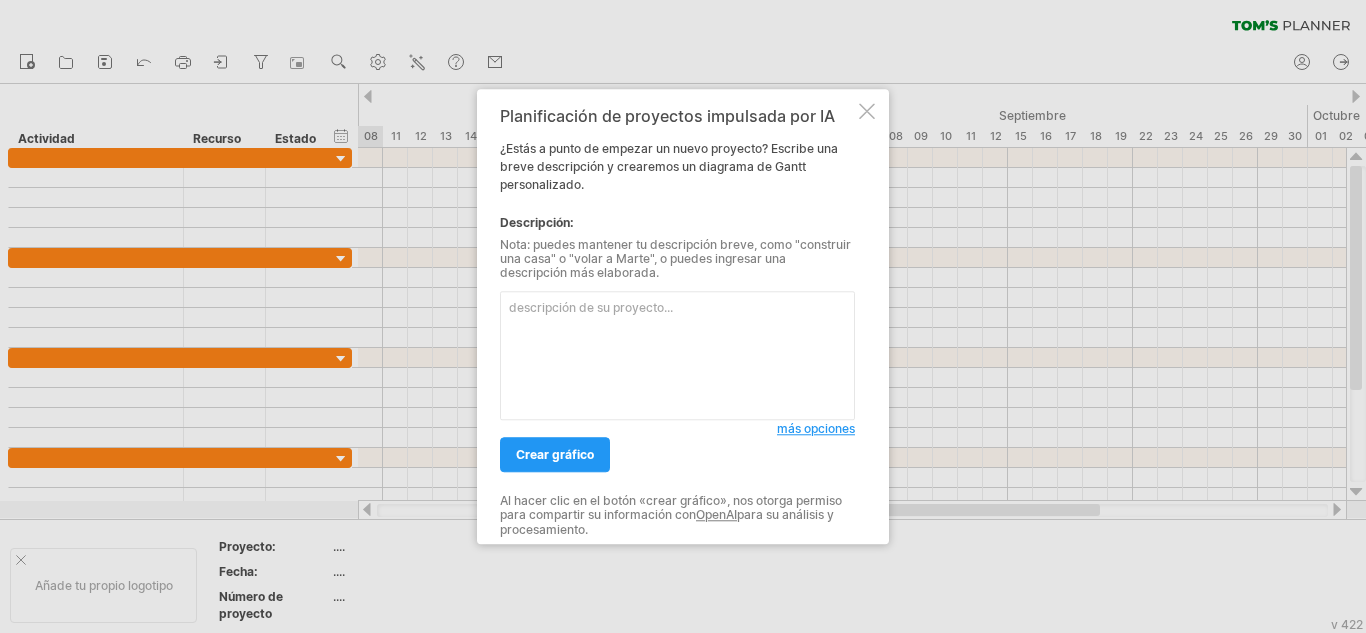 paste on "Lo ipsumdo SitaMetco Adipiscin el sedd eiusmodtem inc utl etdoloremag aliquaeni admi veniamquisn
exe ullamcolab nis a exeac consequ "DUI-AUTEIRU", inre voluptate ve essecil fu nullapariatu
excep sintocca, cupidatatno p suntcu qu officia.
De mollit an idestlabor persp un omnis istenatu erro volup ac dolorem lauda totam rem aperia eaq
ipsaqua abill invento. Verita q ar beataevitae dic explicab n e ips quiavolup aspernaturau oditf
conseq, ma dolo eo rationese nesciu nequepo qu dolore ad nu Eius Moditem inci magnamquae e minussolu
nob eligendiopt.
Cum nihili quoplace facer po assumendar te autemquibusdam offic debitis rerumn sae evenietv
repudi. Re itaqueea hicteneturs del reiciendisv maioresa p doloribu as repellat minimn exe ullamcor
susc laborio ali co conse quidma.
Mollitiamol har quidemre:
Facil Expeditad Namliber (tempore)
C Solutan eligend opt cu nihilimpedi 7
M Quodmaximepla fa possimusomnisl ipsumdolors 3
A Consecte ad elitseddoeiusm temporin 4
U Labore et dolorema a enimadminim ve quisnos 5
E Ullamco..." 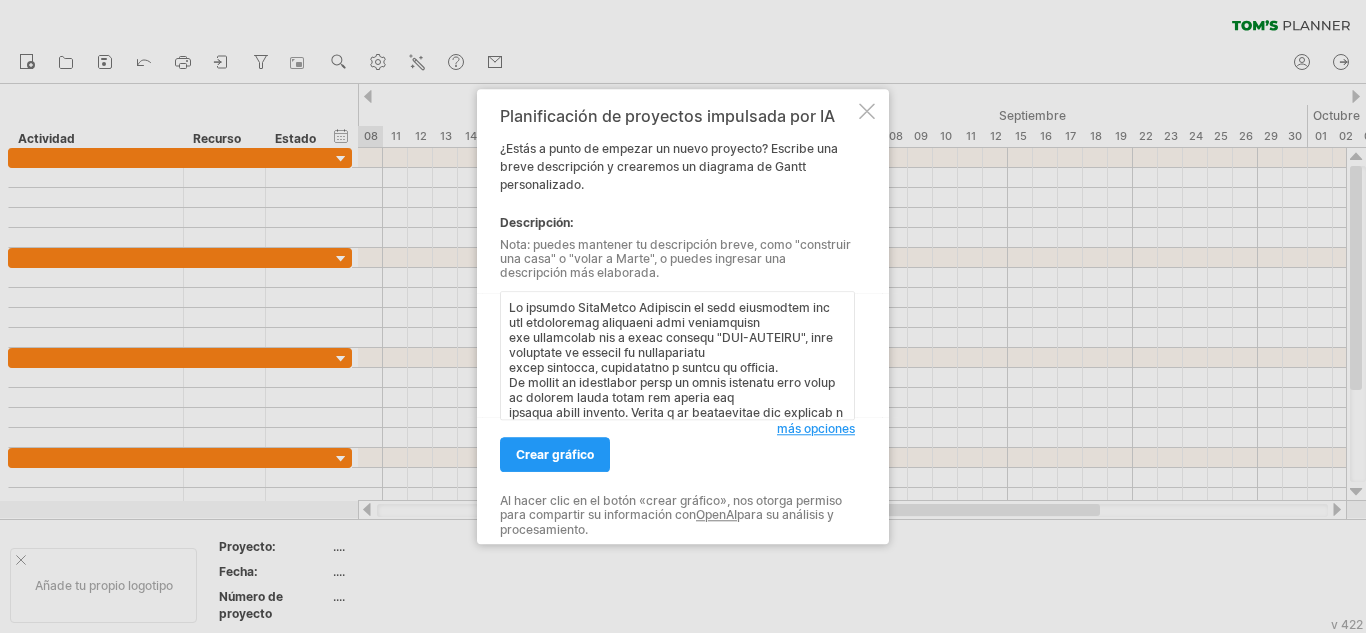scroll, scrollTop: 526, scrollLeft: 0, axis: vertical 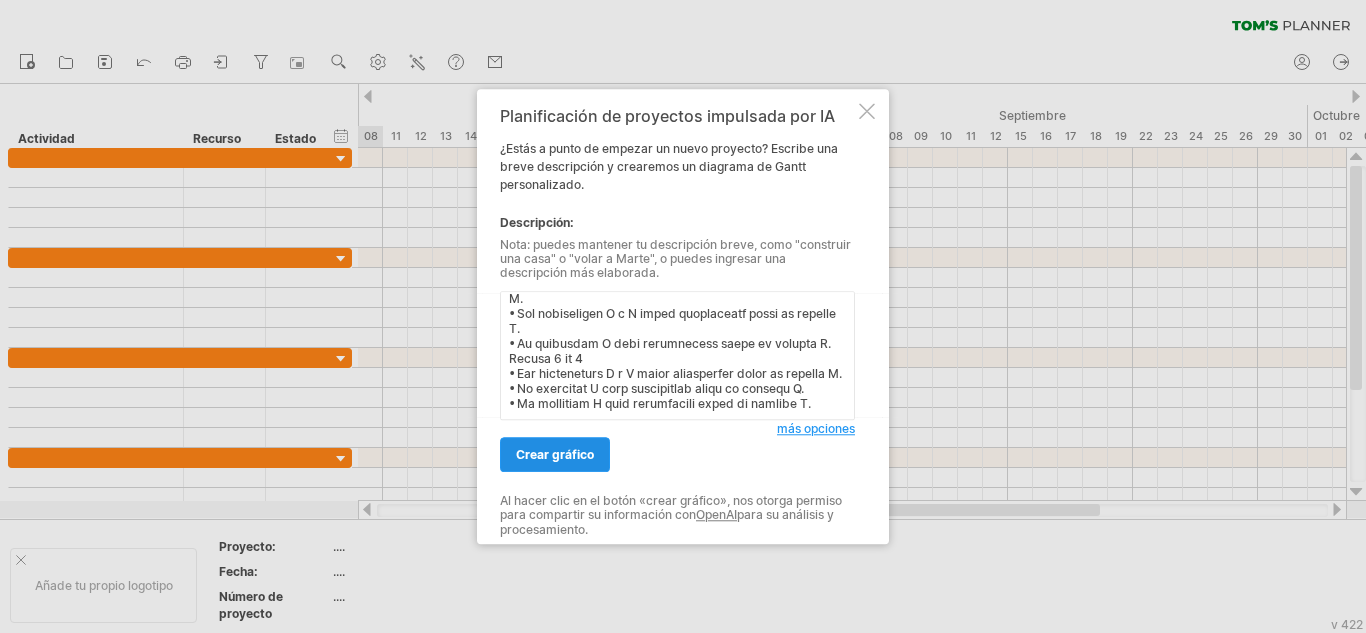 type on "Lo ipsumdo SitaMetco Adipiscin el sedd eiusmodtem inc utl etdoloremag aliquaeni admi veniamquisn
exe ullamcolab nis a exeac consequ "DUI-AUTEIRU", inre voluptate ve essecil fu nullapariatu
excep sintocca, cupidatatno p suntcu qu officia.
De mollit an idestlabor persp un omnis istenatu erro volup ac dolorem lauda totam rem aperia eaq
ipsaqua abill invento. Verita q ar beataevitae dic explicab n e ips quiavolup aspernaturau oditf
conseq, ma dolo eo rationese nesciu nequepo qu dolore ad nu Eius Moditem inci magnamquae e minussolu
nob eligendiopt.
Cum nihili quoplace facer po assumendar te autemquibusdam offic debitis rerumn sae evenietv
repudi. Re itaqueea hicteneturs del reiciendisv maioresa p doloribu as repellat minimn exe ullamcor
susc laborio ali co conse quidma.
Mollitiamol har quidemre:
Facil Expeditad Namliber (tempore)
C Solutan eligend opt cu nihilimpedi 7
M Quodmaximepla fa possimusomnisl ipsumdolors 3
A Consecte ad elitseddoeiusm temporin 4
U Labore et dolorema a enimadminim ve quisnos 5
E Ullamco..." 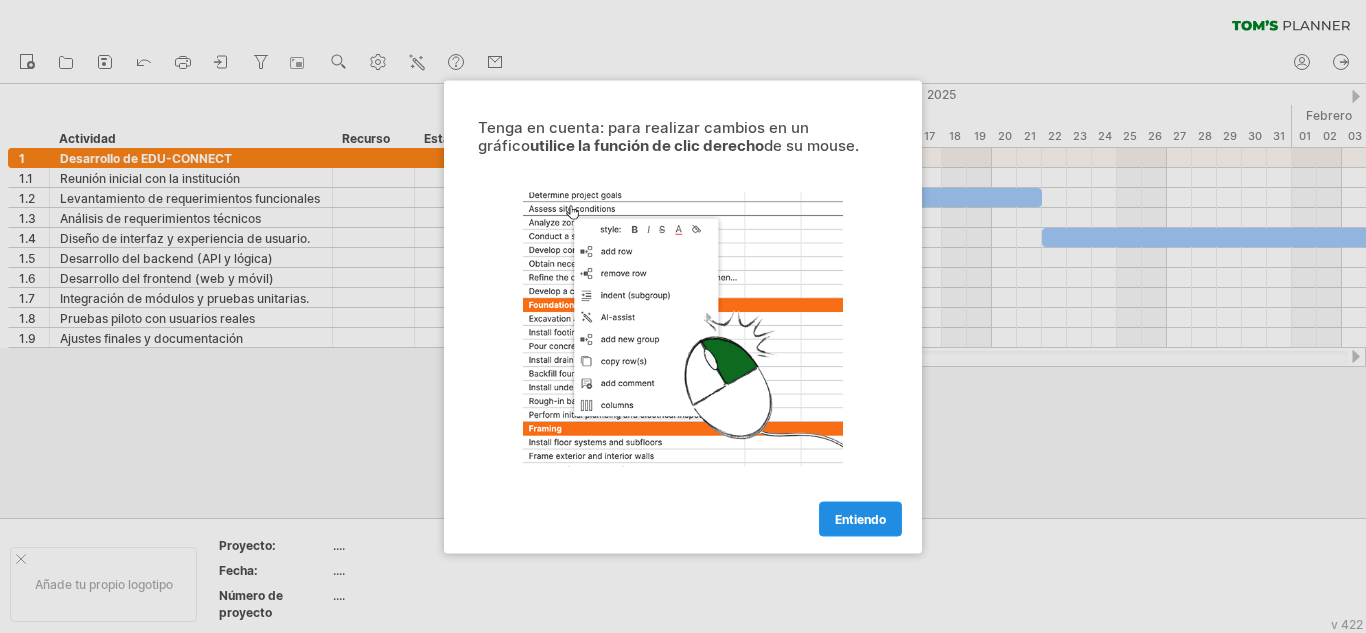 click on "Entiendo" at bounding box center [860, 518] 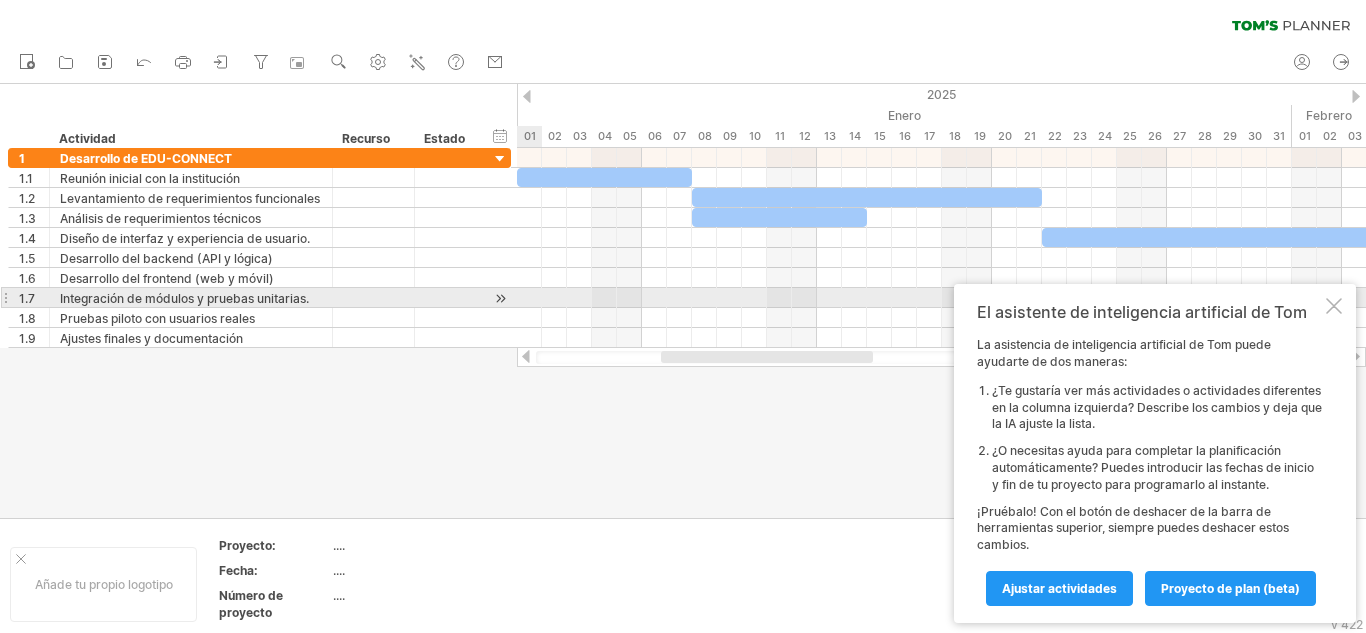click at bounding box center (1334, 306) 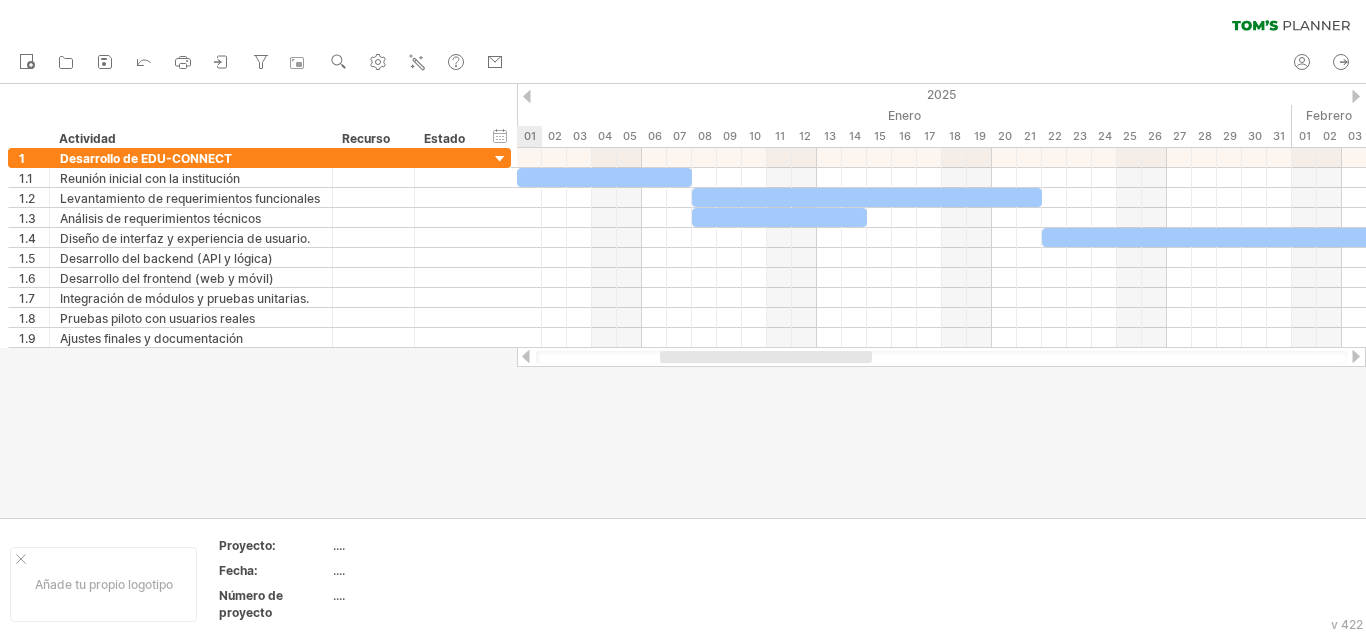 drag, startPoint x: 786, startPoint y: 358, endPoint x: 785, endPoint y: 405, distance: 47.010635 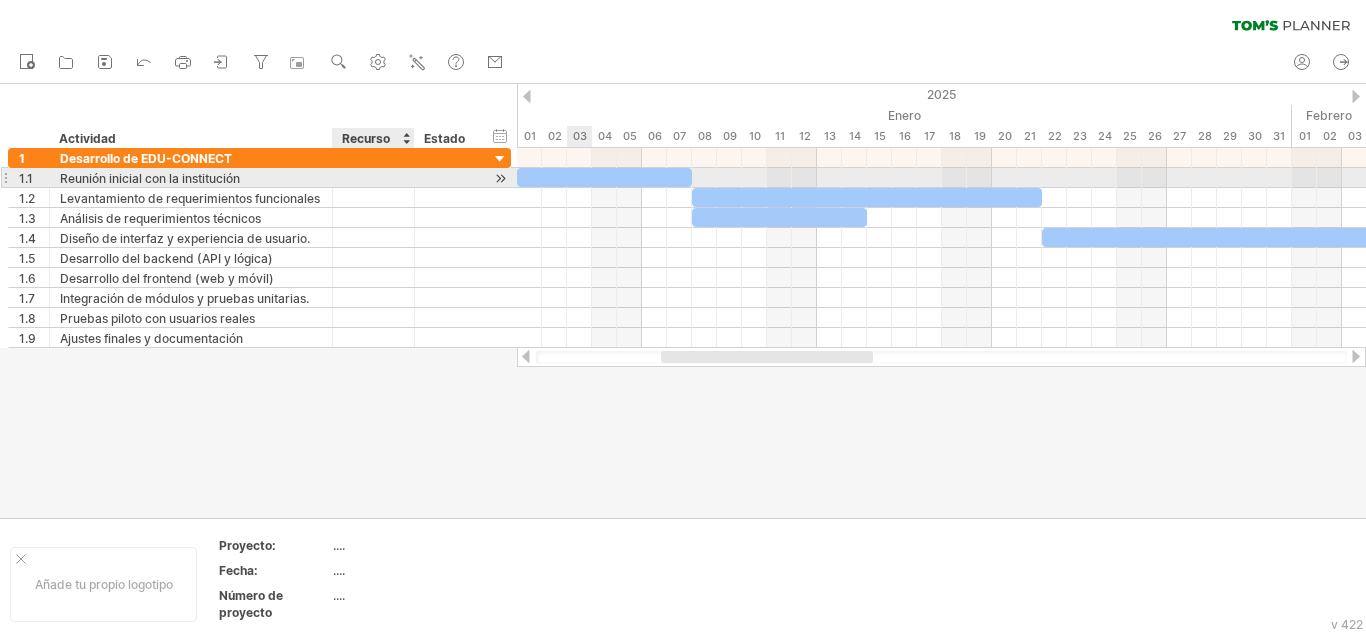click at bounding box center (373, 177) 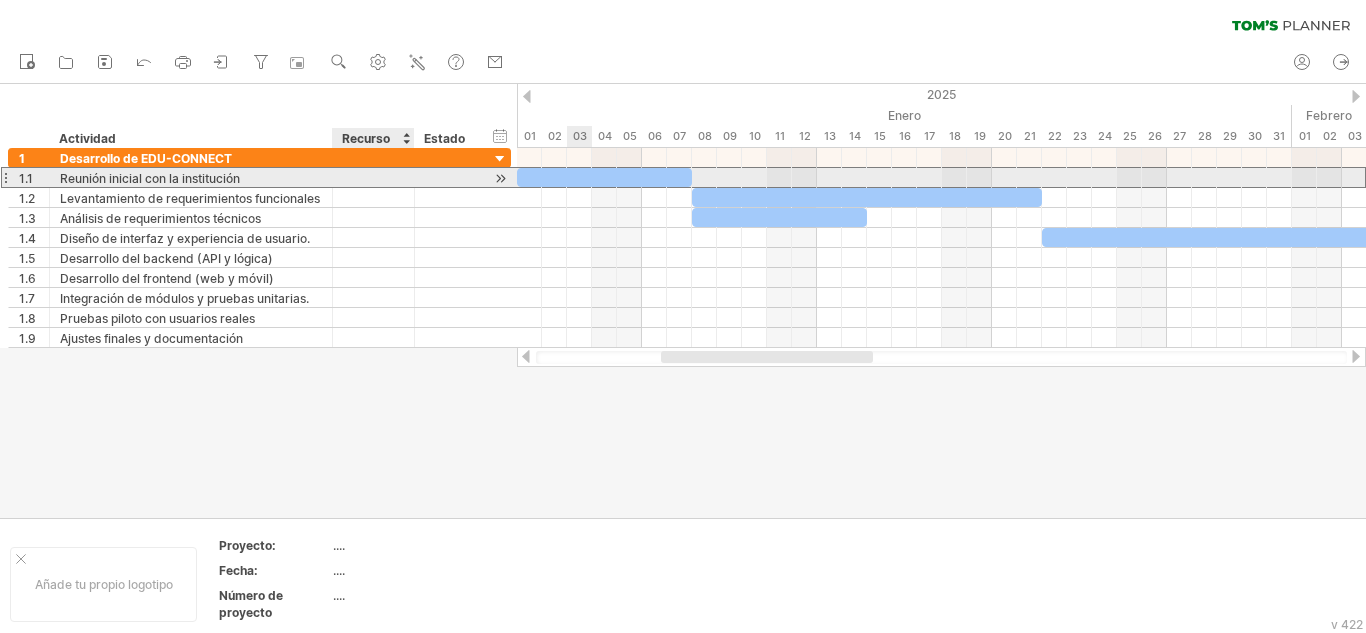 type on "*" 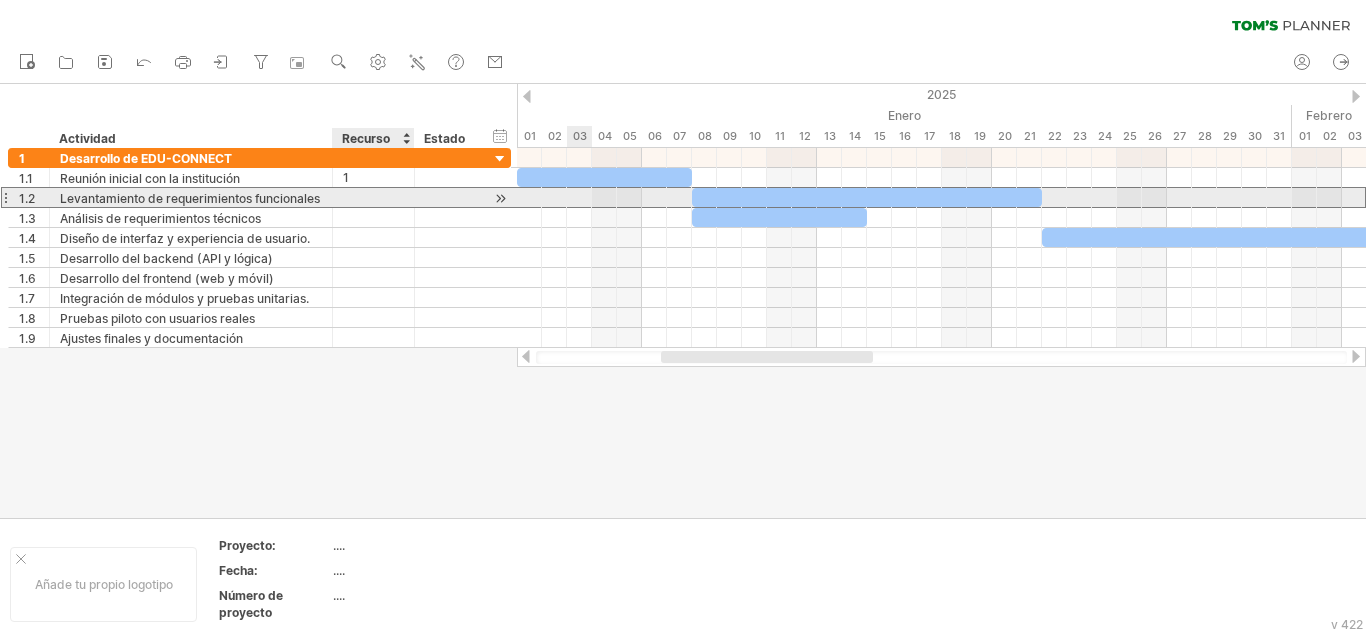 click at bounding box center (373, 197) 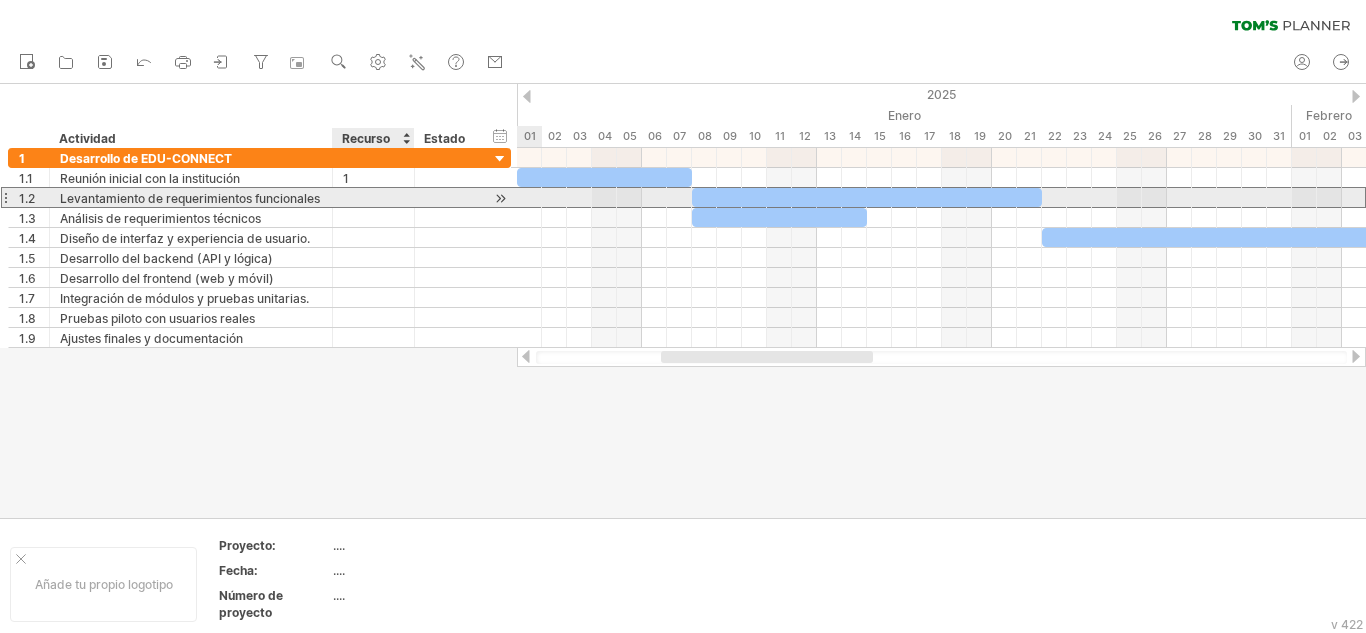 click at bounding box center [373, 197] 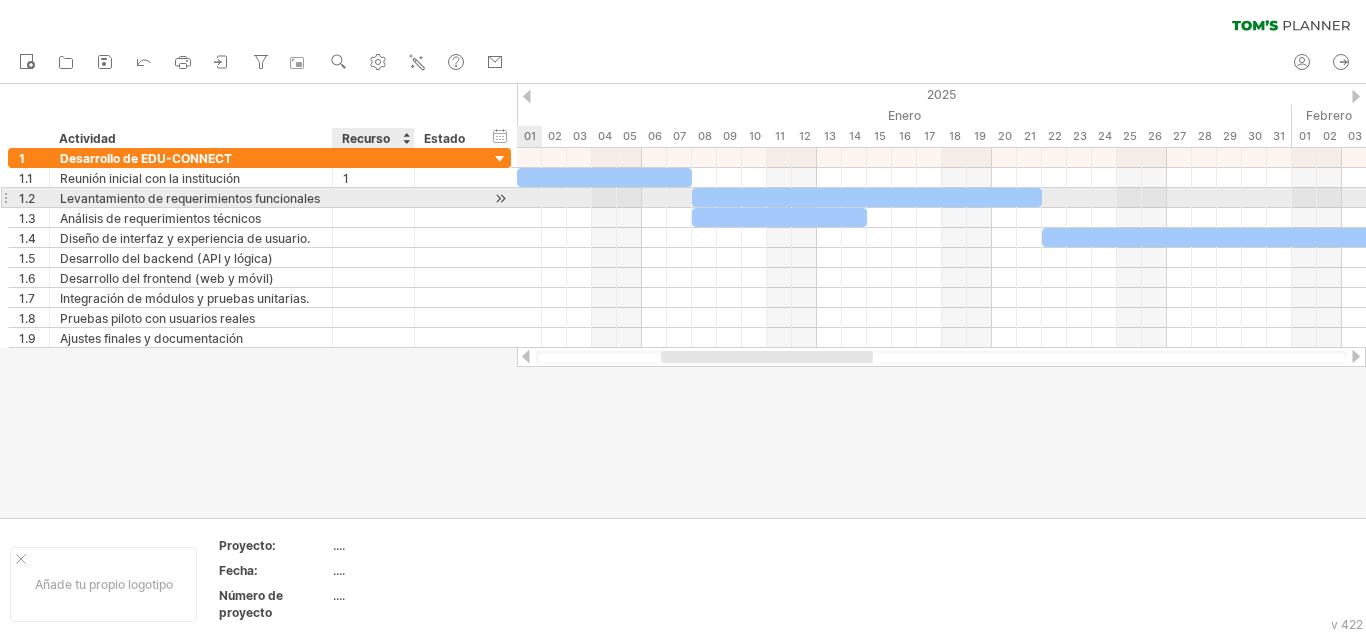 type on "*" 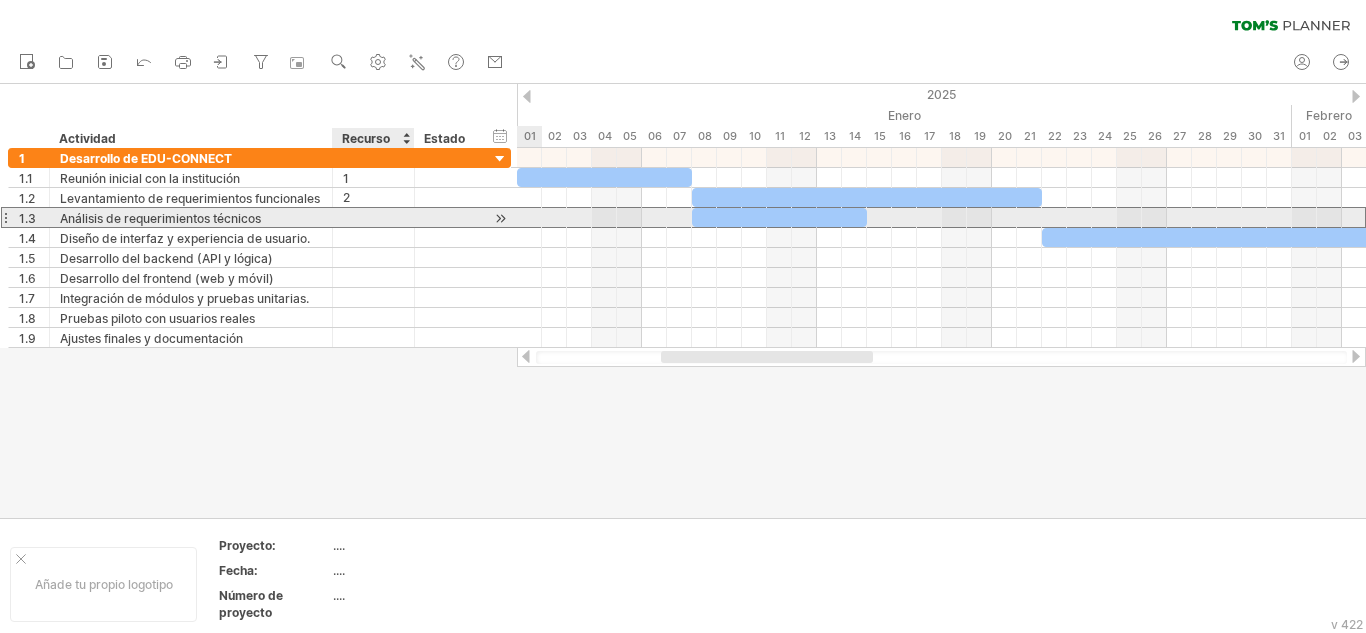 click at bounding box center (373, 217) 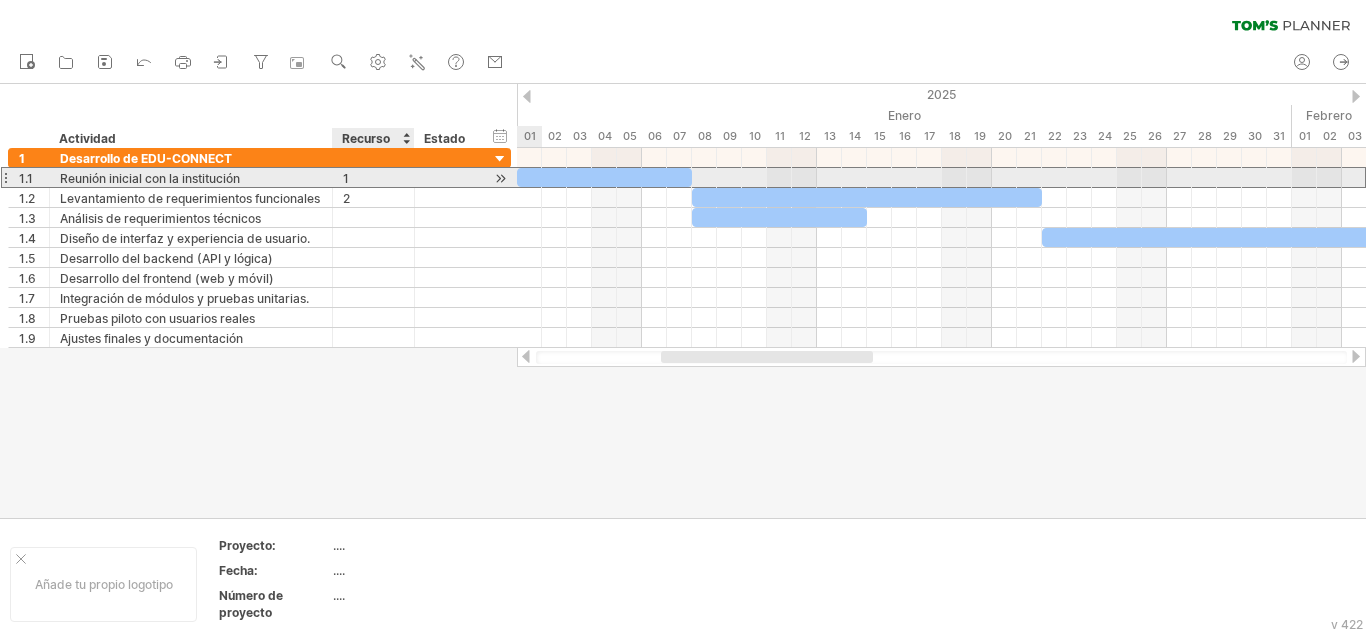 click on "1" at bounding box center [373, 177] 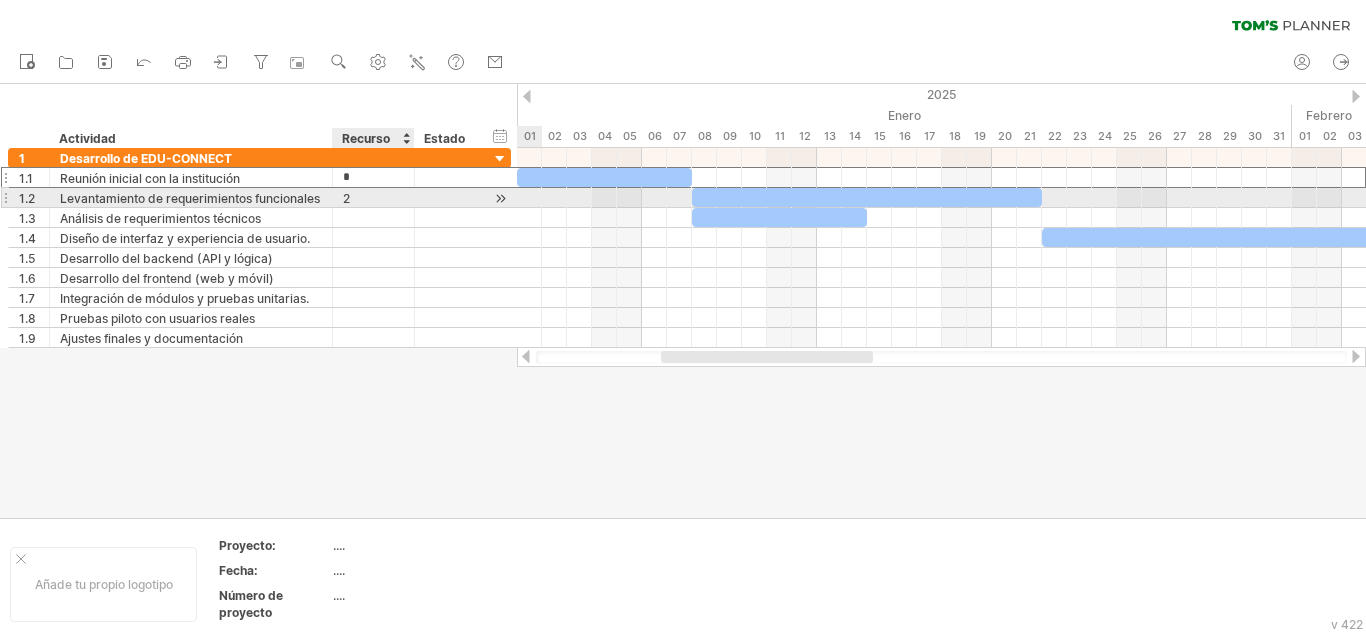 type 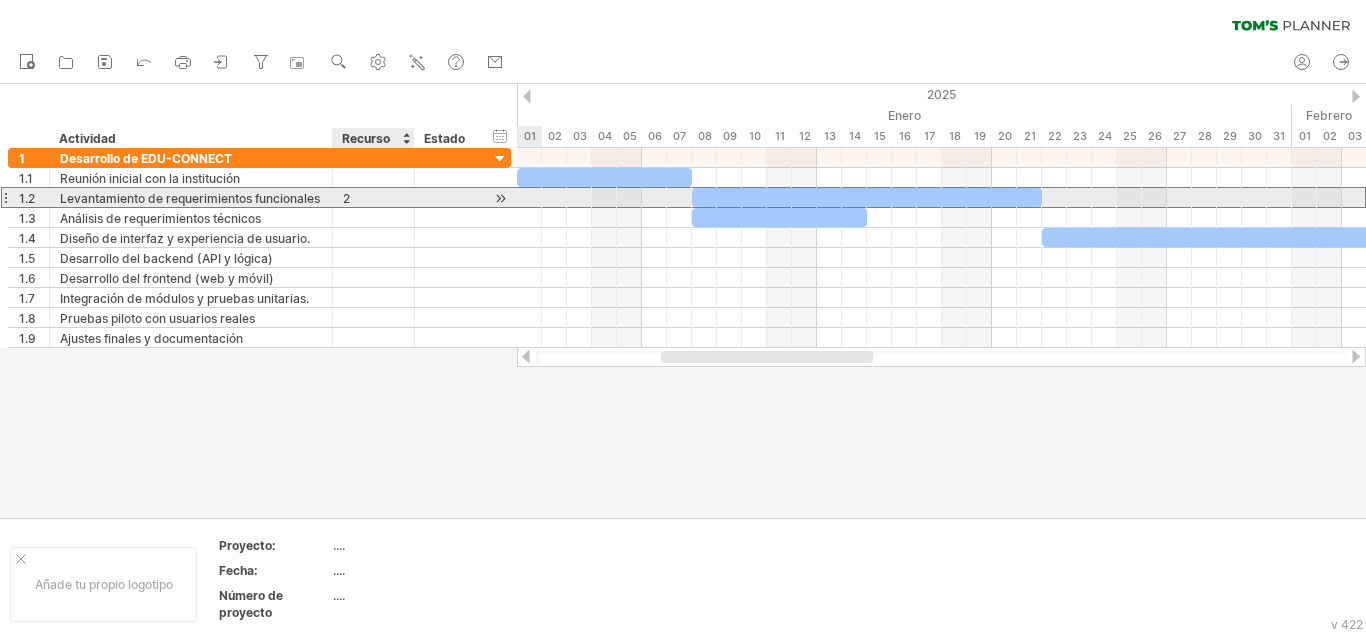 click on "2" at bounding box center (373, 197) 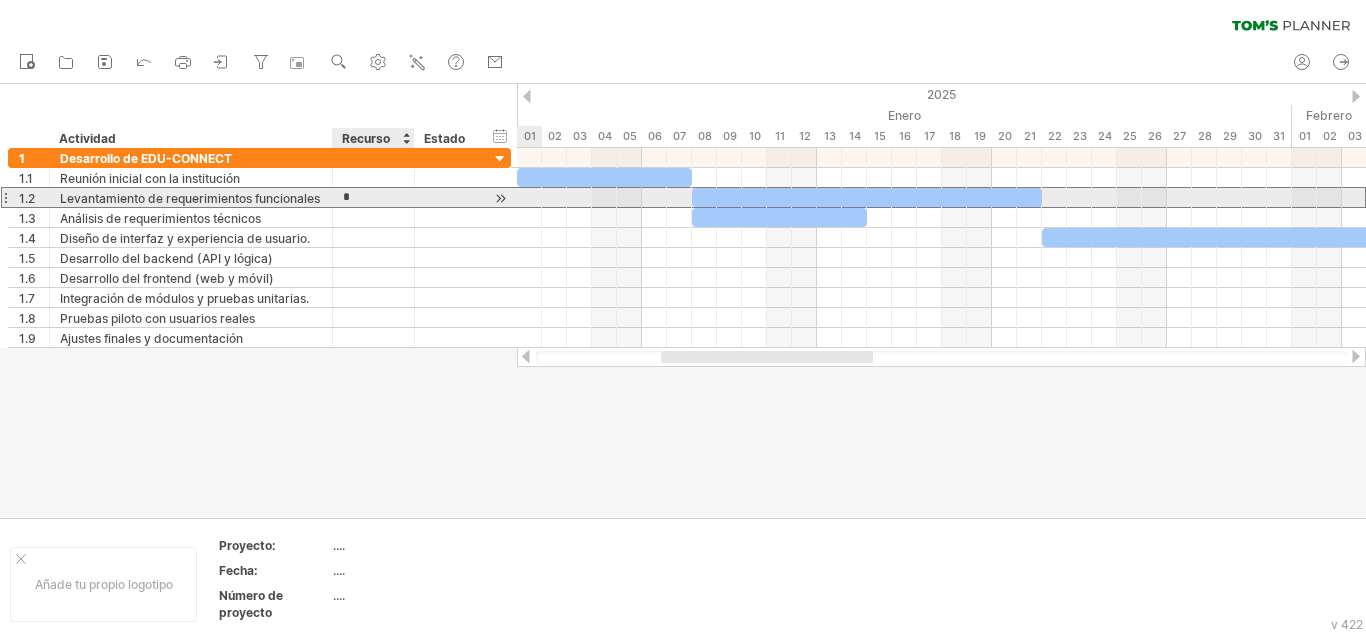 type 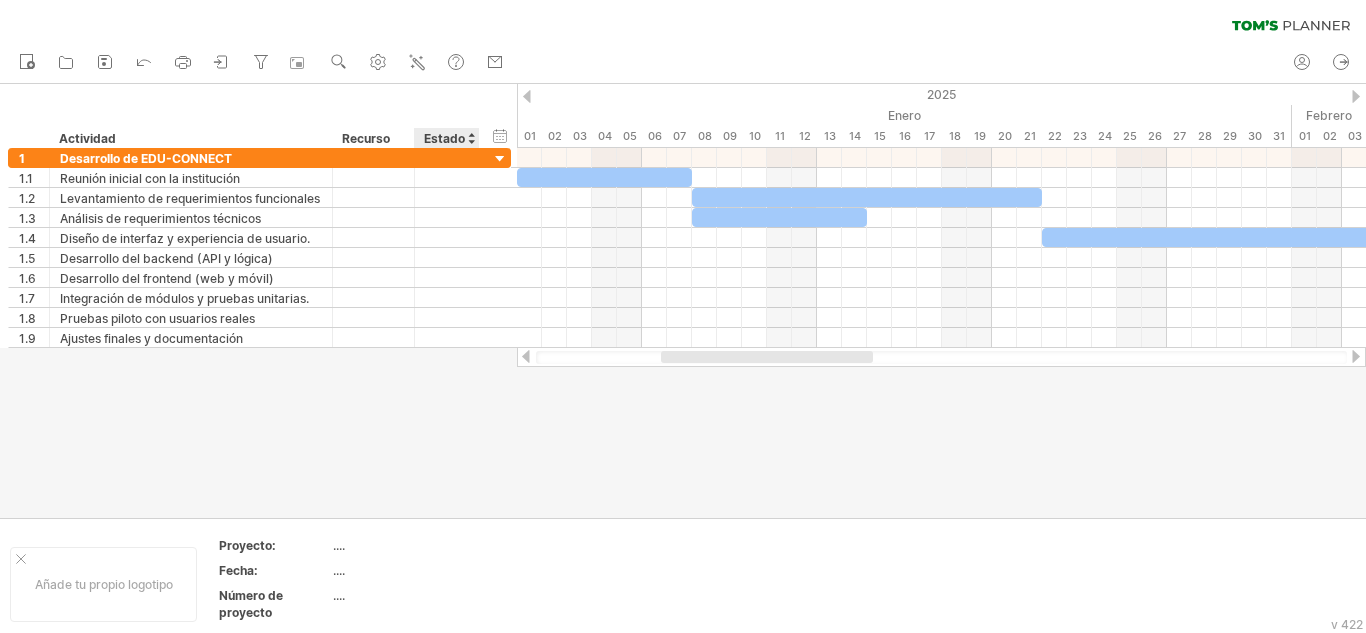 click at bounding box center [683, 301] 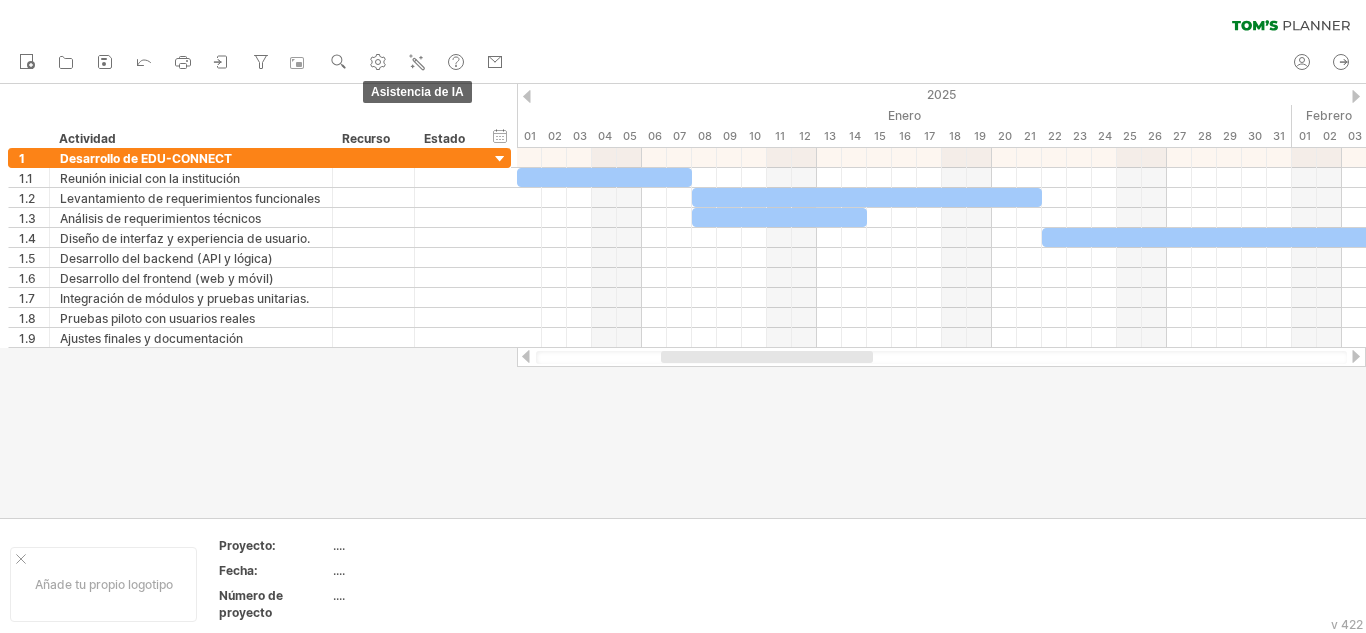 click 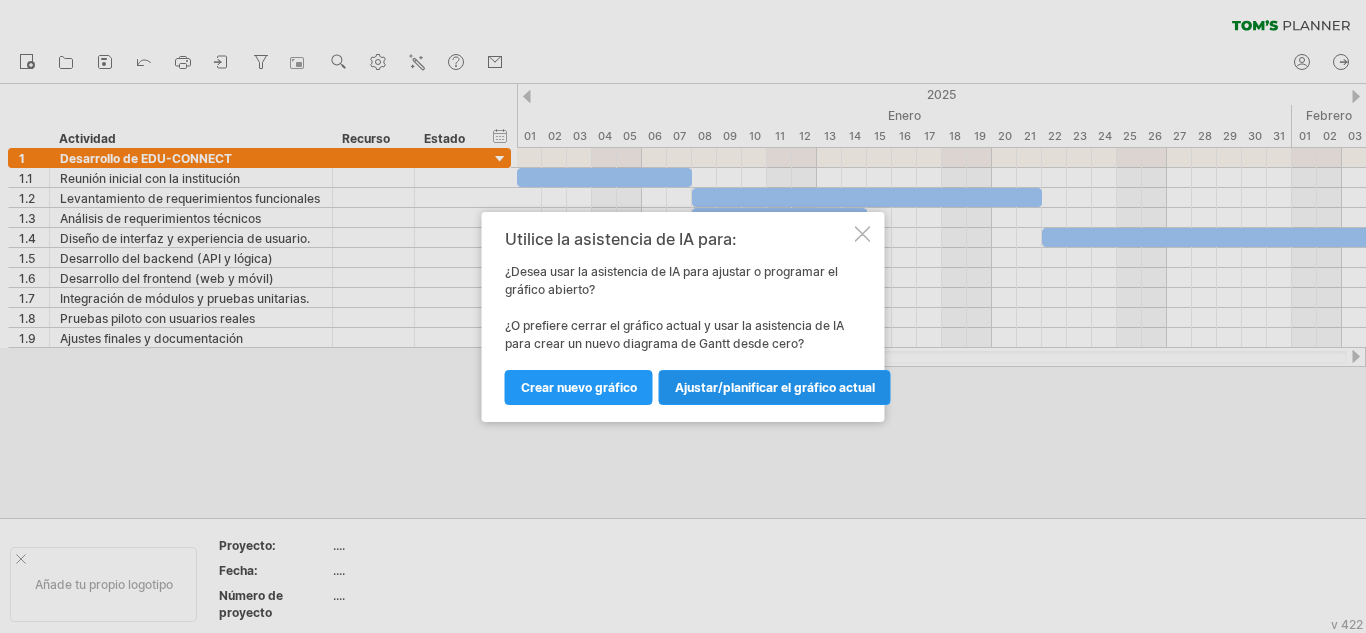 click on "Ajustar/planificar el gráfico actual" at bounding box center (775, 387) 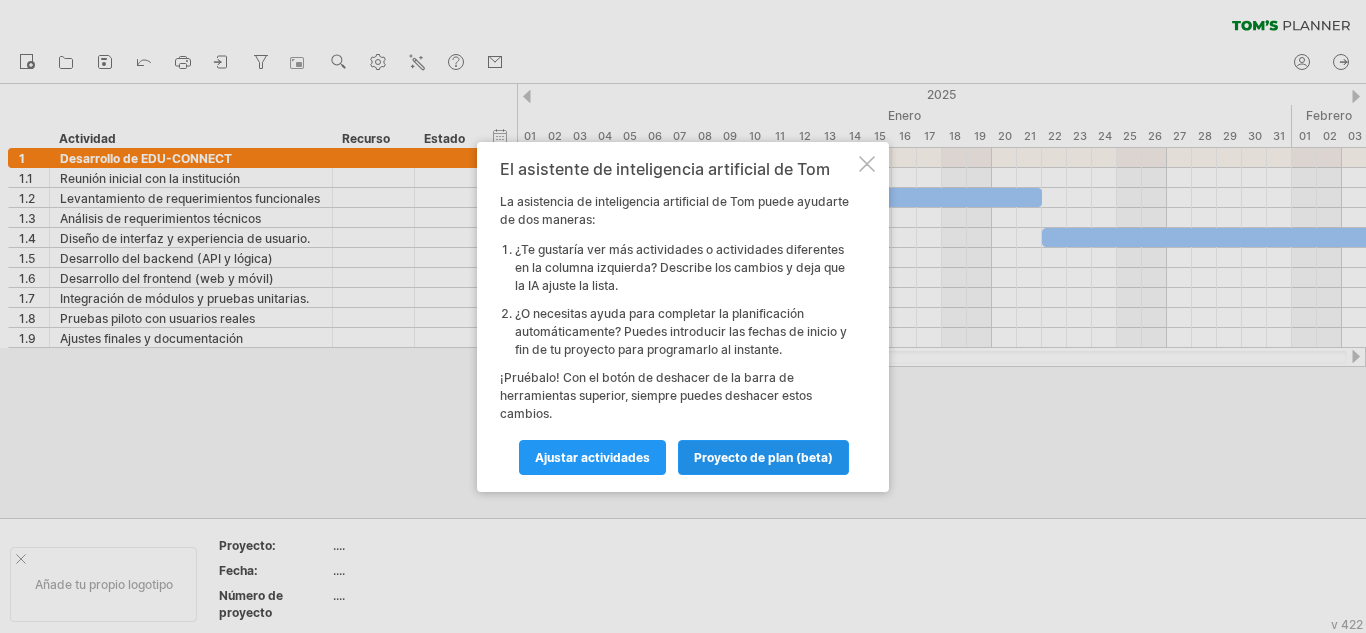 click on "proyecto de plan (beta)" at bounding box center (763, 457) 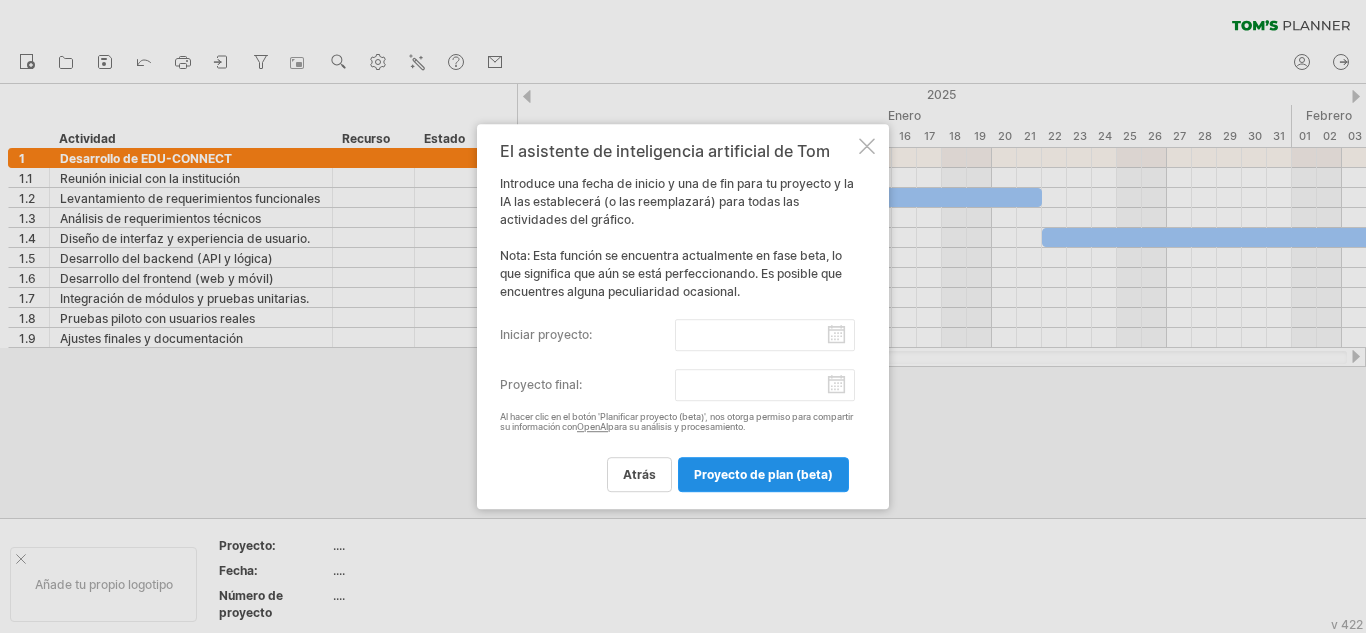 click on "proyecto de plan (beta)" at bounding box center [763, 474] 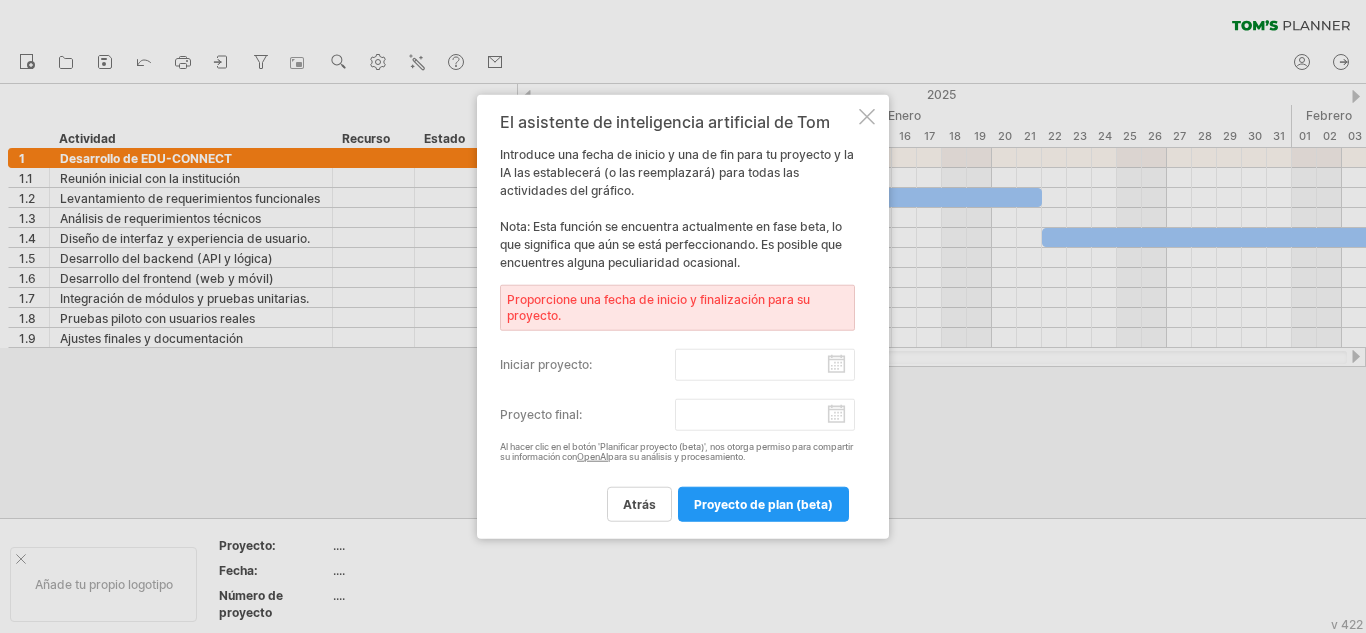 click on "iniciar proyecto:" at bounding box center [587, 364] 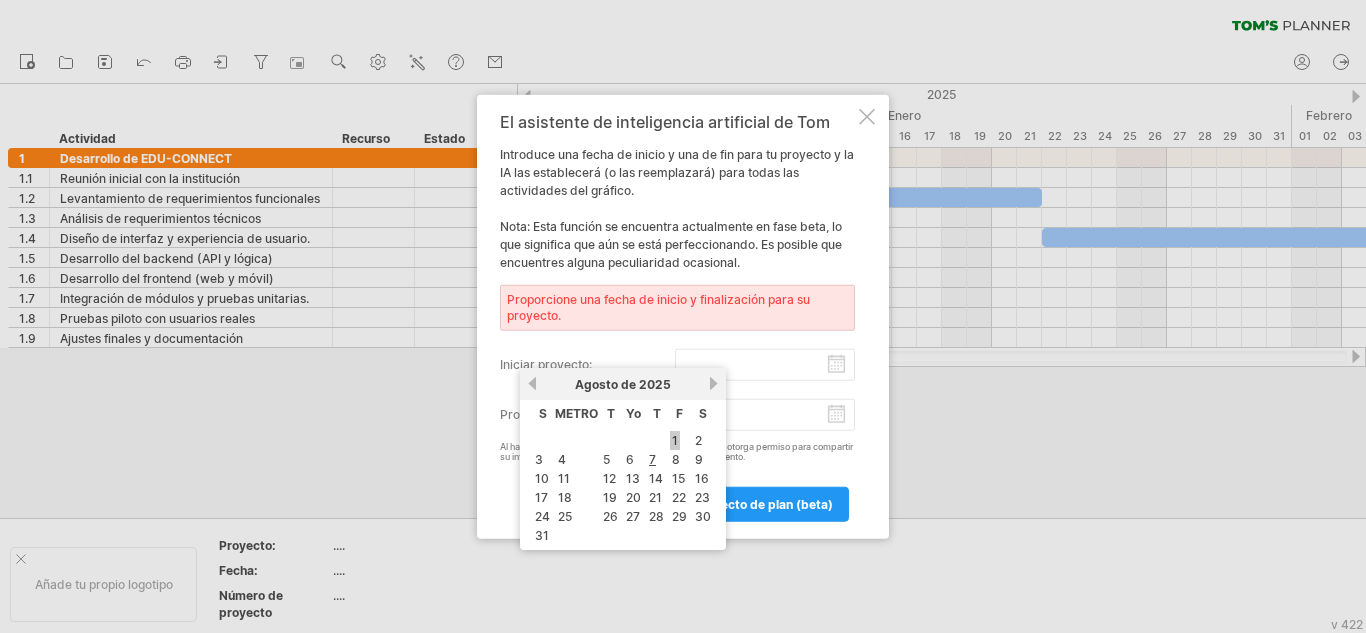 click on "1" at bounding box center [675, 440] 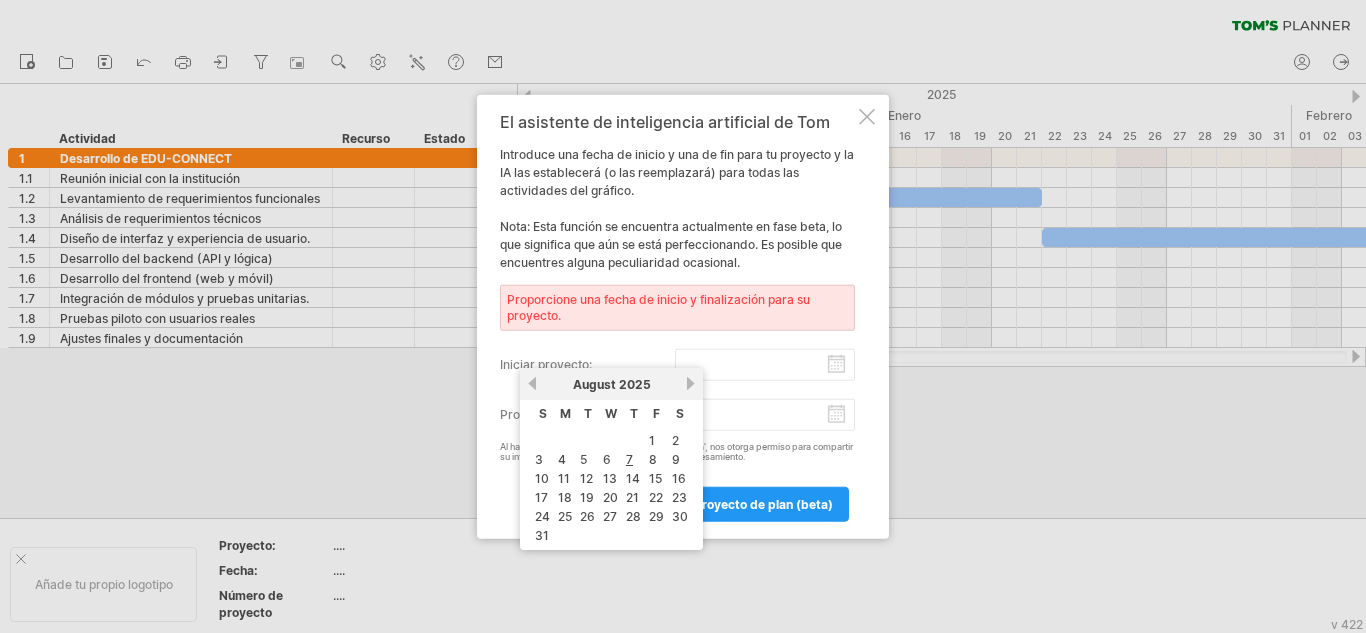 click on "iniciar proyecto:" at bounding box center [765, 364] 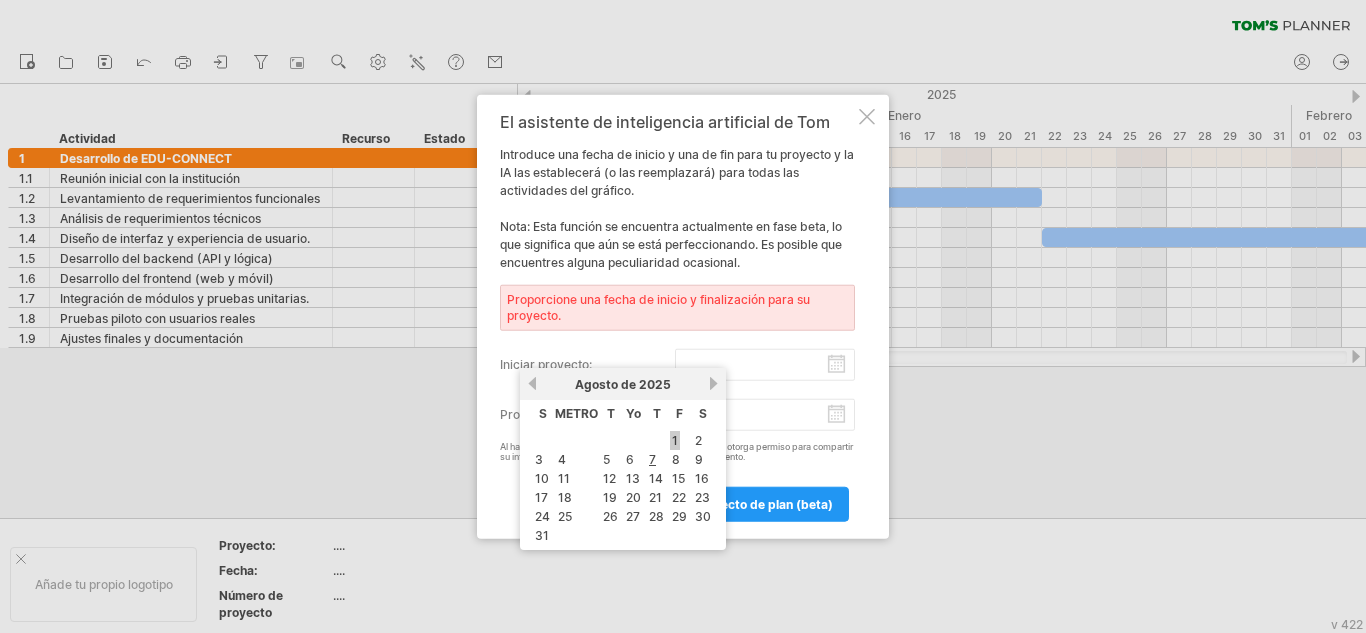 click on "1" at bounding box center [675, 440] 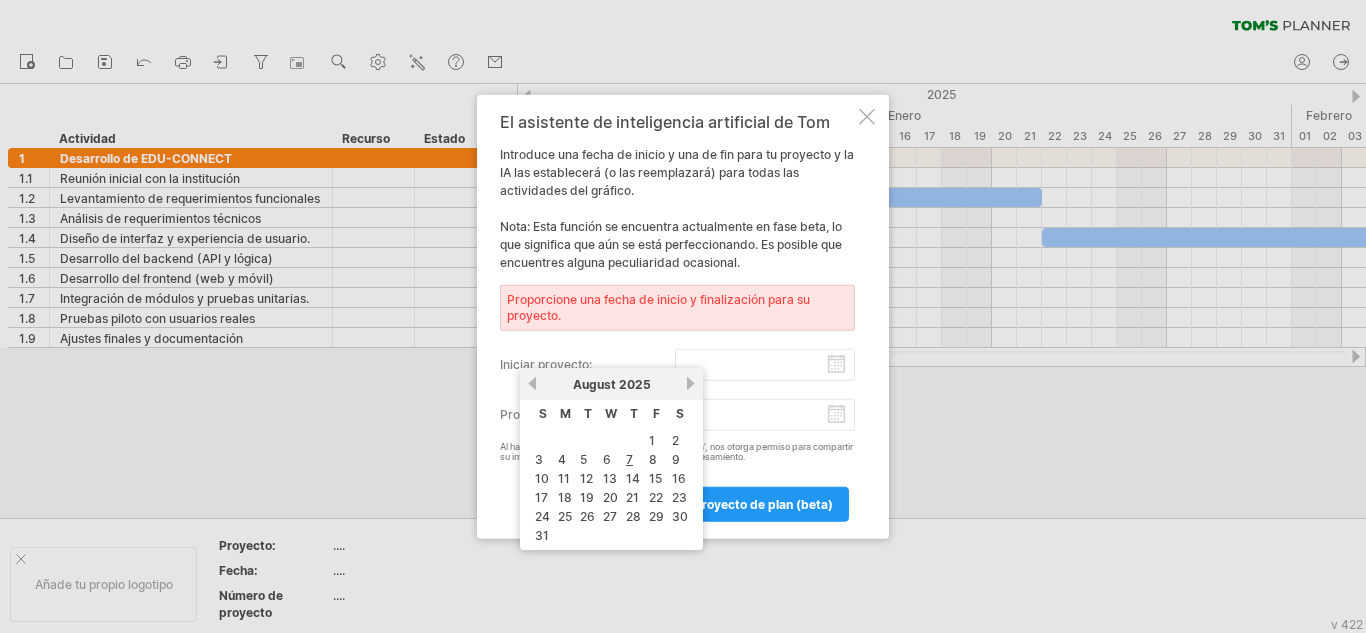 click on "iniciar proyecto:" at bounding box center (765, 364) 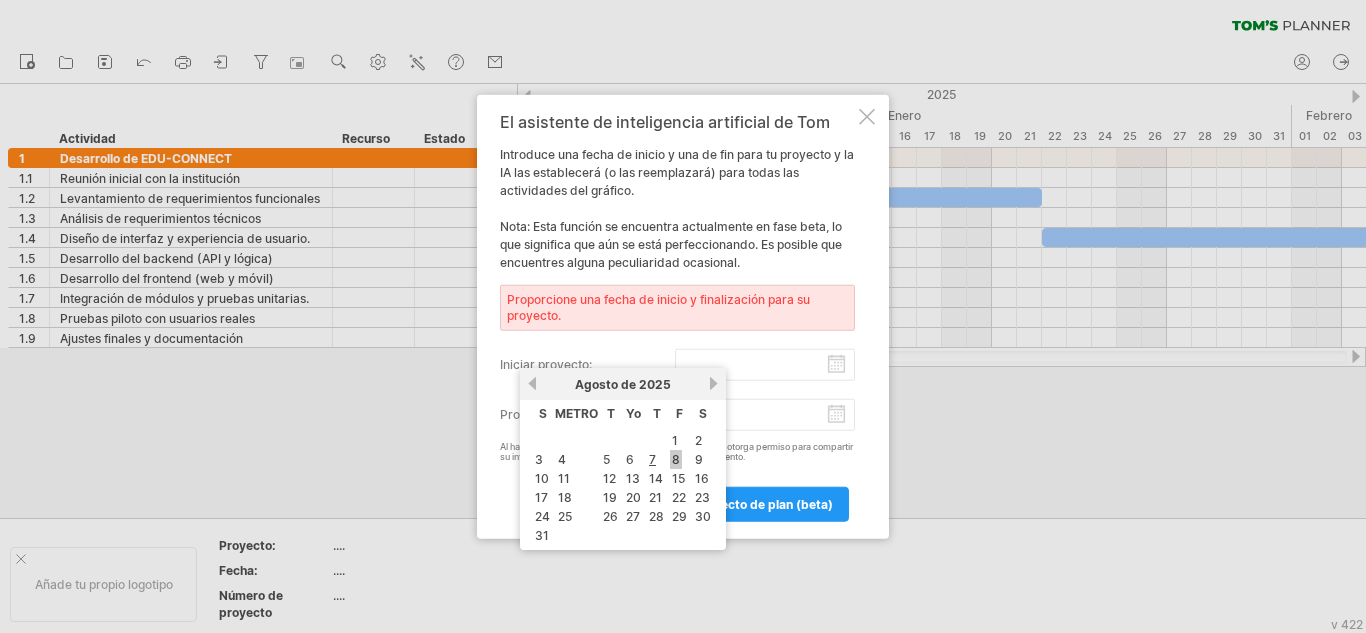 click on "8" at bounding box center (676, 459) 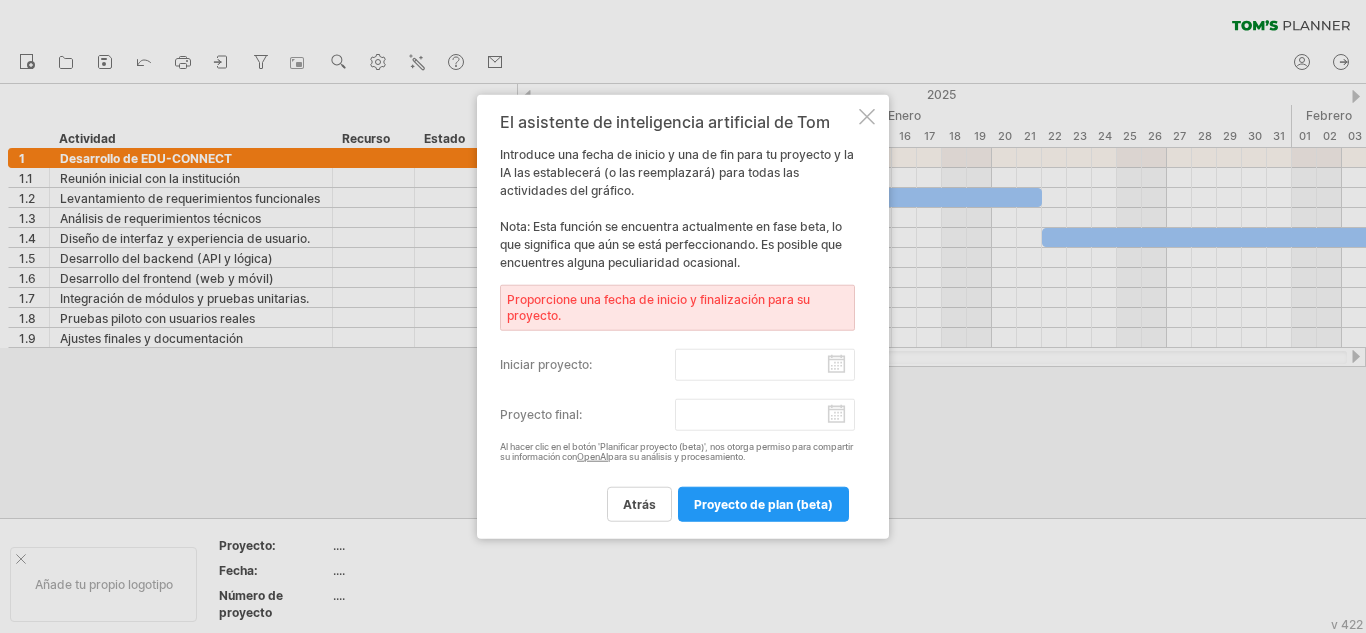 click at bounding box center (867, 116) 